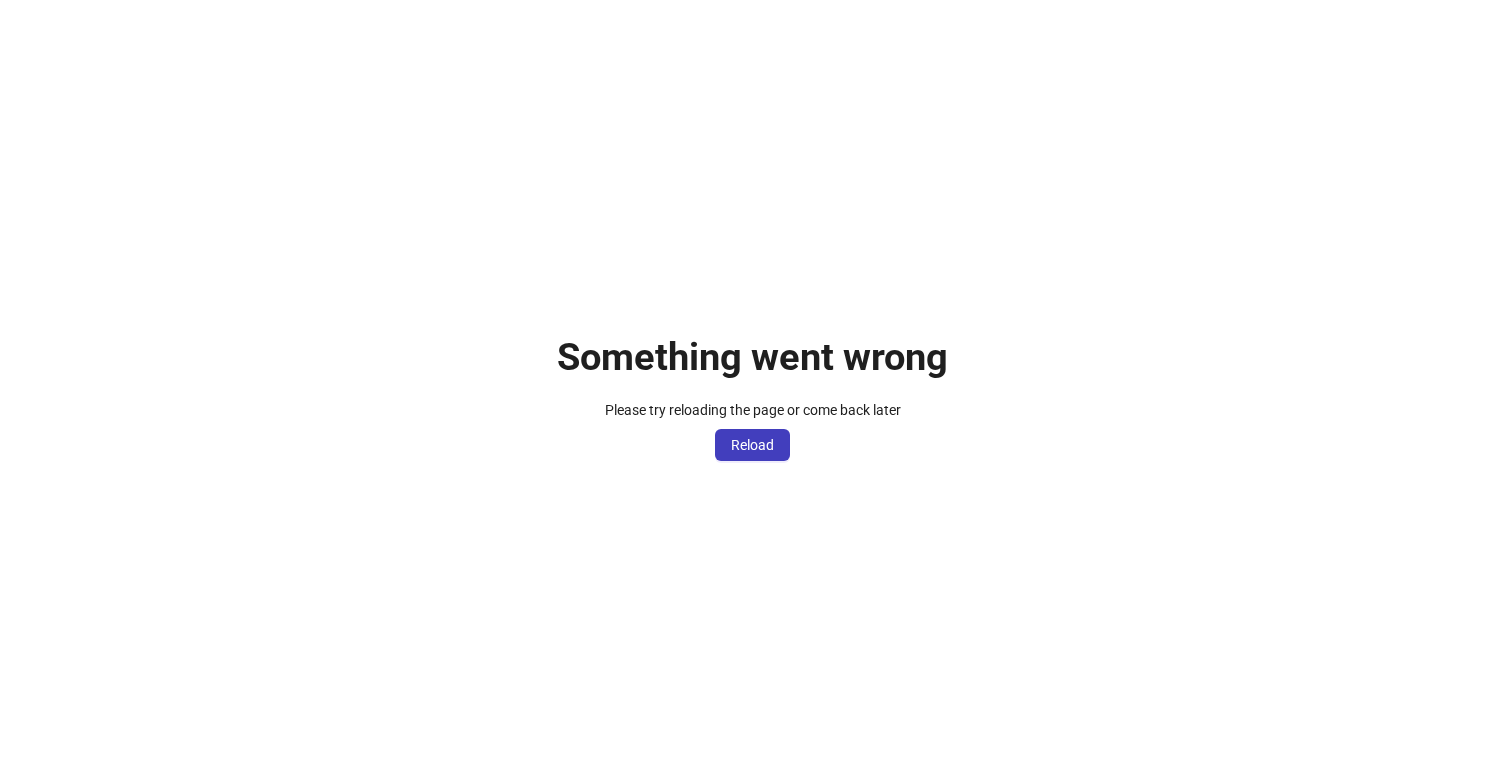 scroll, scrollTop: 0, scrollLeft: 0, axis: both 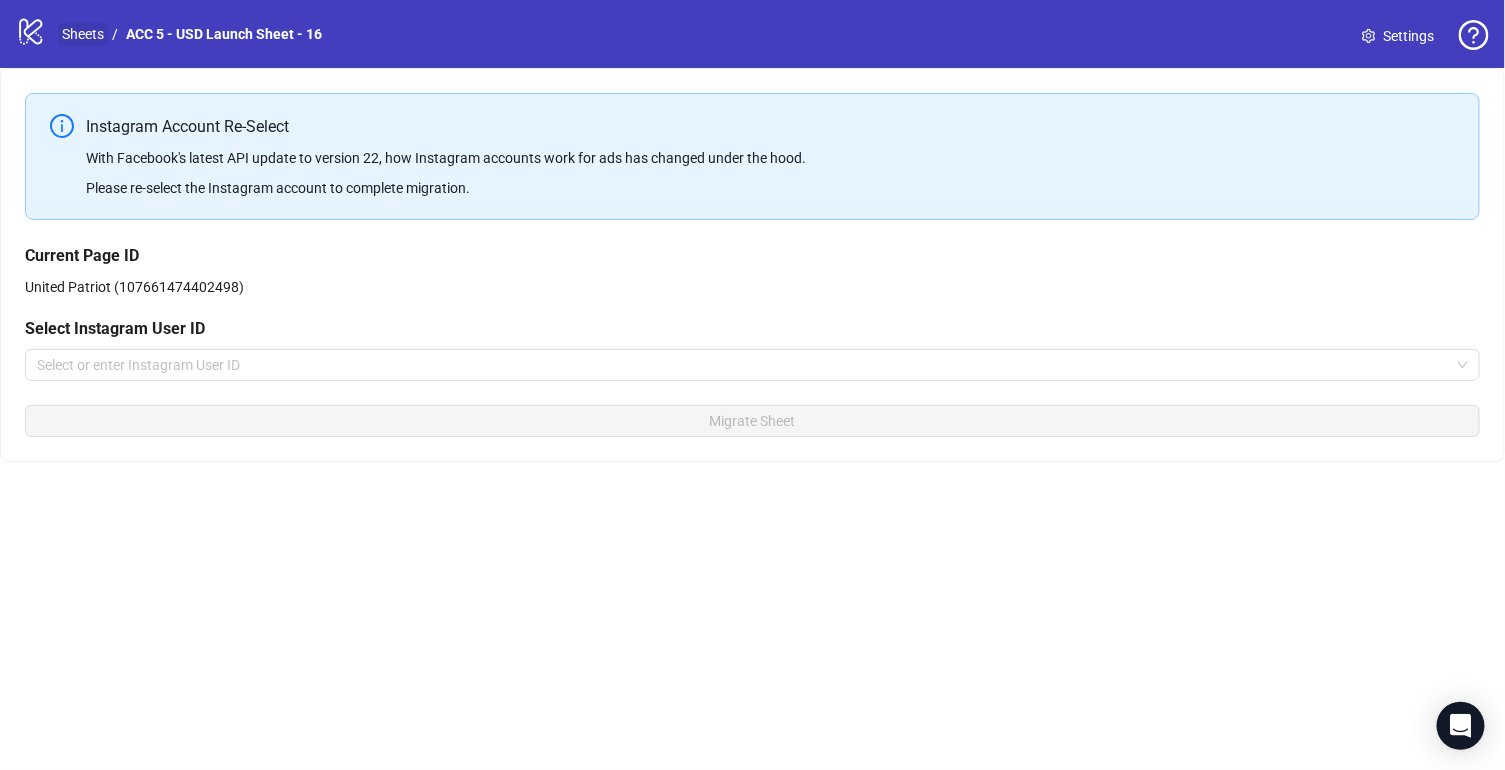 click on "Sheets" at bounding box center (83, 34) 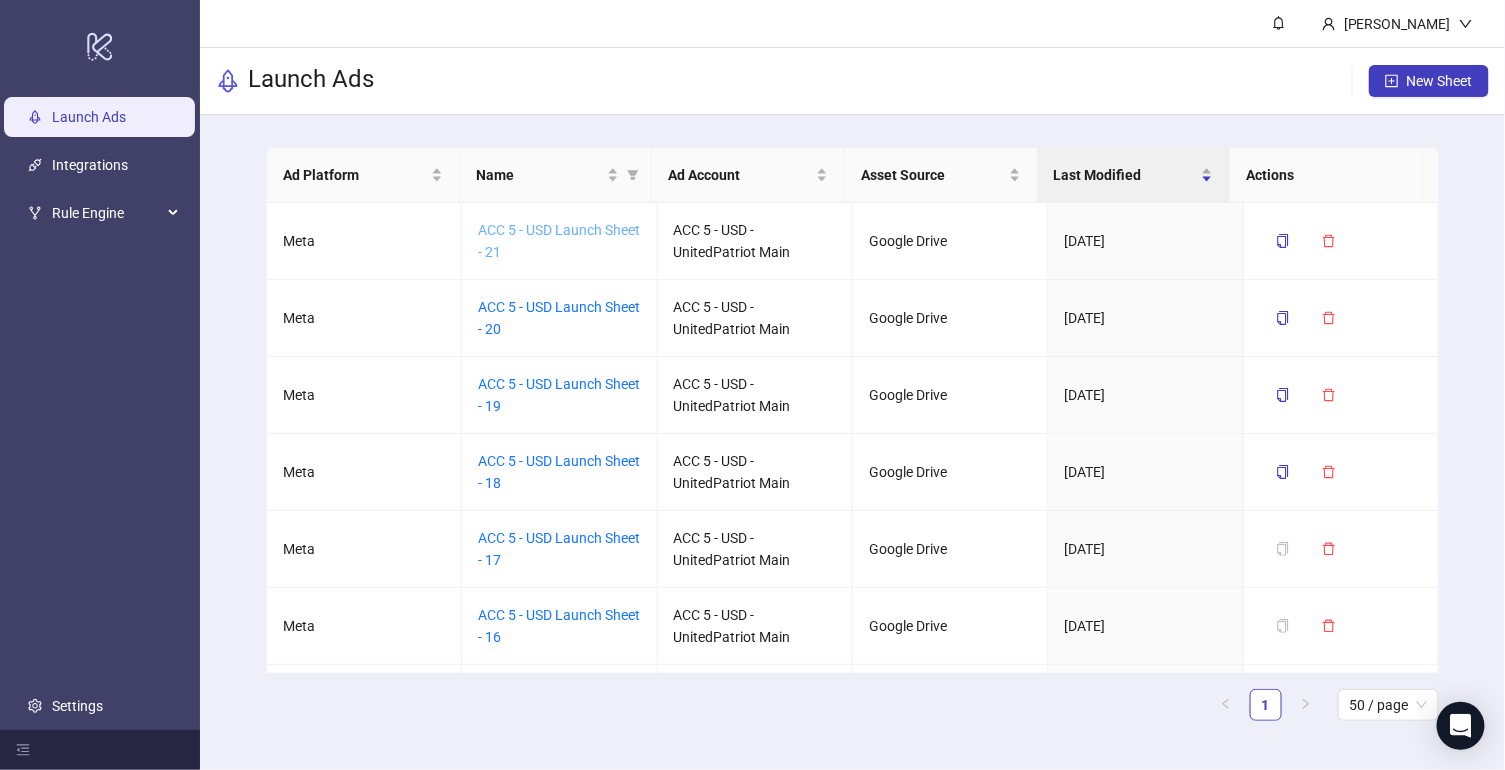 click on "ACC 5 - USD Launch Sheet - 21" at bounding box center [559, 241] 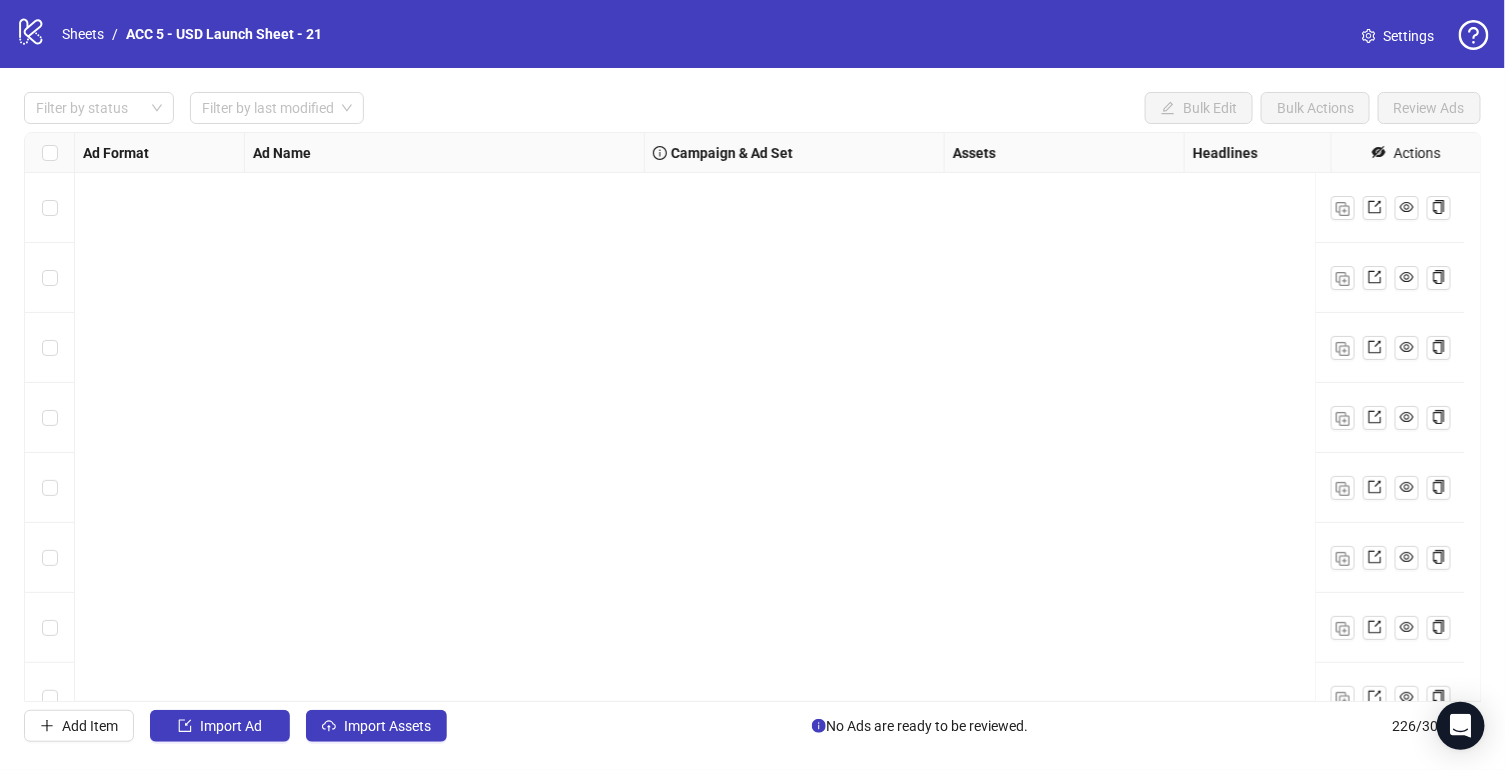 scroll, scrollTop: 15307, scrollLeft: 0, axis: vertical 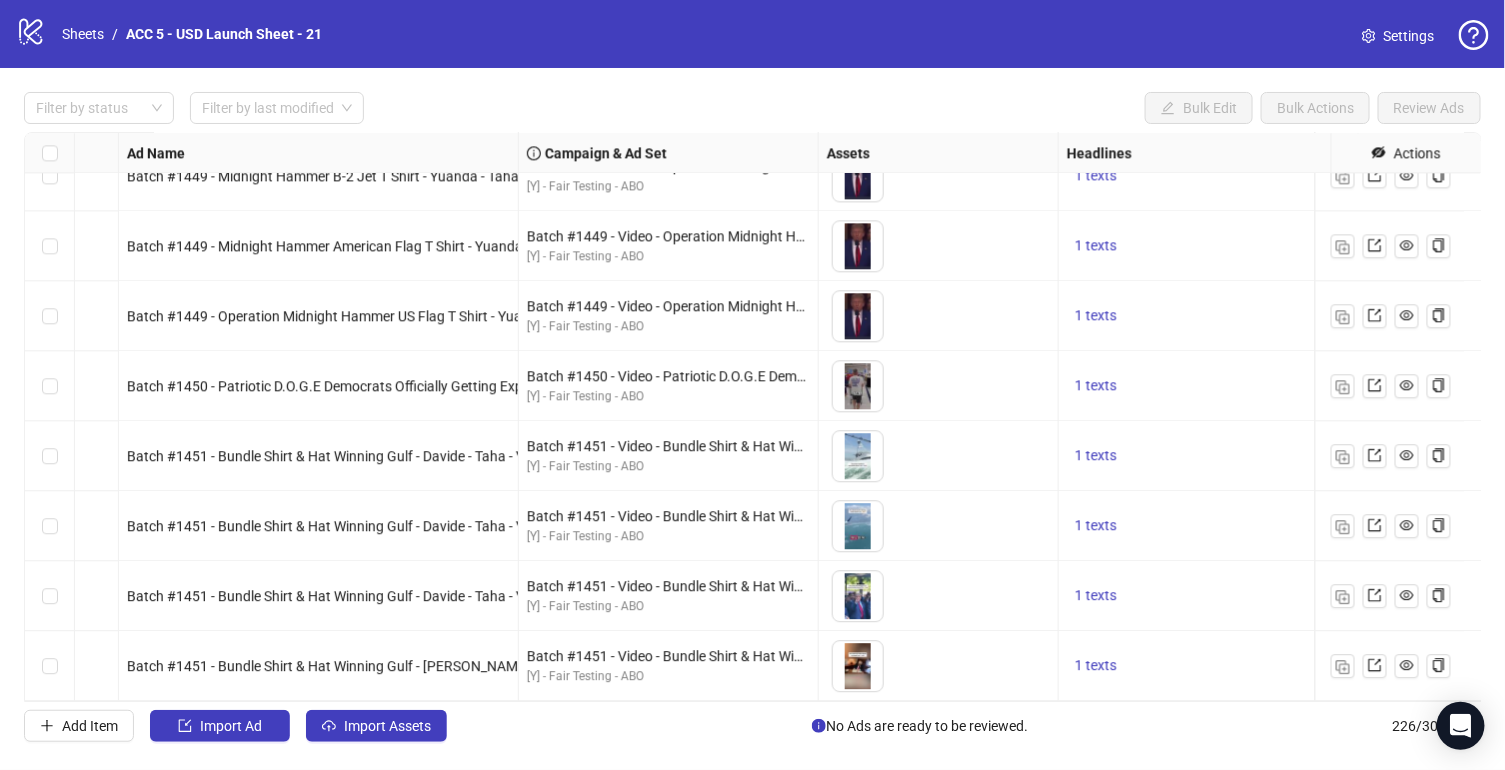 click on "Ad Format Ad Name Campaign & Ad Set Assets Headlines Primary Texts Descriptions Destination URL App Product Page ID Display URL Leadgen Form Product Set ID Call to Action Actions Single video Batch #1449 -  Midnight Hammer B-2 Super Hero T Shirt - Yuanda - Taha - V1 Batch #1449 - Video - Operation Midnight Hammer - Yuanda - Taha - July 2 [Y] - Fair Testing - ABO
To pick up a draggable item, press the space bar.
While dragging, use the arrow keys to move the item.
Press space again to drop the item in its new position, or press escape to cancel.
1 texts 1 texts 1 texts Single video Batch #1449 - Midnight Hammer B-2 Jet T Shirt - Yuanda - Taha - V2 Batch #1449 - Video - Operation Midnight Hammer - Yuanda - Taha - July 2 [Y] - Fair Testing - ABO
To pick up a draggable item, press the space bar.
While dragging, use the arrow keys to move the item.
Press space again to drop the item in its new position, or press escape to cancel.
1 texts 1 texts 1 texts Single video 1 texts 1 texts" at bounding box center [753, 417] 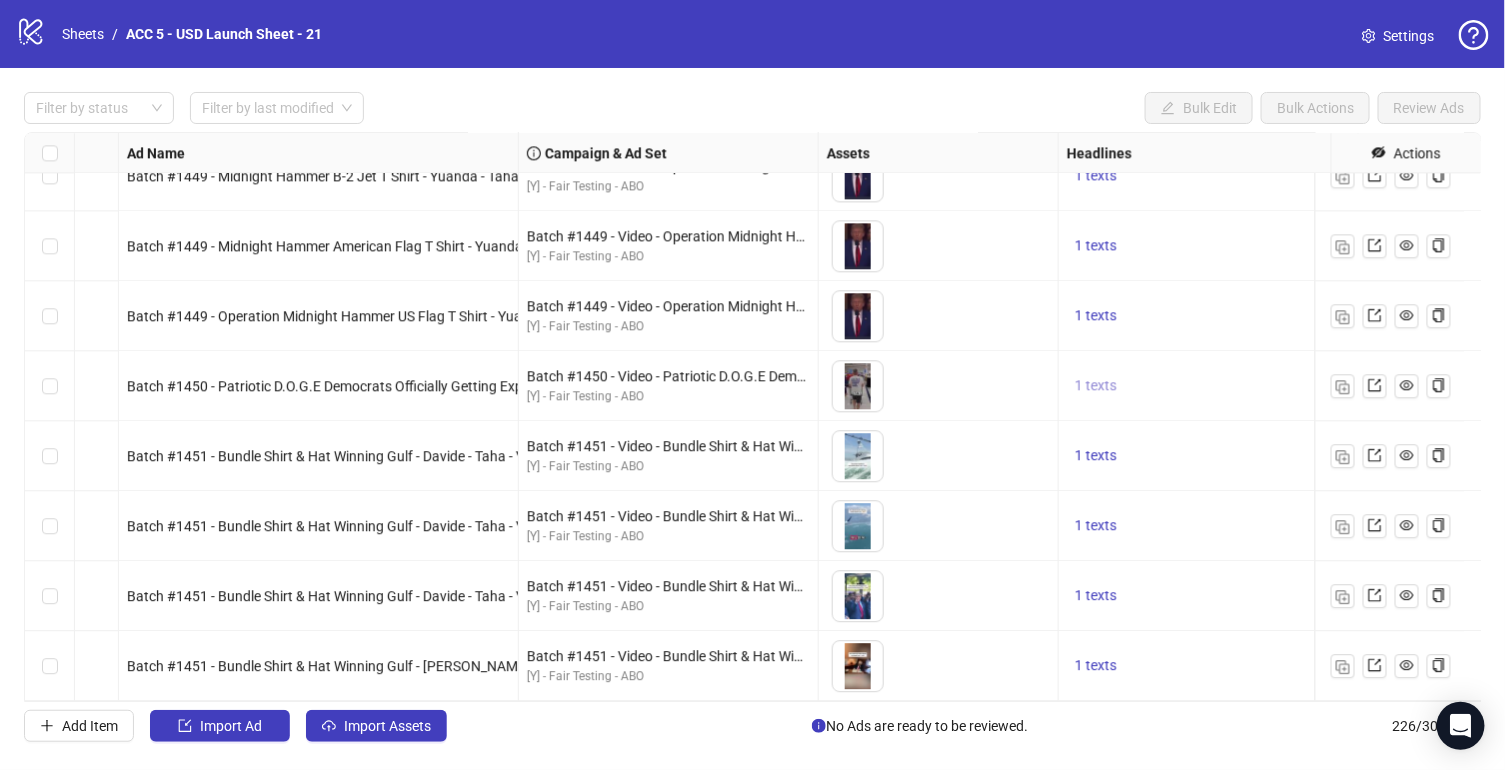 scroll, scrollTop: 15246, scrollLeft: 126, axis: both 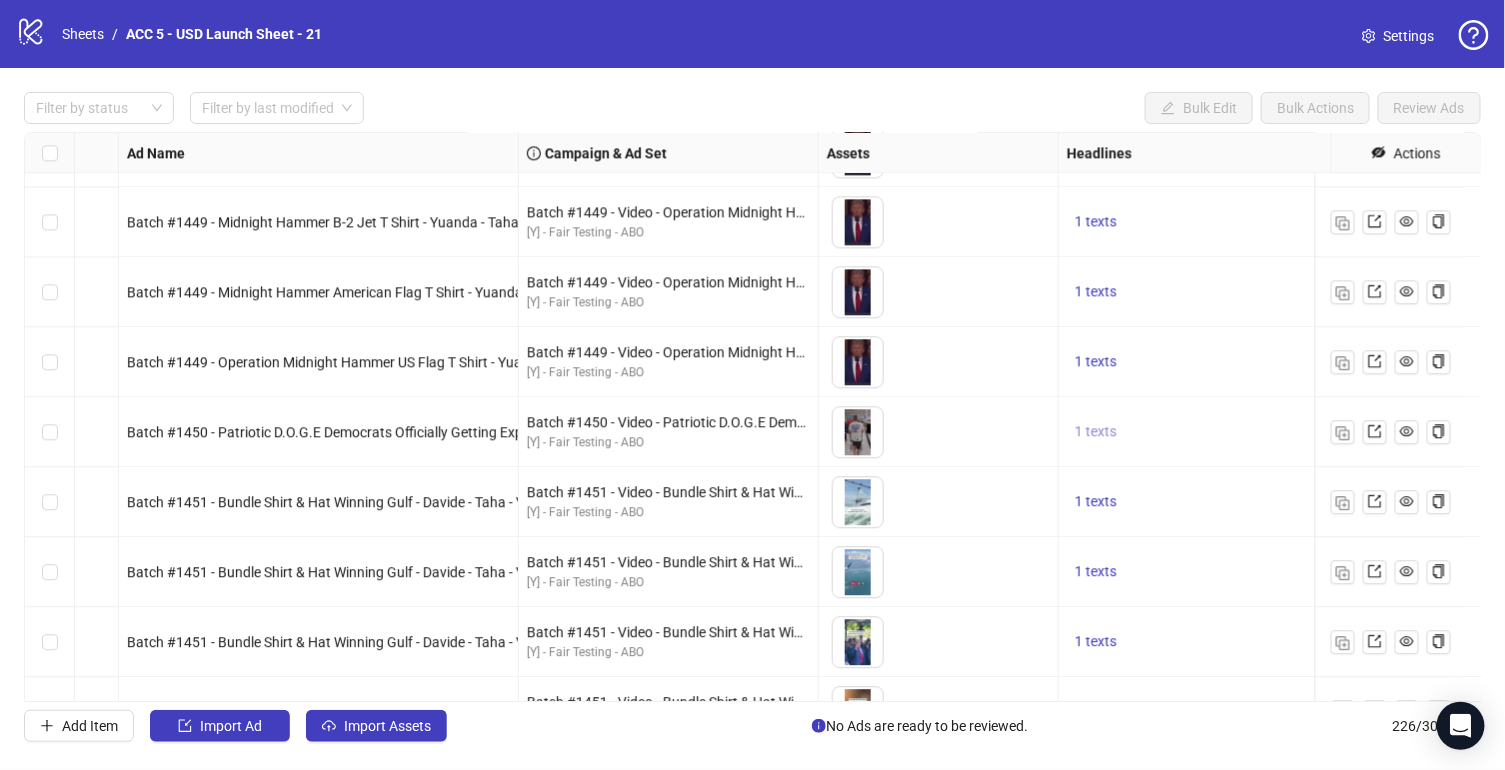 click on "1 texts" at bounding box center (1096, 431) 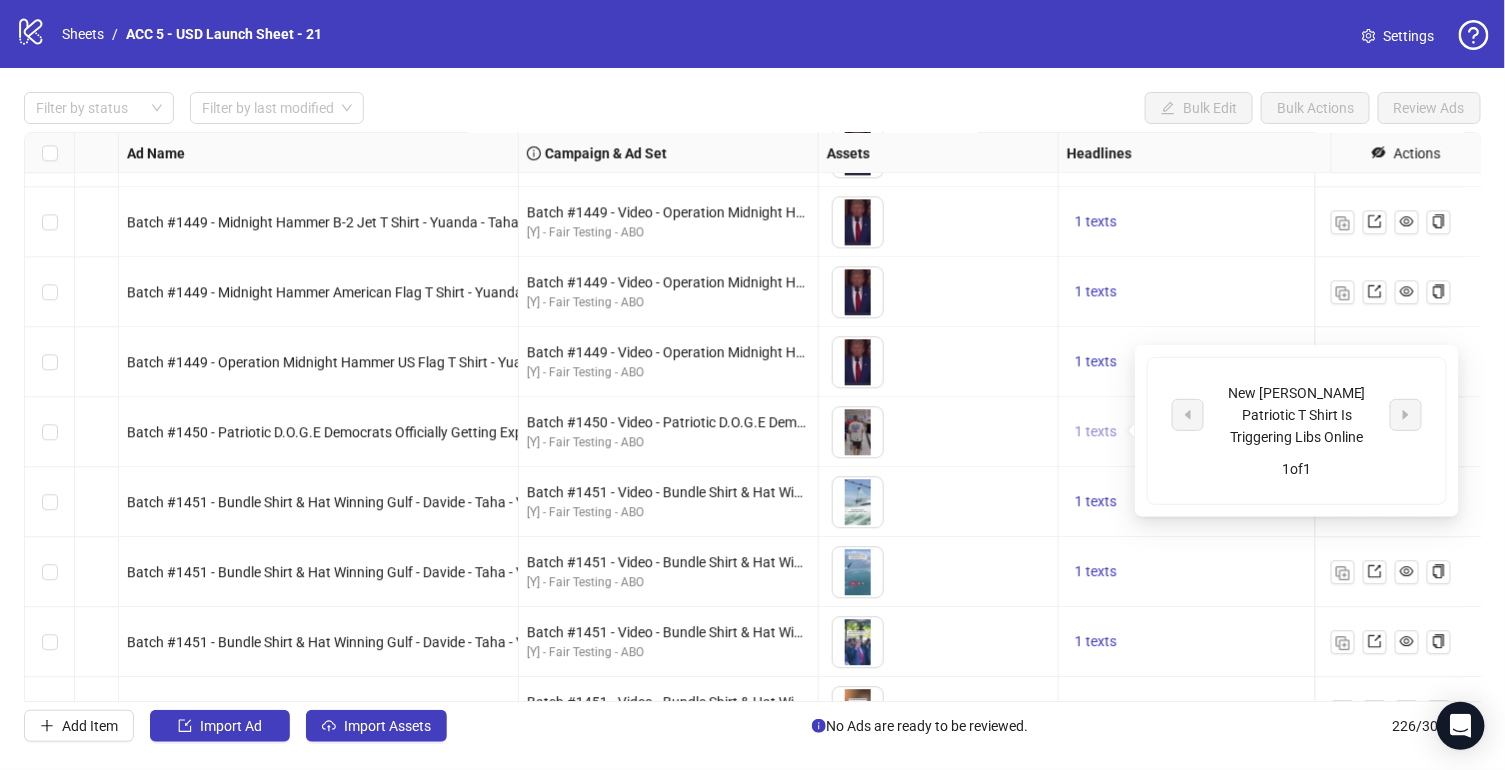 click on "1 texts" at bounding box center (1096, 431) 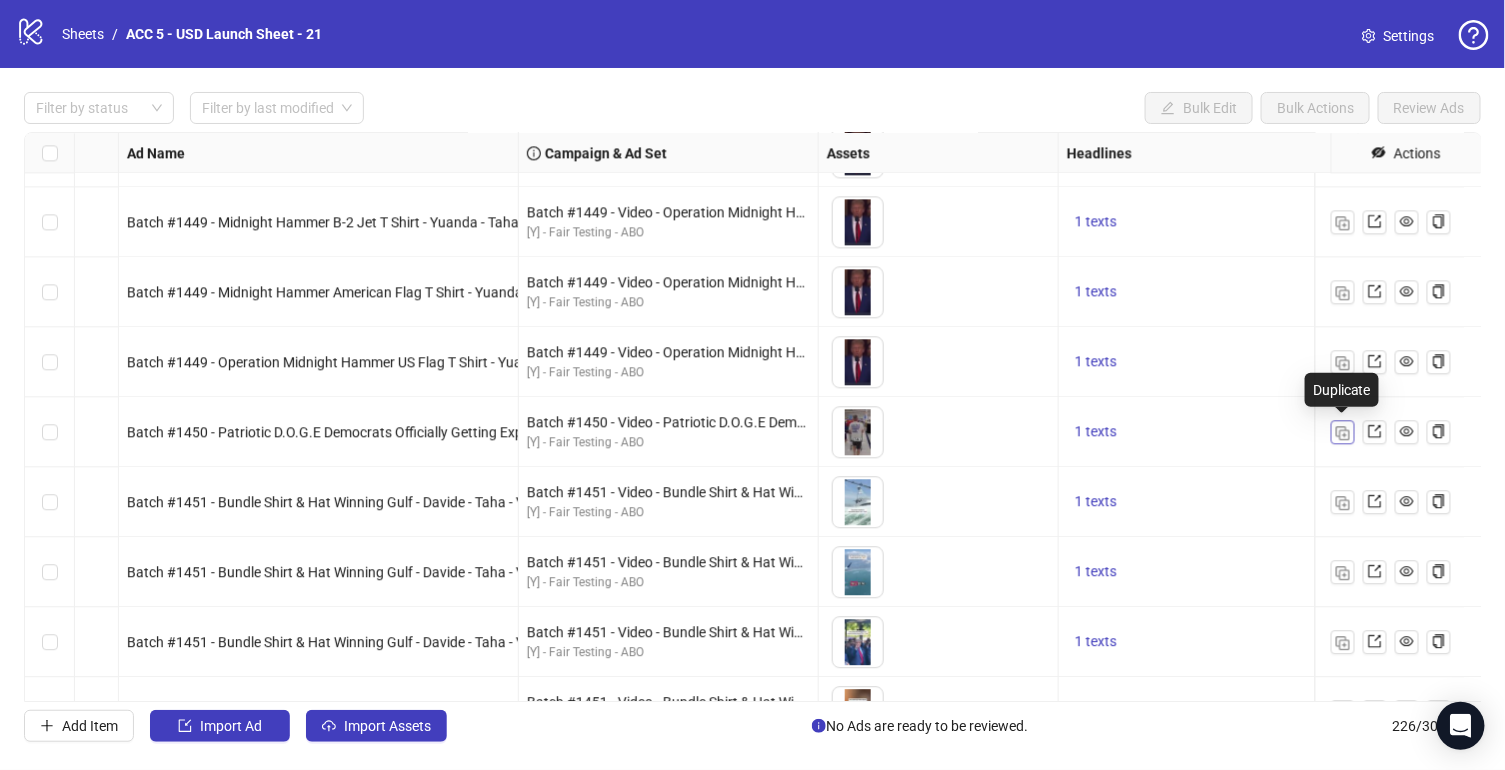 click at bounding box center [1343, 433] 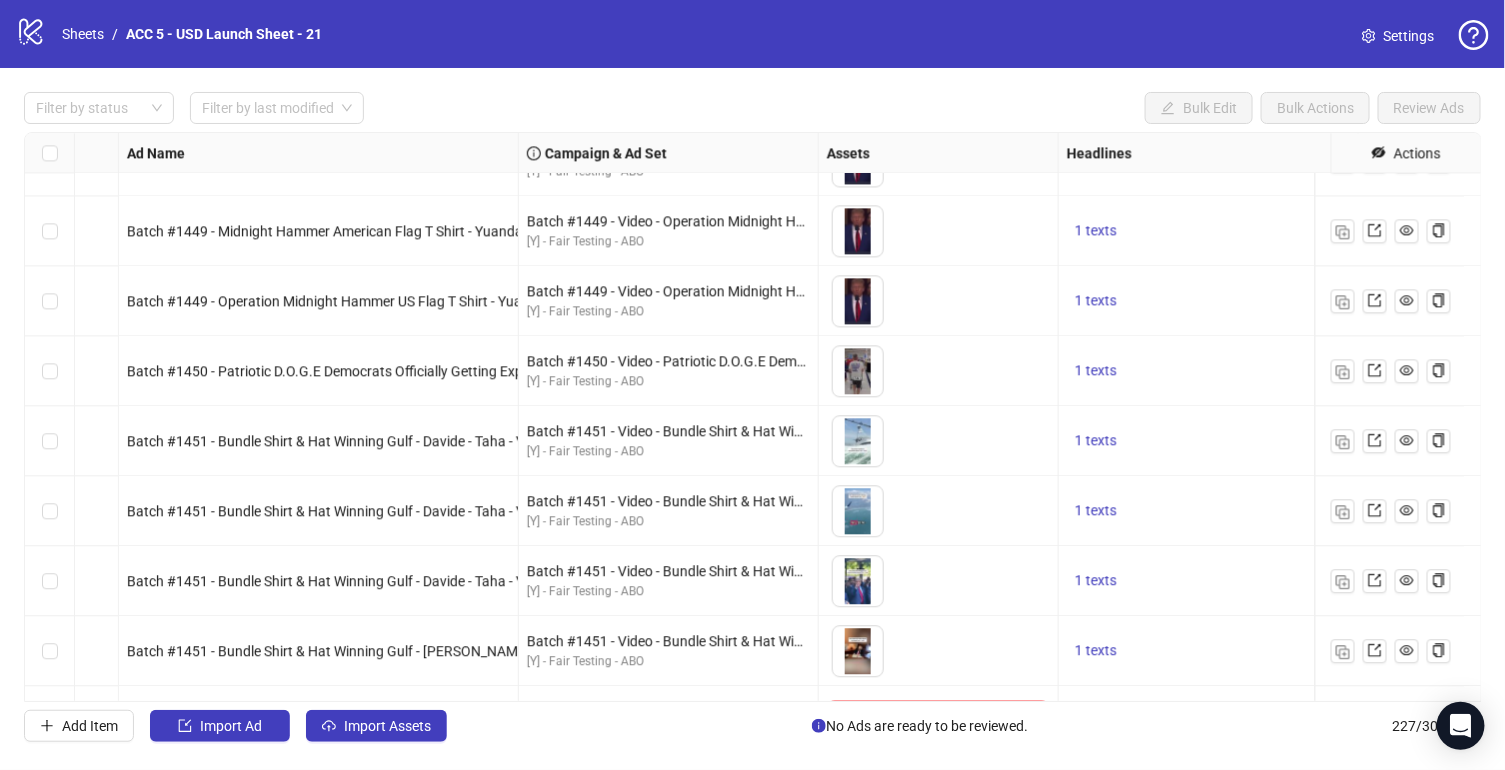 scroll, scrollTop: 15377, scrollLeft: 126, axis: both 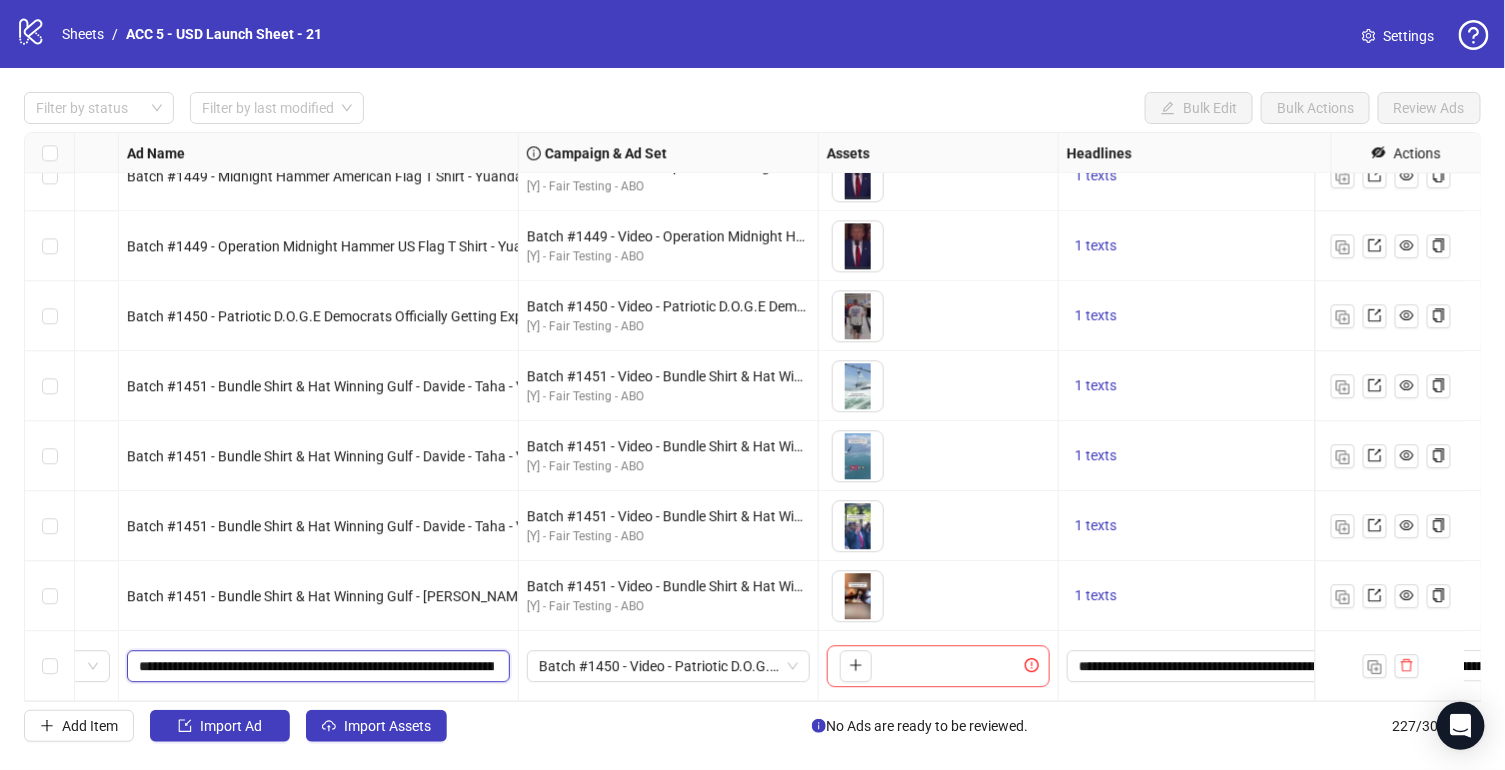 click on "**********" at bounding box center (316, 666) 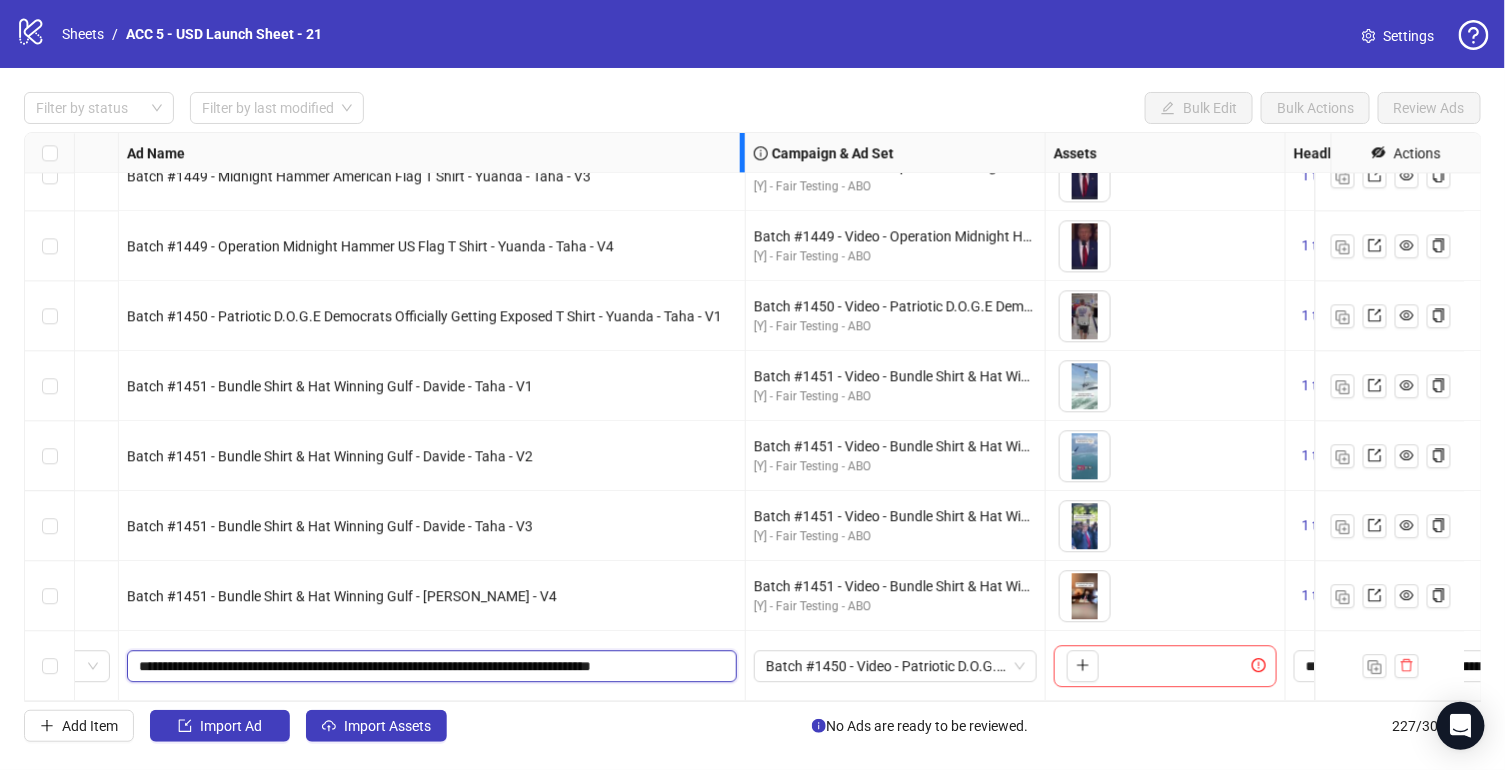 scroll, scrollTop: 0, scrollLeft: 0, axis: both 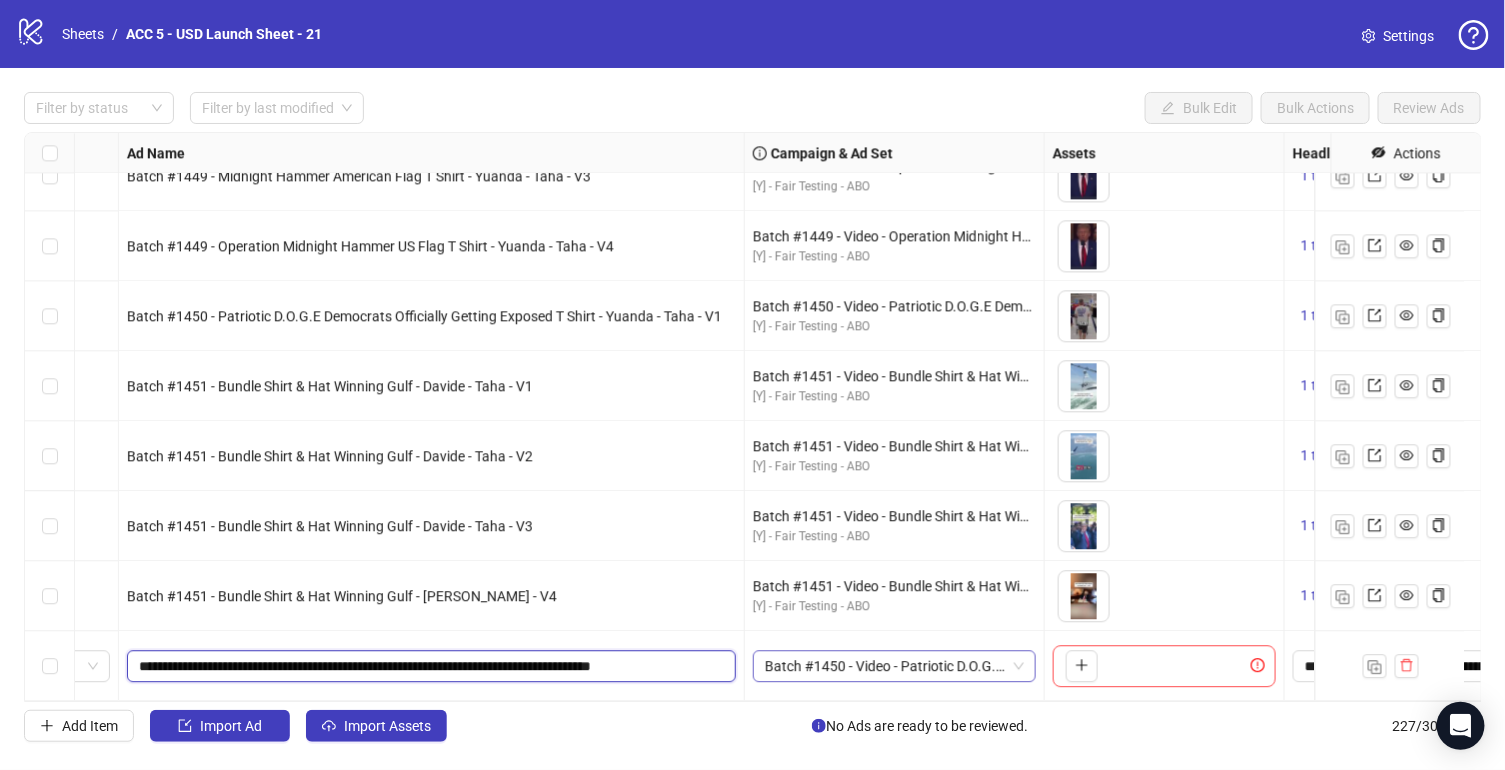 drag, startPoint x: 739, startPoint y: 652, endPoint x: 755, endPoint y: 656, distance: 16.492422 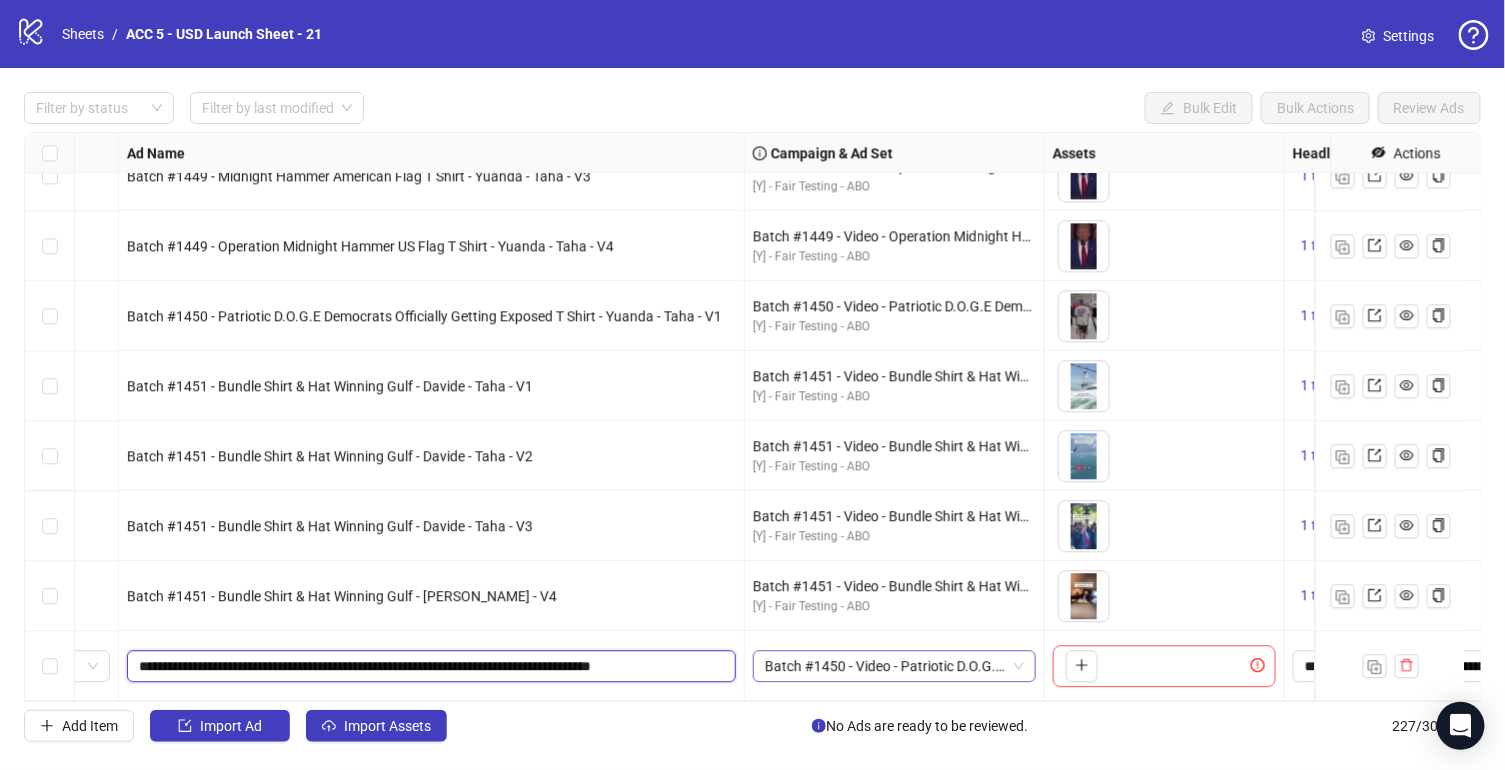 click on "Single video Batch #1449 - Midnight Hammer B-2 Jet T Shirt - Yuanda - Taha - V2 Batch #1449 - Video - Operation Midnight Hammer - Yuanda - Taha - July 2 [Y] - Fair Testing - ABO
To pick up a draggable item, press the space bar.
While dragging, use the arrow keys to move the item.
Press space again to drop the item in its new position, or press escape to cancel.
1 texts 1 texts Single video Batch #1449 - Midnight Hammer American Flag T Shirt - Yuanda - Taha - V3 Batch #1449 - Video - Operation Midnight Hammer - Yuanda - Taha - July 2 [Y] - Fair Testing - ABO
To pick up a draggable item, press the space bar.
While dragging, use the arrow keys to move the item.
Press space again to drop the item in its new position, or press escape to cancel.
1 texts 1 texts Single video Batch #1449 - Operation Midnight Hammer US Flag T Shirt - Yuanda - Taha - V4 Batch #1449 - Video - Operation Midnight Hammer - Yuanda - Taha - July 2 [Y] - Fair Testing - ABO 1 texts 1 texts Single video 1 texts" at bounding box center [1017, -15229] 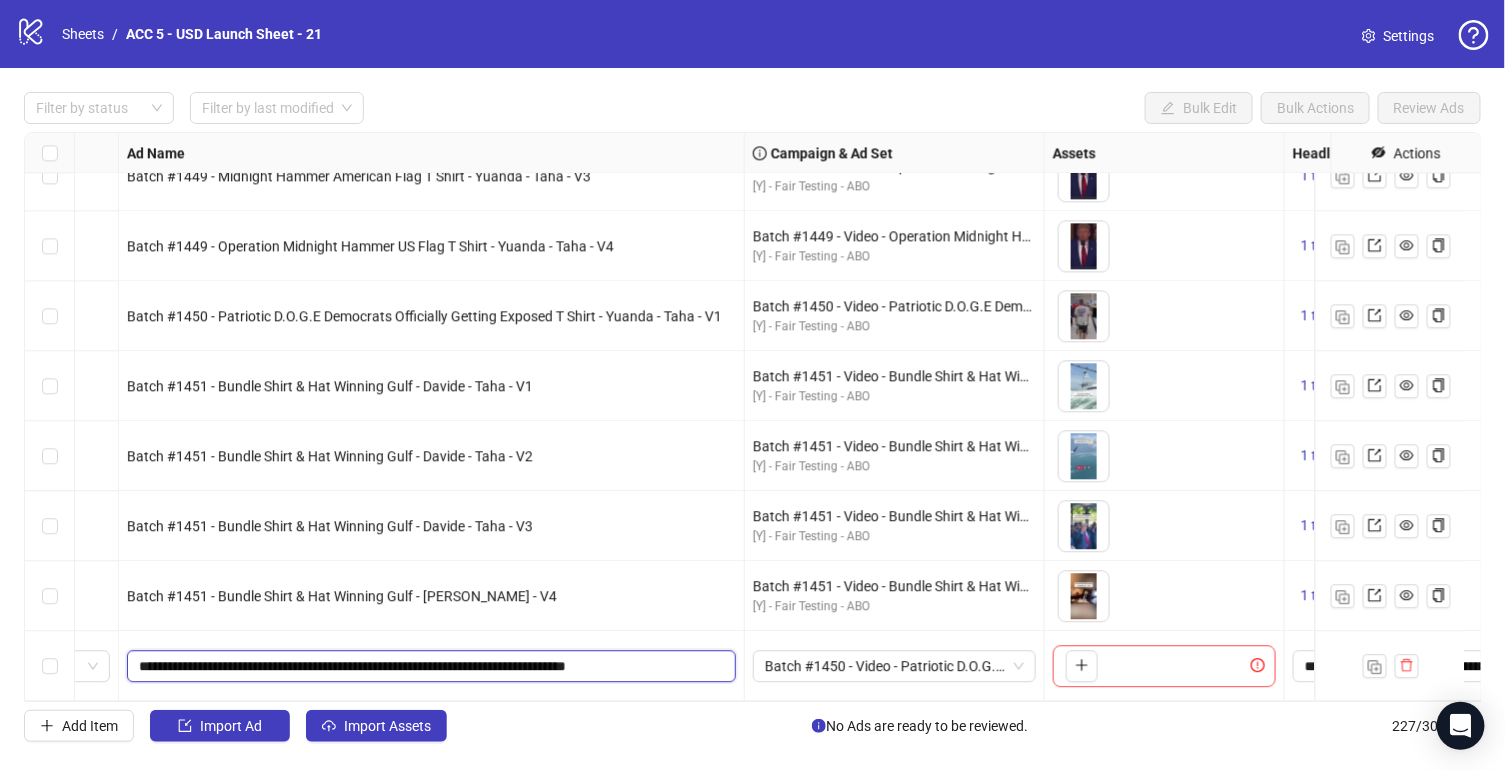 drag, startPoint x: 262, startPoint y: 650, endPoint x: 216, endPoint y: 653, distance: 46.09772 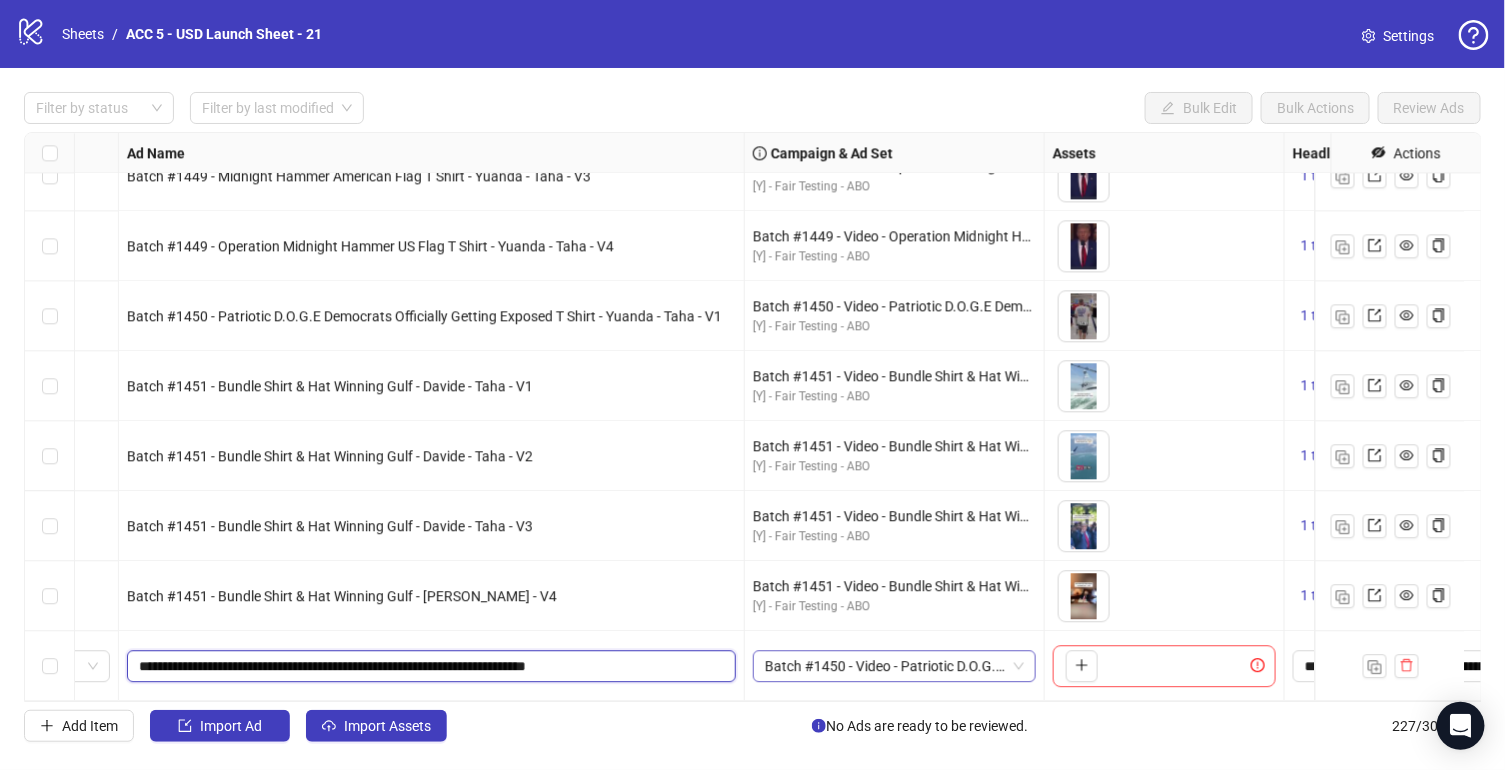 click on "Batch #1450 - Video - Patriotic D.O.G.E Democrats Officially Getting Exposed T Shirt - Yuanda - Taha - July 2" at bounding box center (894, 666) 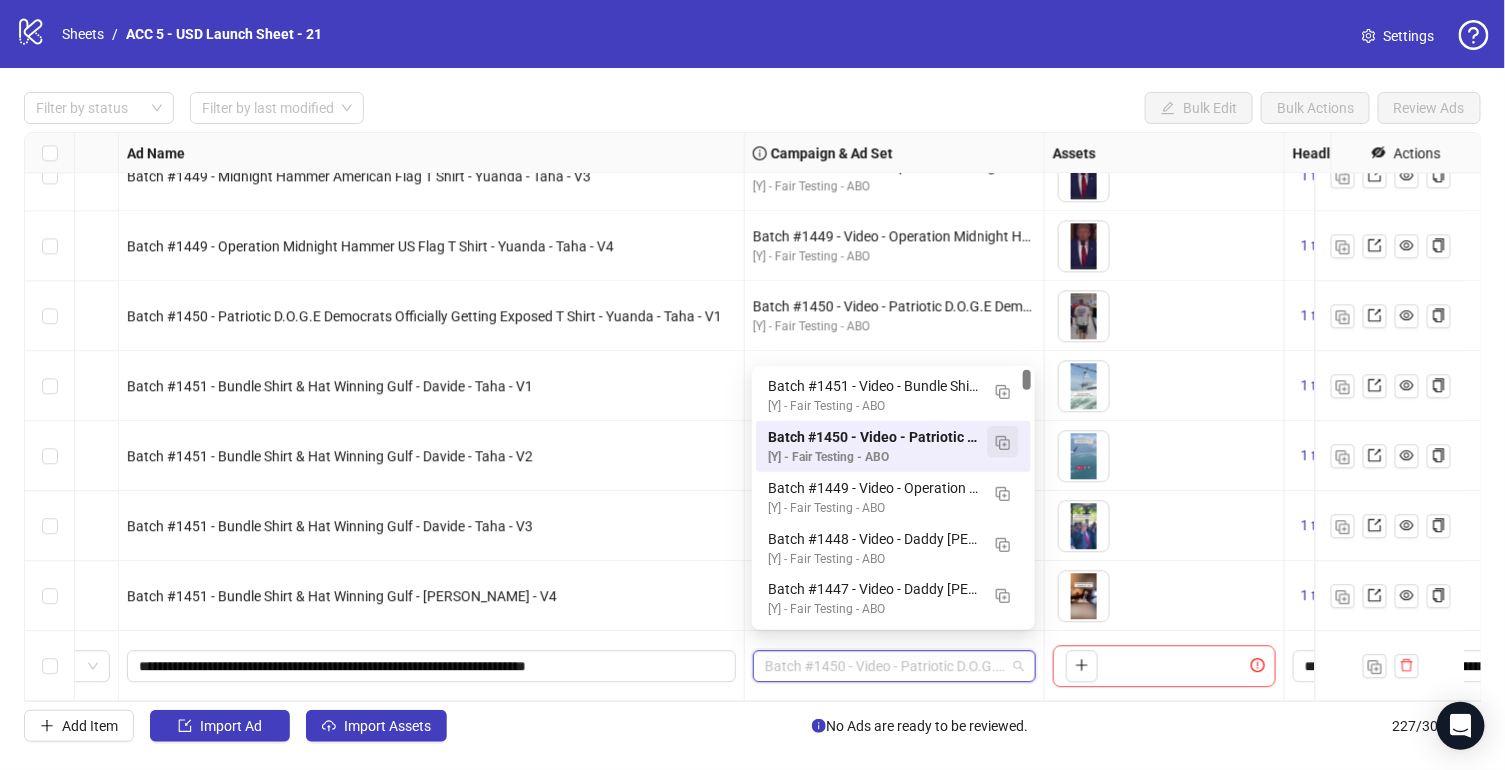 click at bounding box center [1003, 443] 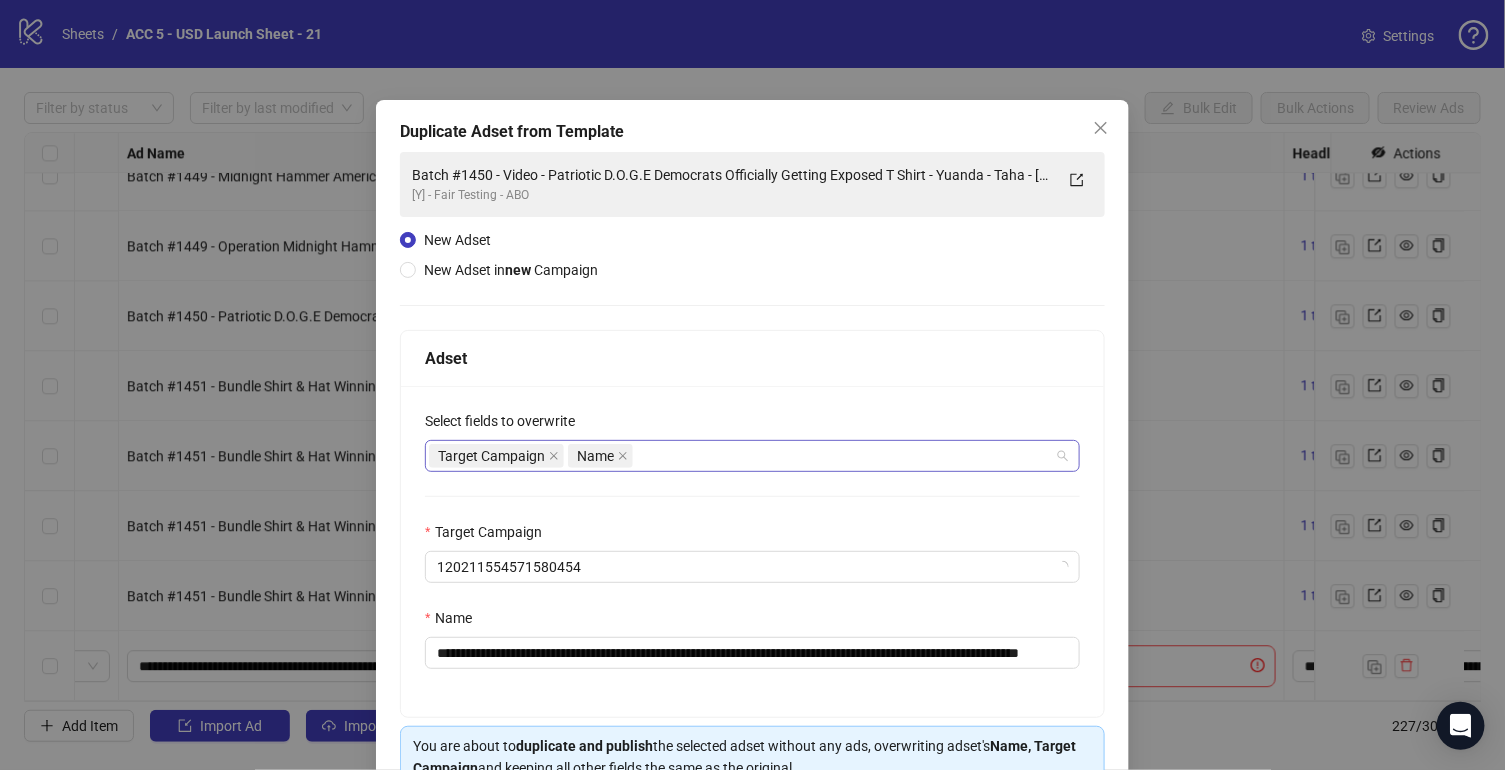 click on "Target Campaign Name" at bounding box center (742, 456) 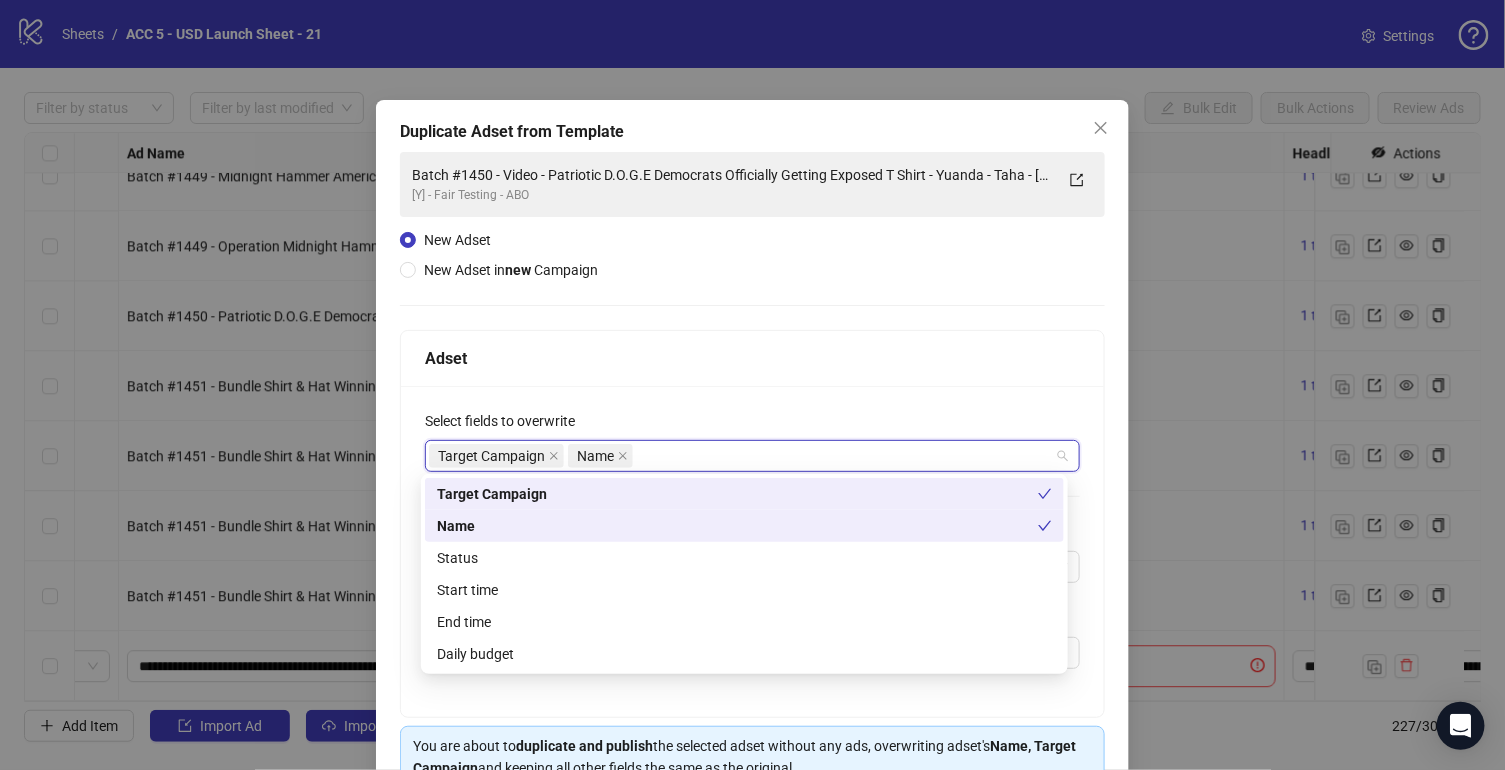 click on "Name" at bounding box center (737, 526) 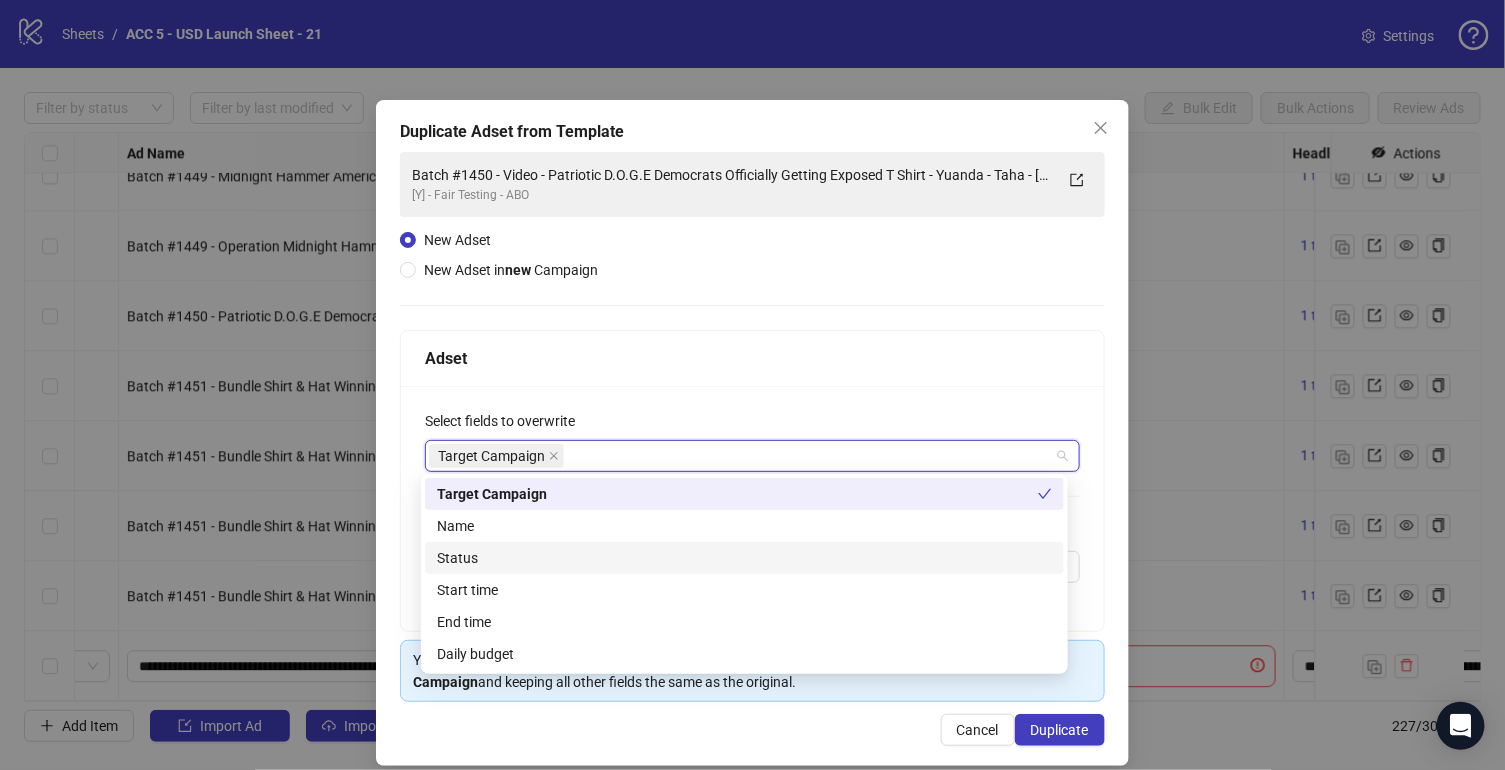 click on "Name" at bounding box center (744, 526) 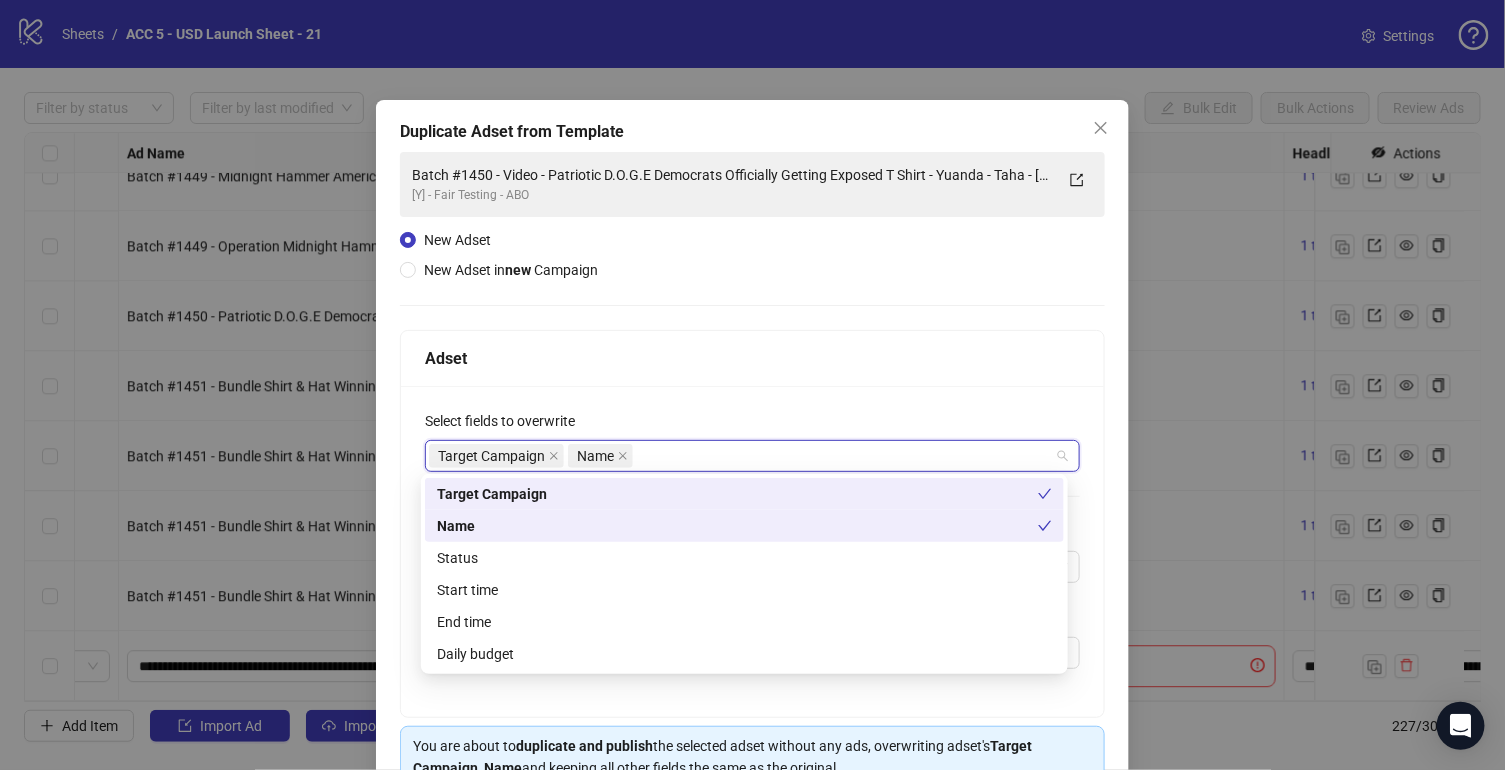 click on "Start time" at bounding box center [744, 590] 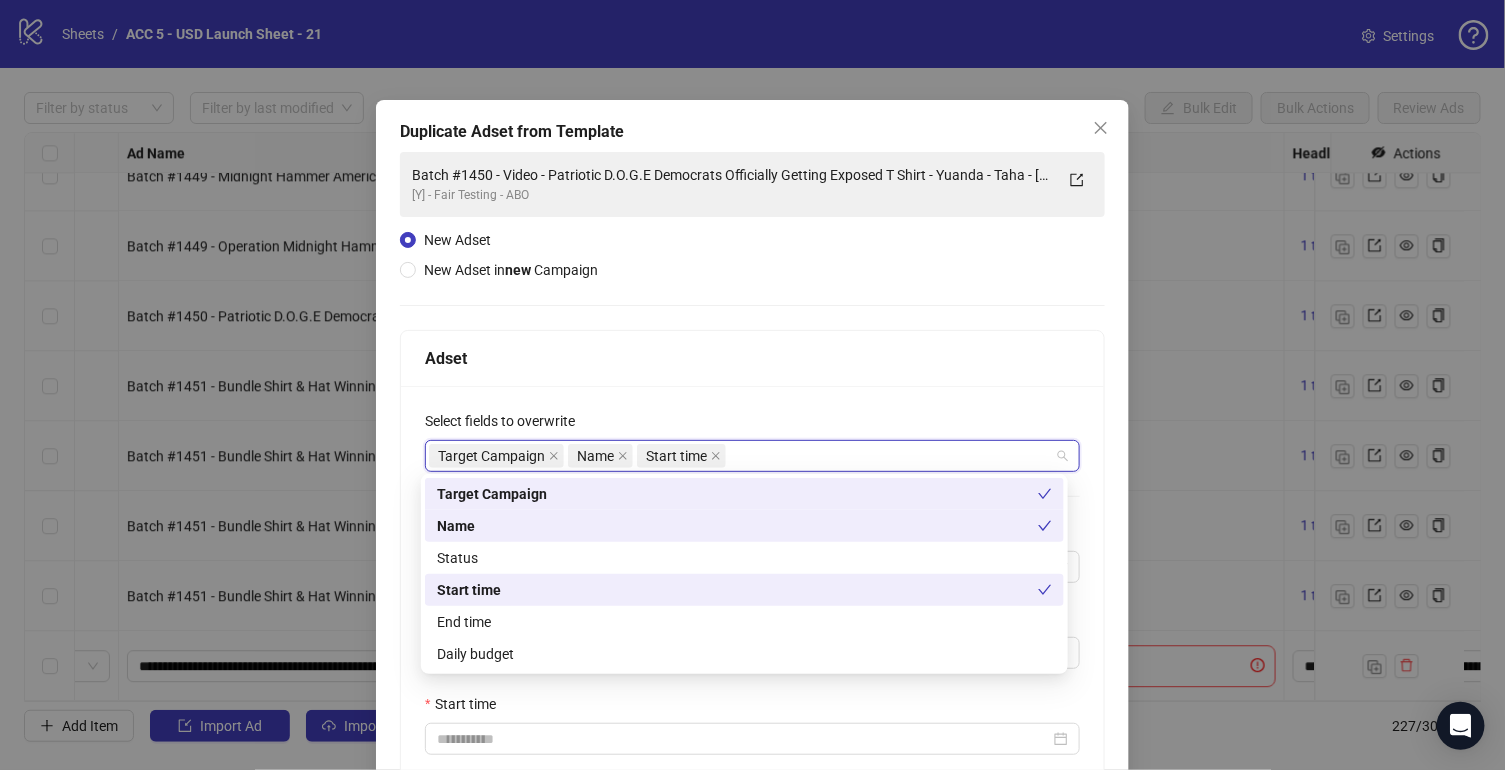 click on "Start time" at bounding box center [744, 590] 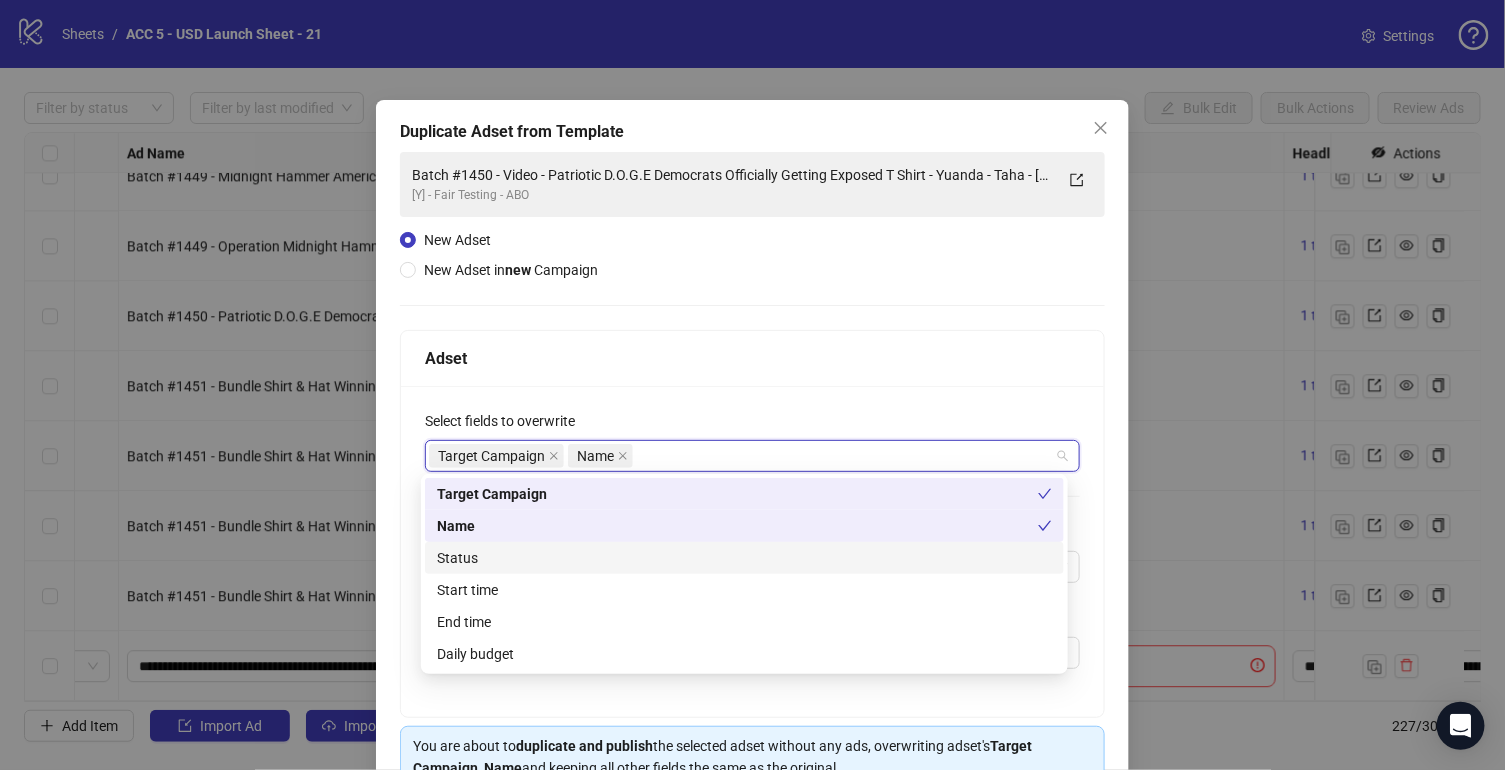 click on "Status" at bounding box center [744, 558] 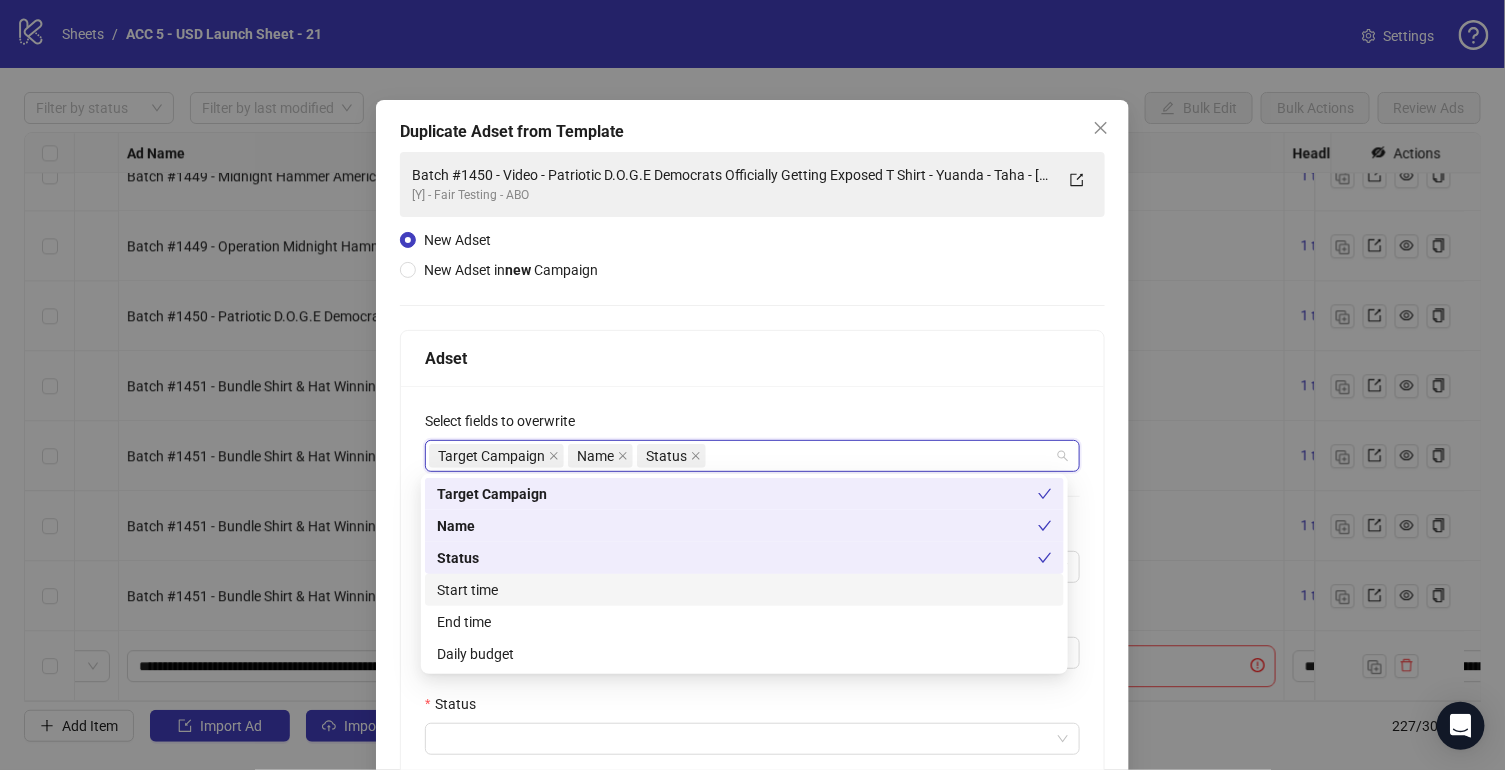 click on "Start time" at bounding box center (744, 590) 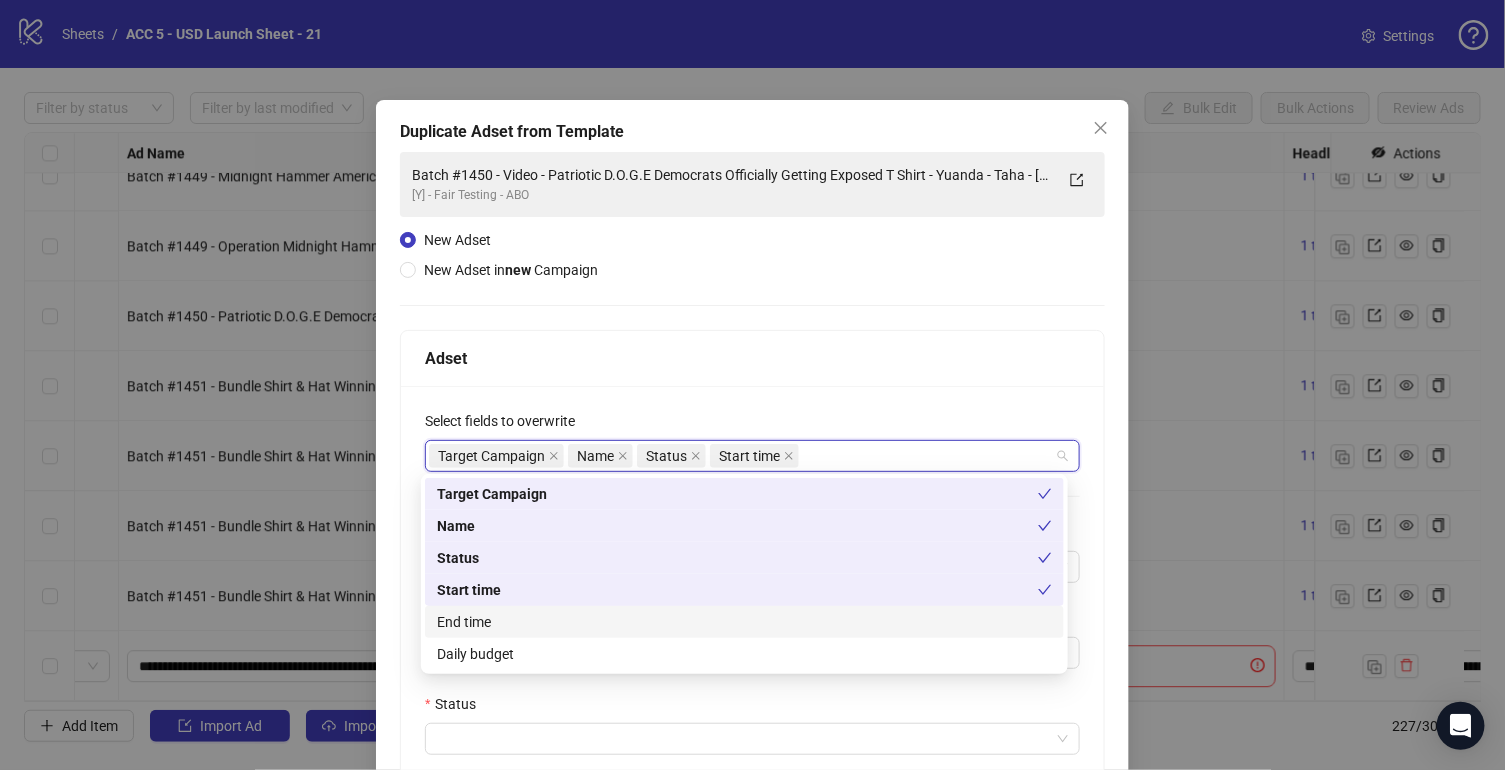 click on "End time" at bounding box center (744, 622) 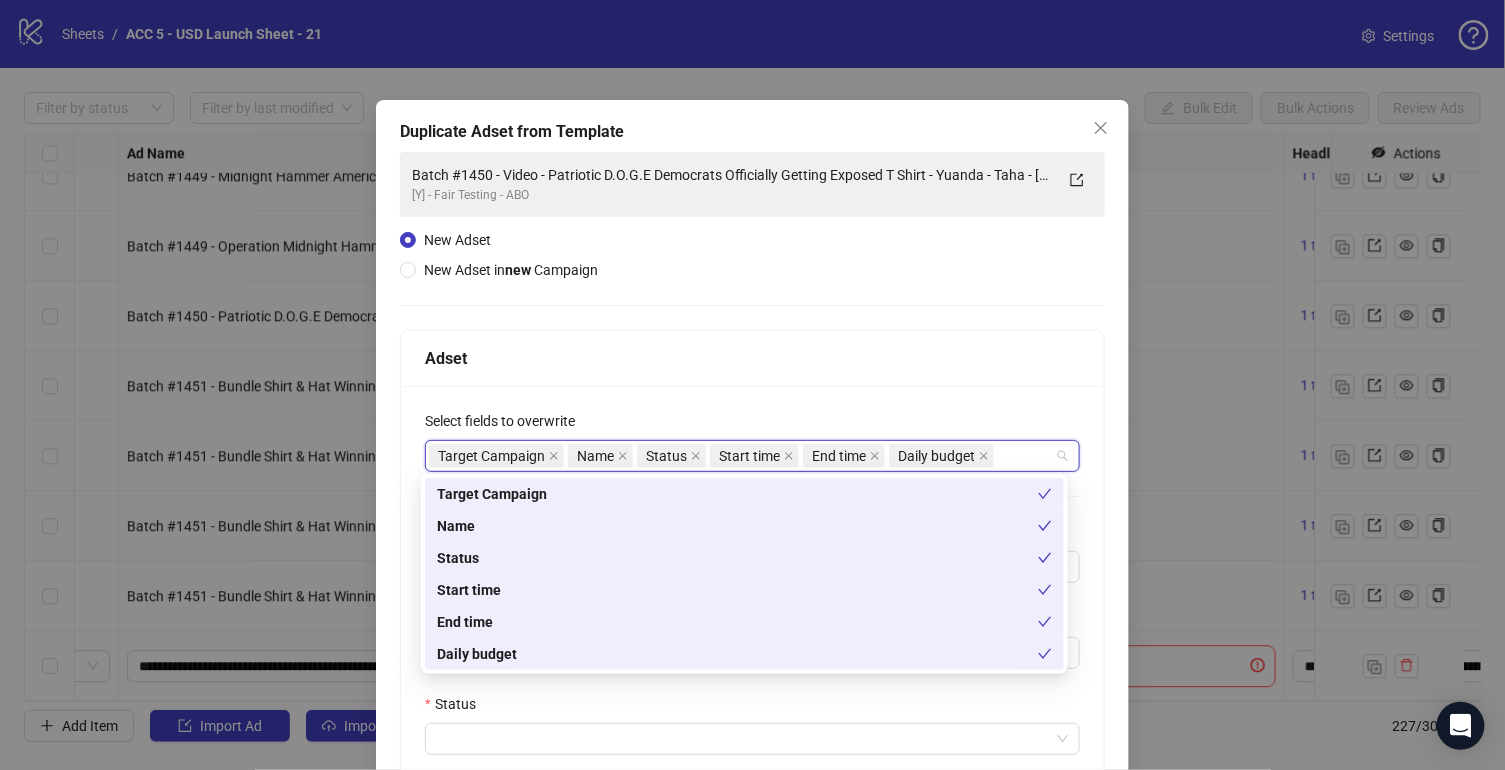 click on "Status" at bounding box center [752, 708] 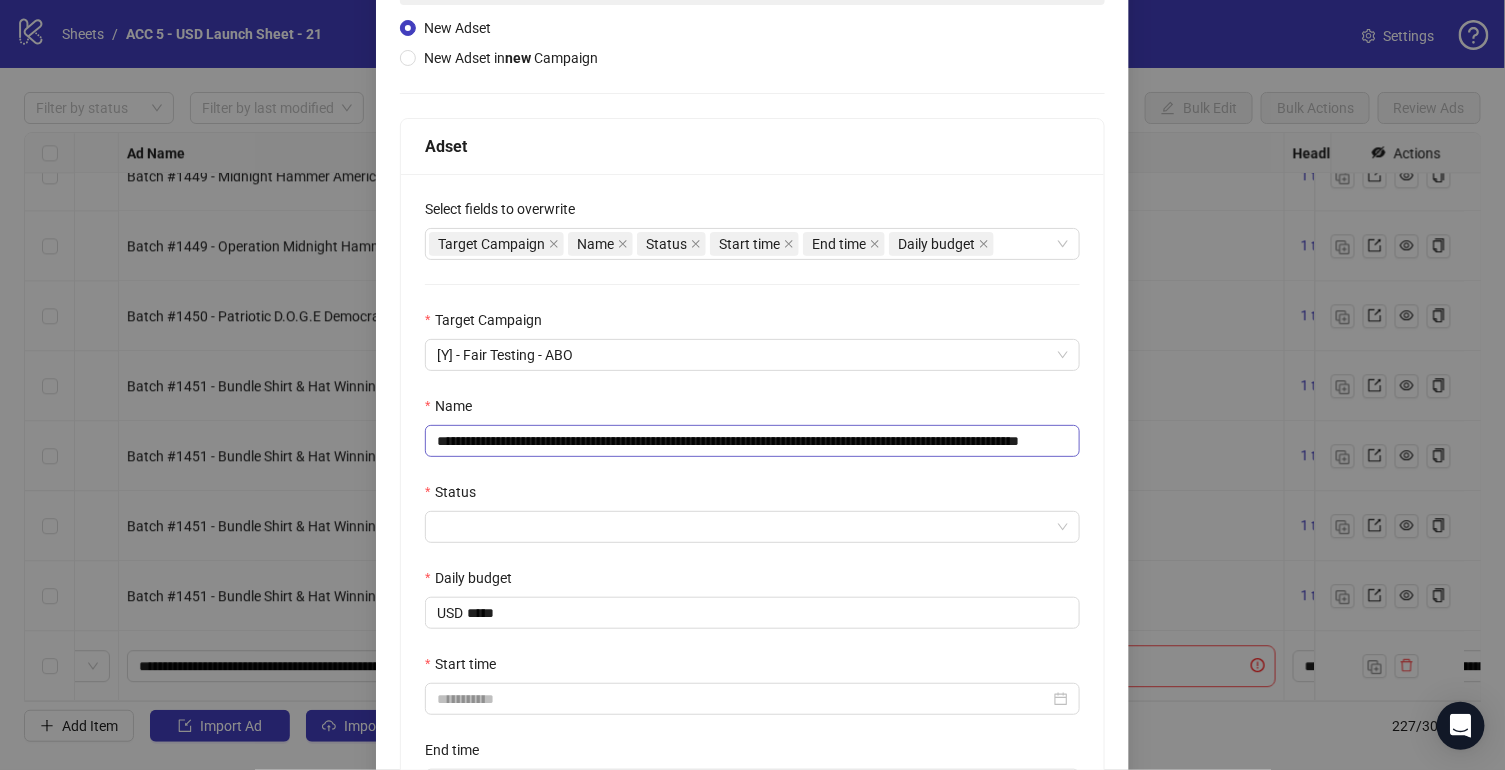scroll, scrollTop: 215, scrollLeft: 0, axis: vertical 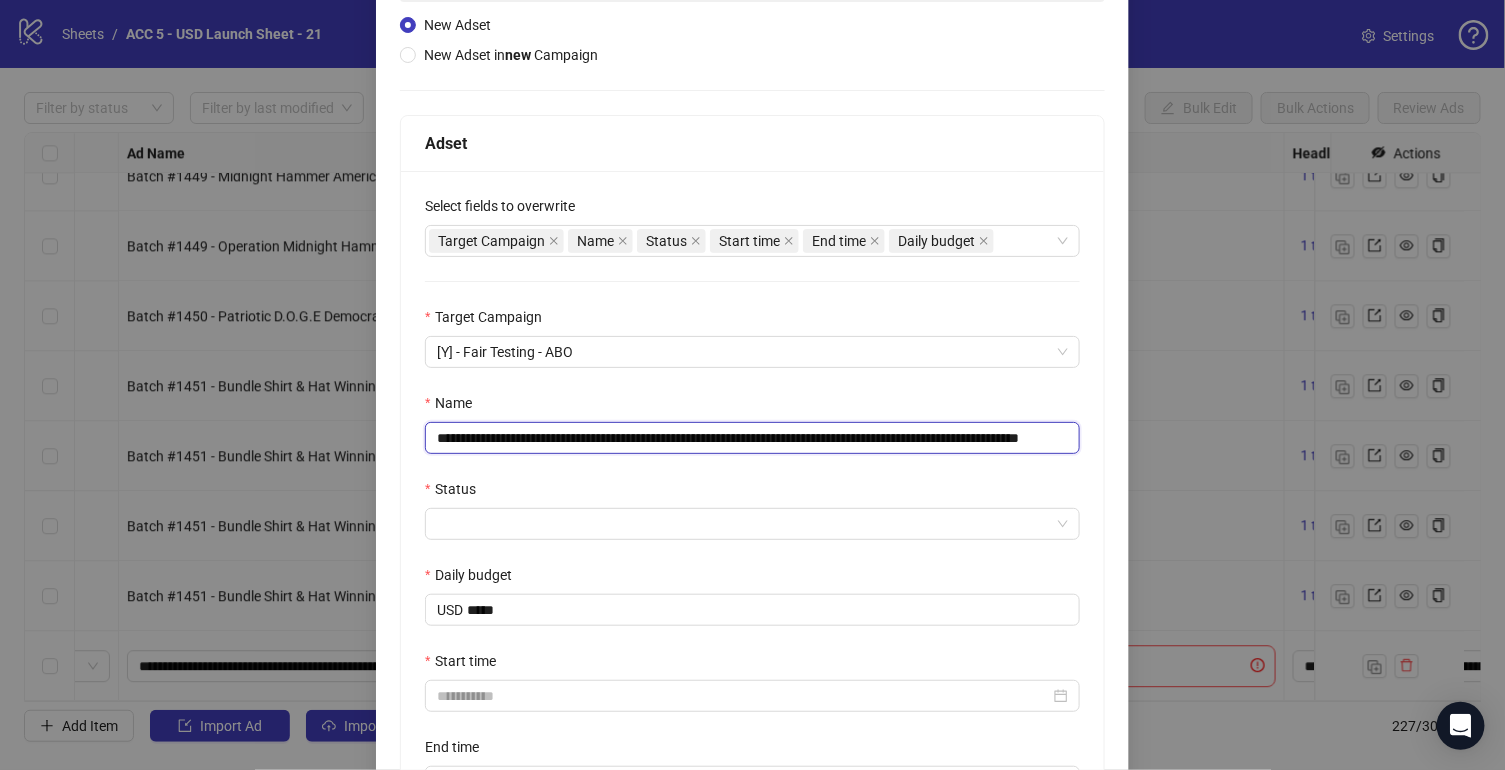click on "**********" at bounding box center [752, 438] 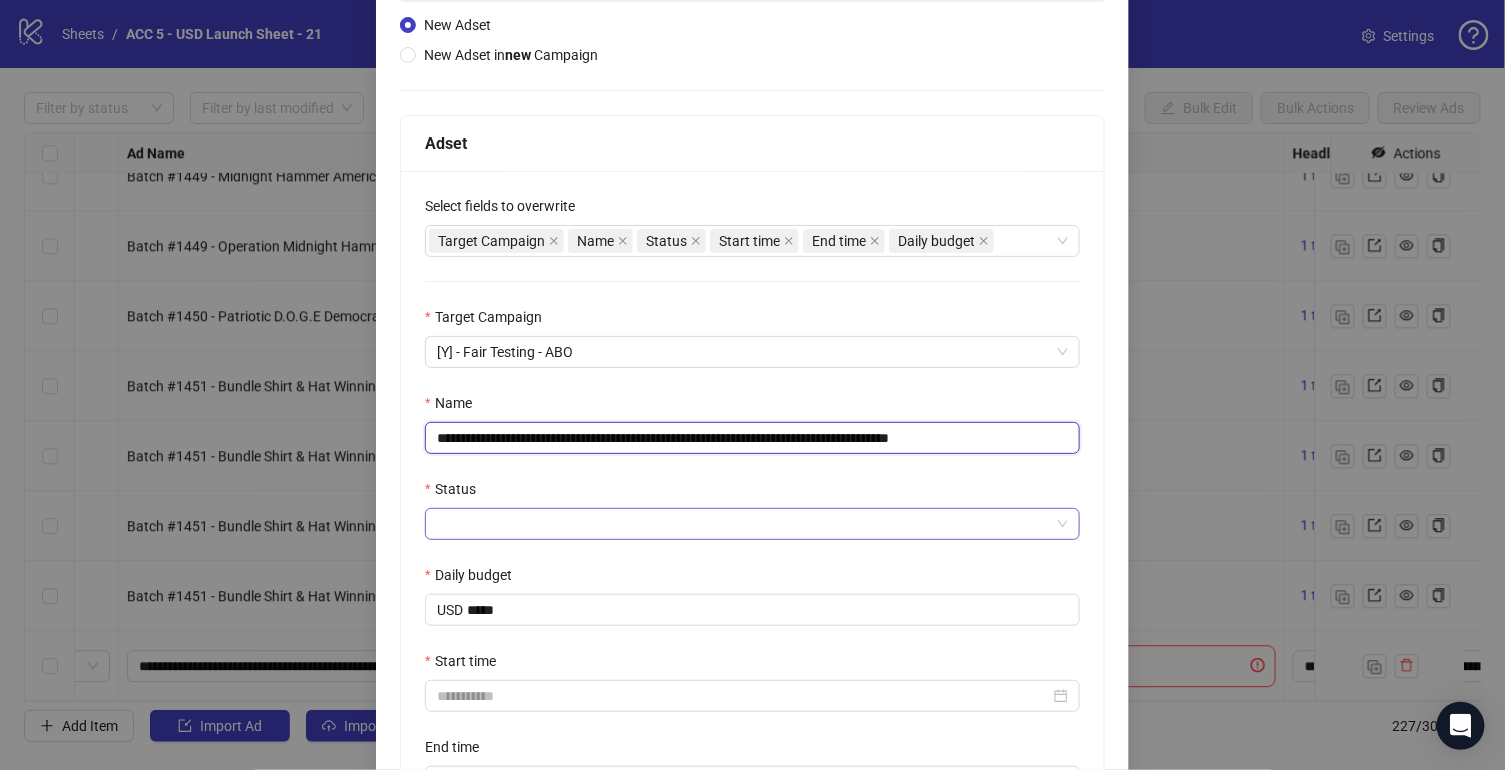 type on "**********" 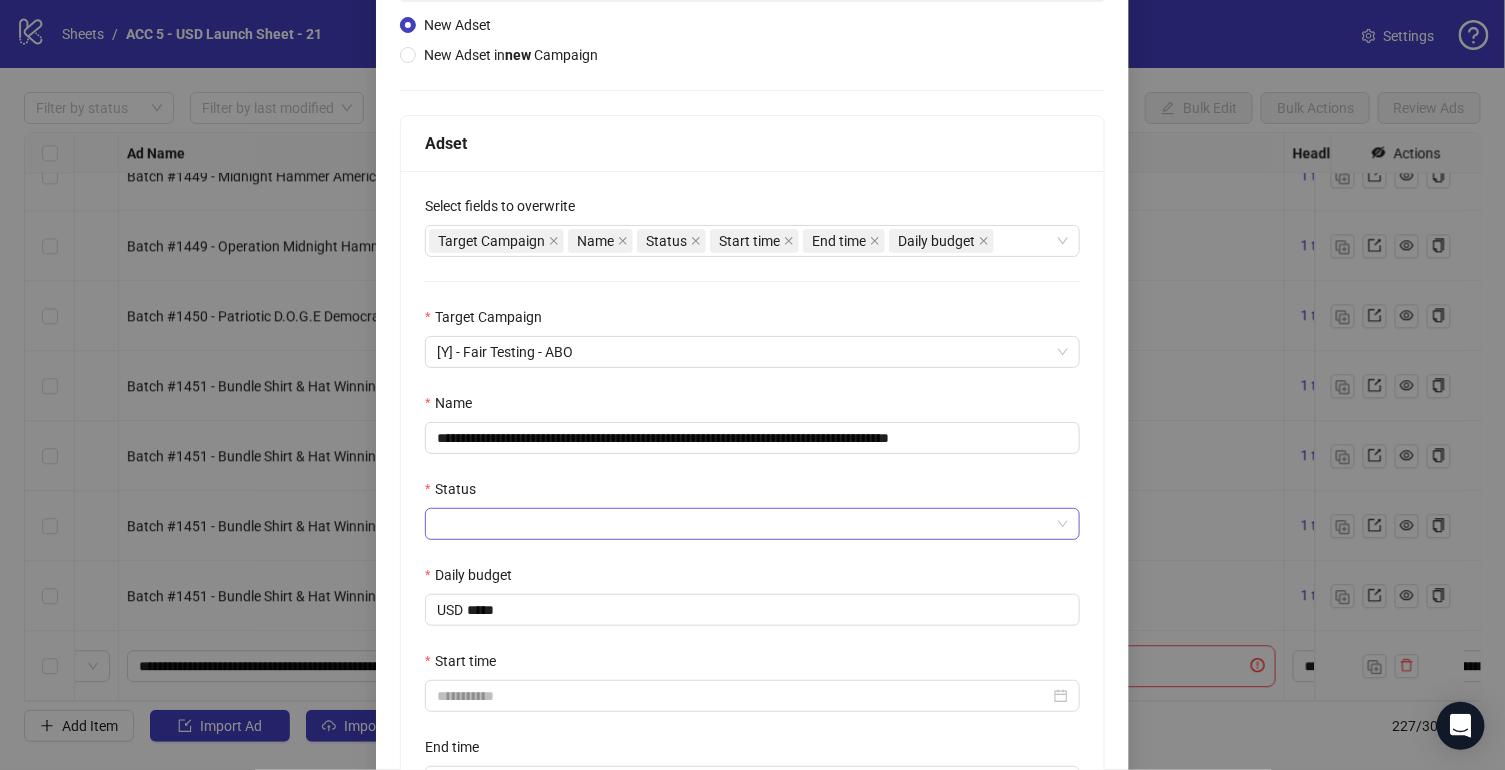 click on "Status" at bounding box center (743, 524) 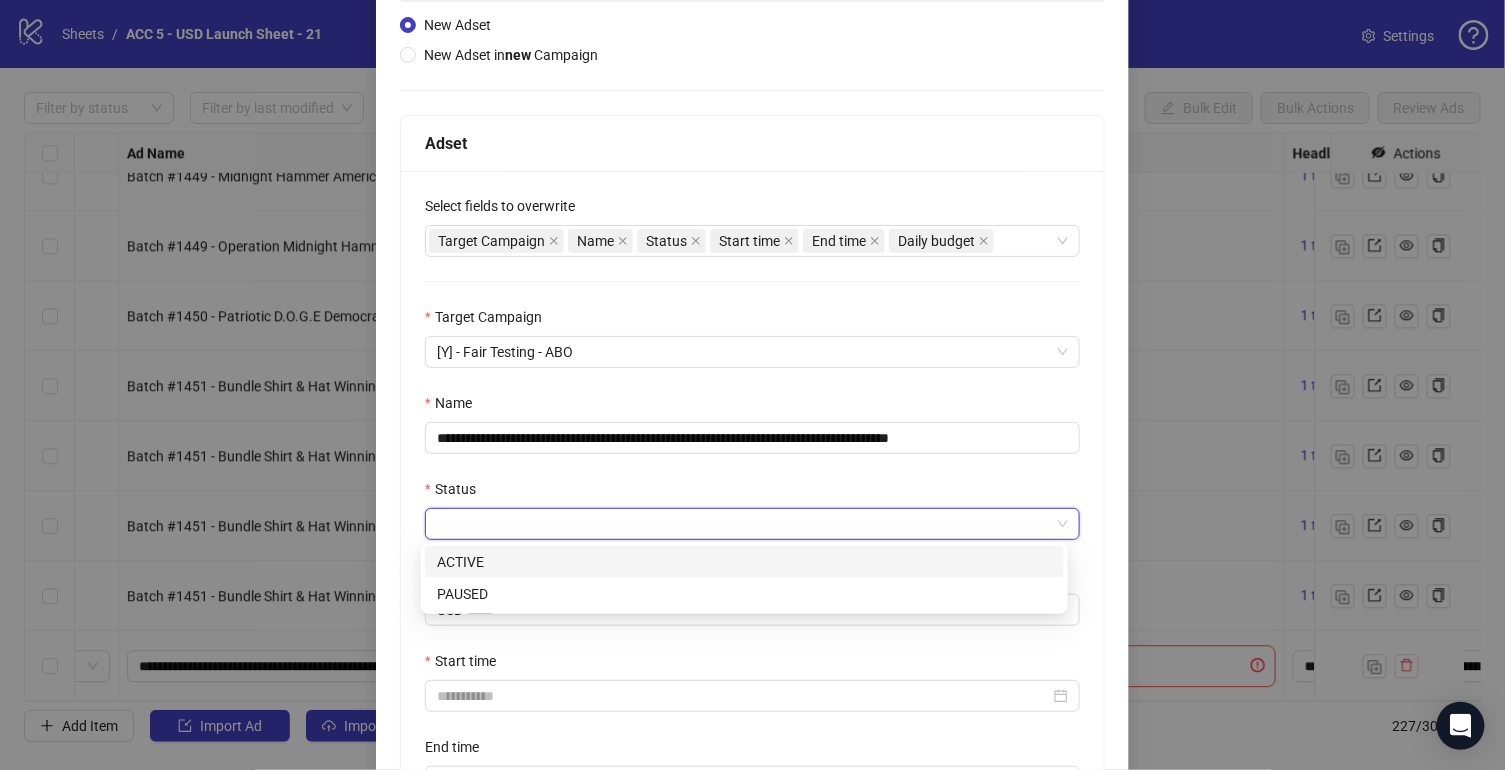 click on "ACTIVE" at bounding box center [744, 562] 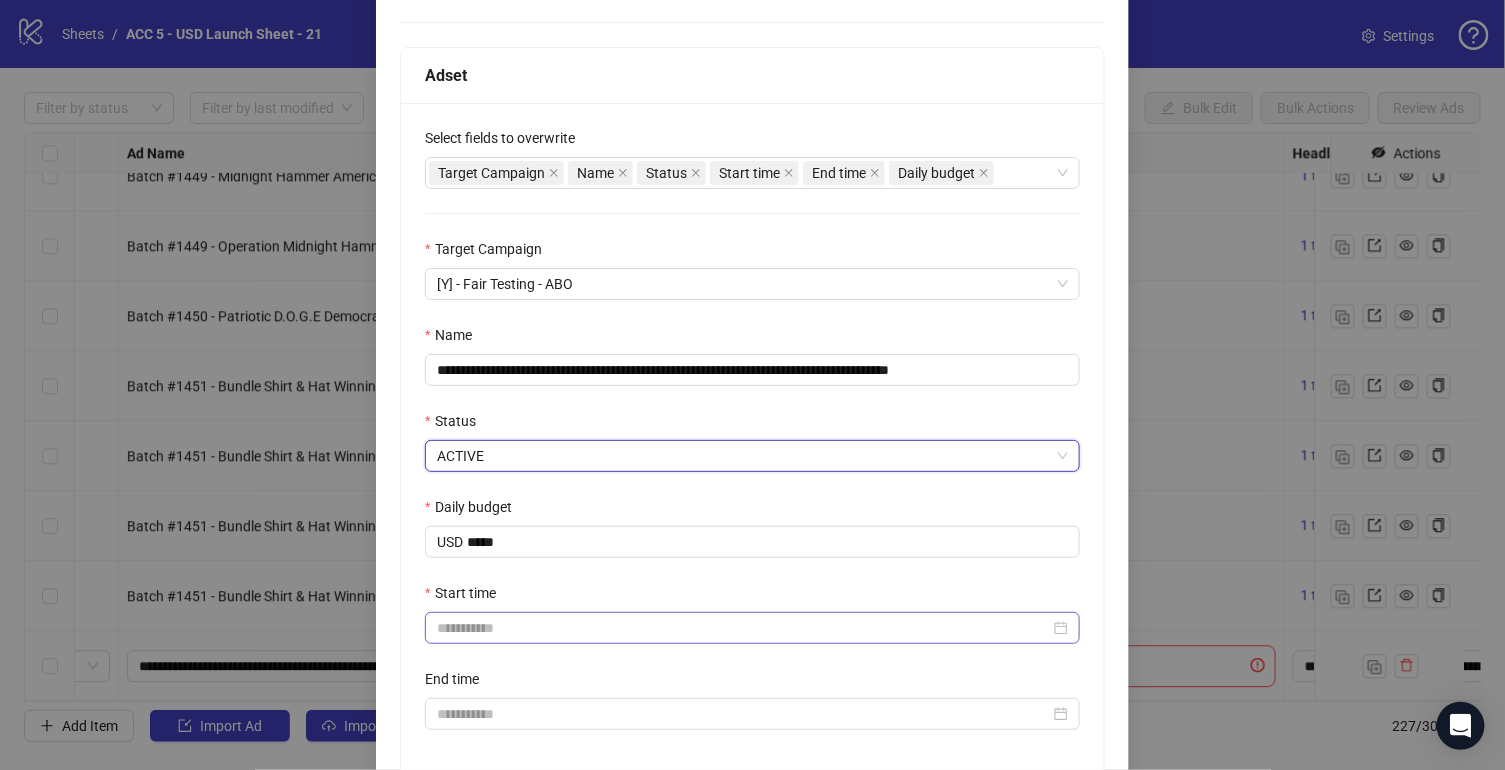scroll, scrollTop: 295, scrollLeft: 0, axis: vertical 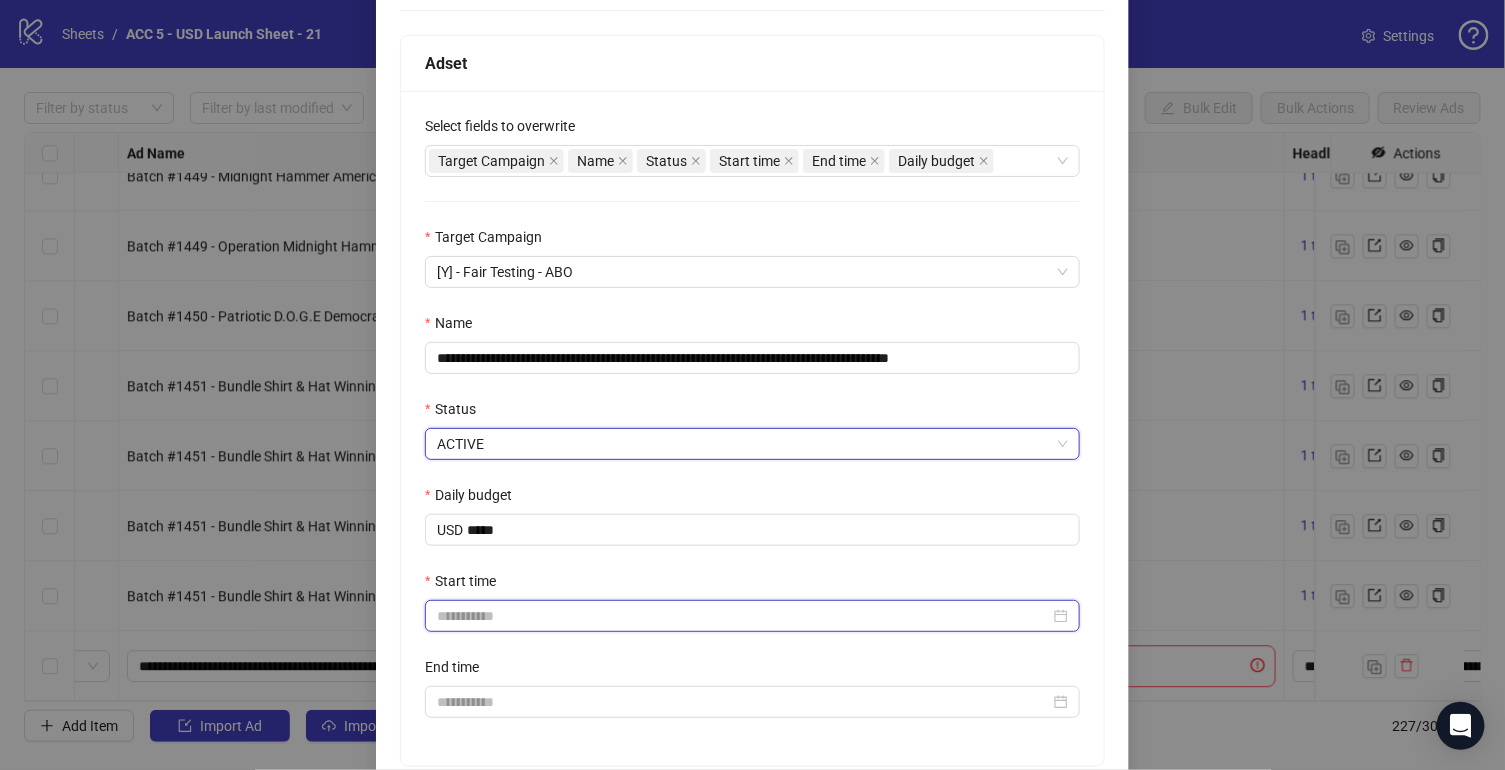 click on "Start time" at bounding box center (743, 616) 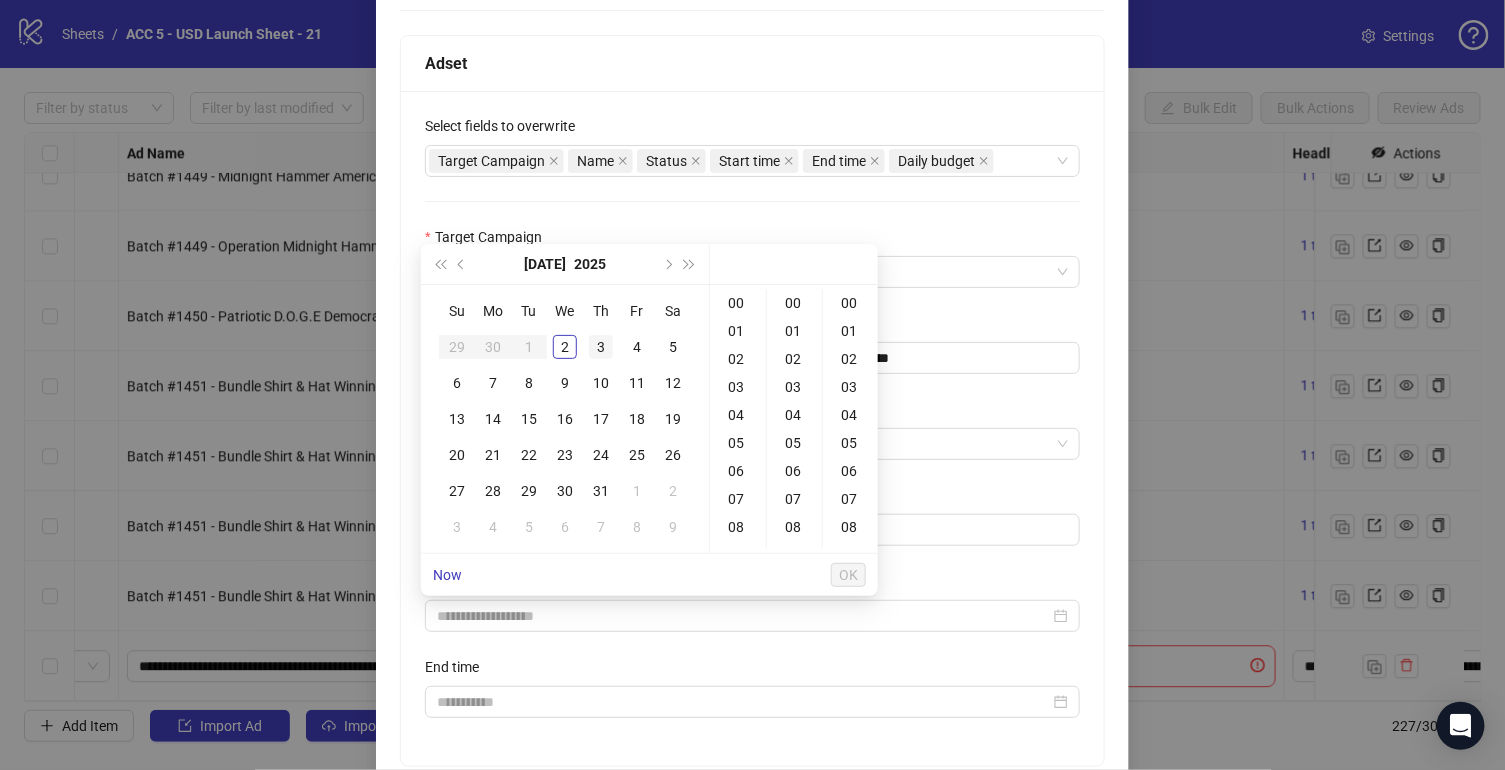 click on "3" at bounding box center [601, 347] 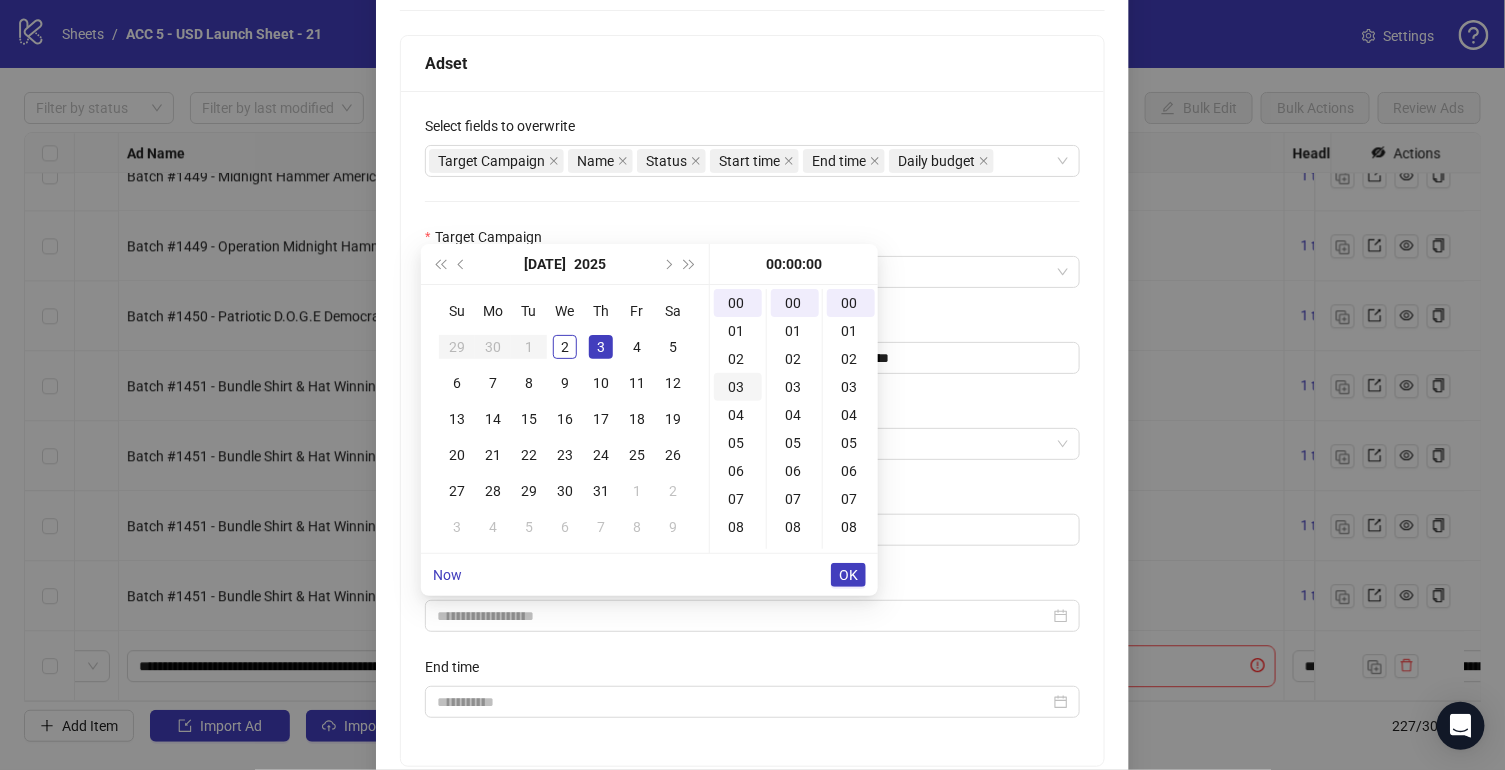 click on "03" at bounding box center (738, 387) 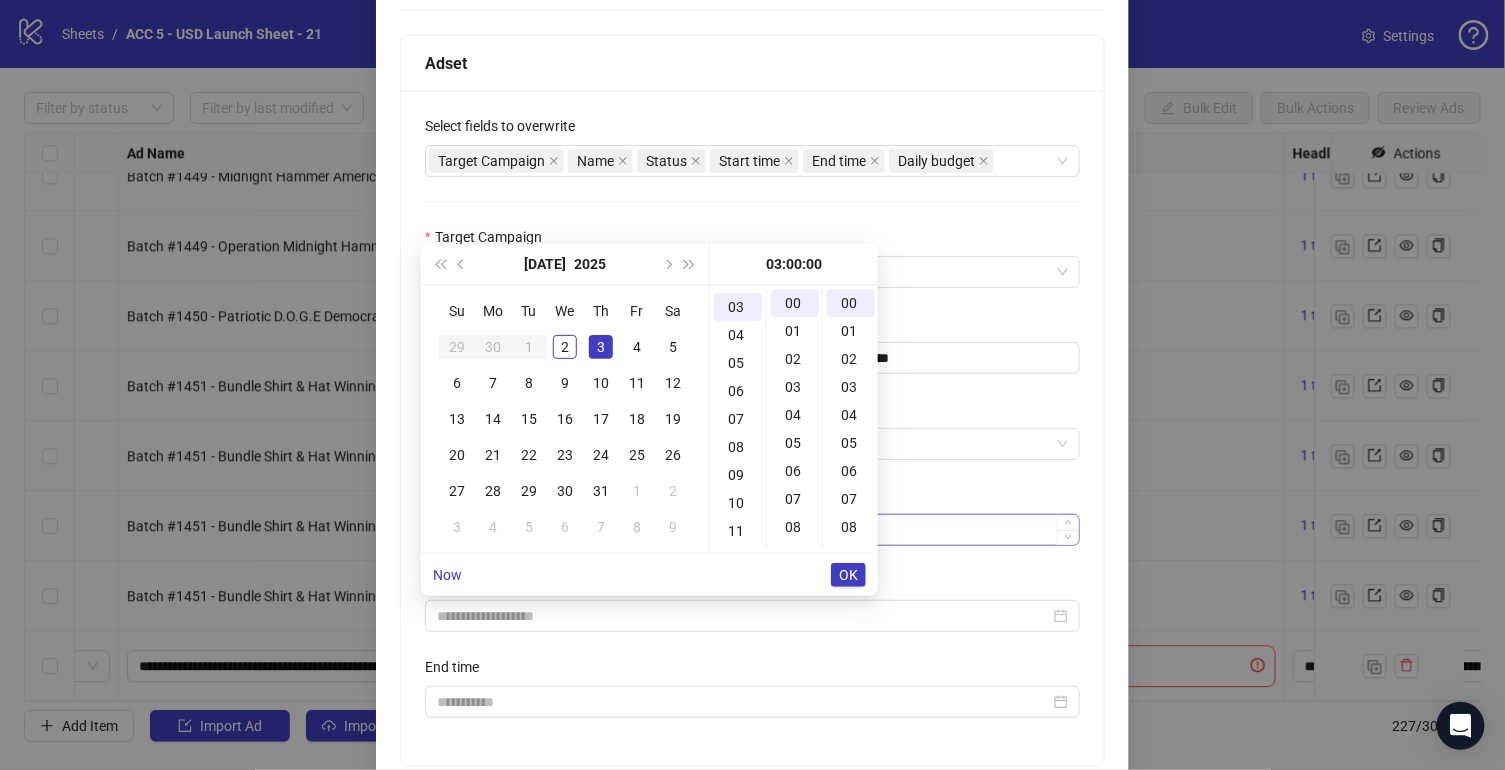 type on "**********" 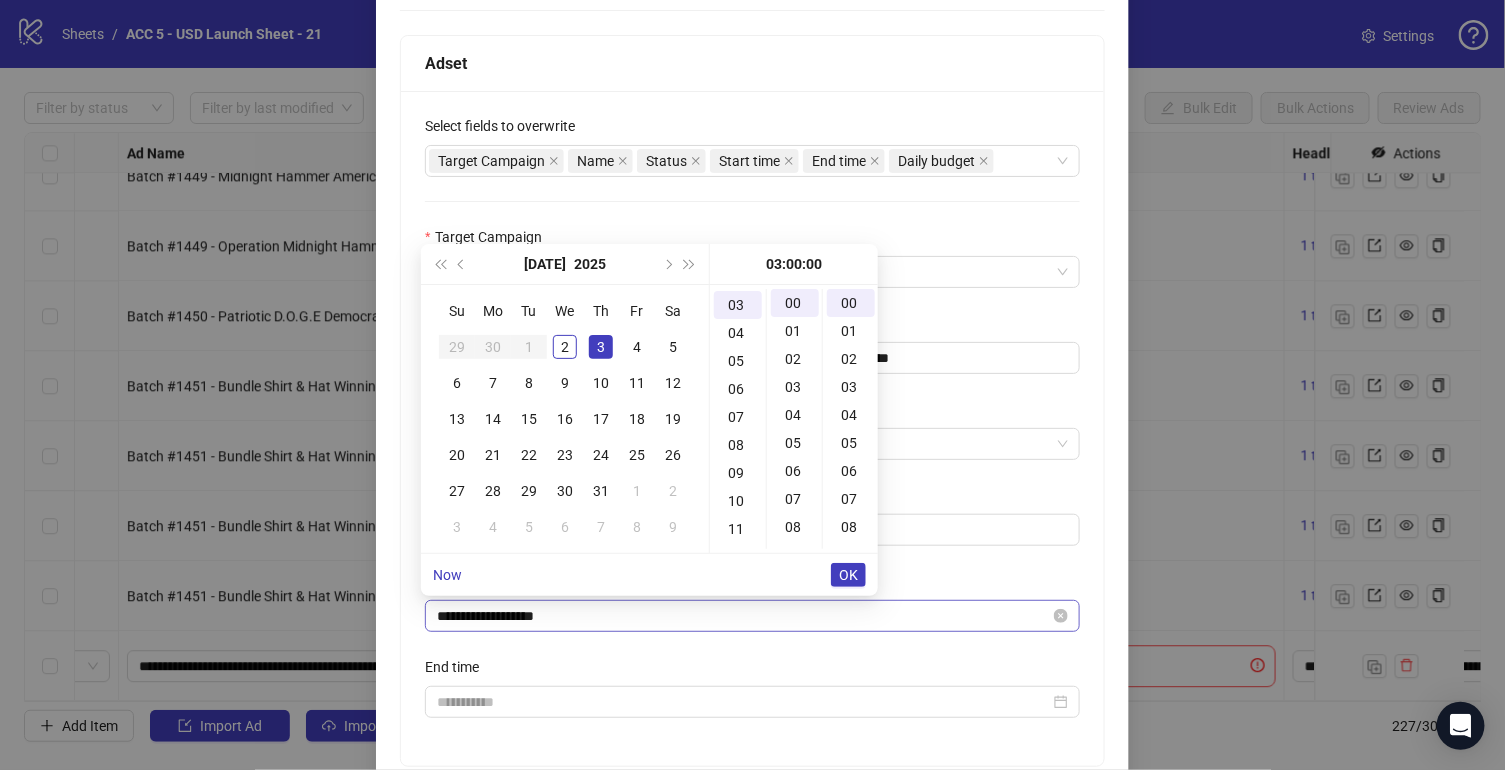 scroll, scrollTop: 83, scrollLeft: 0, axis: vertical 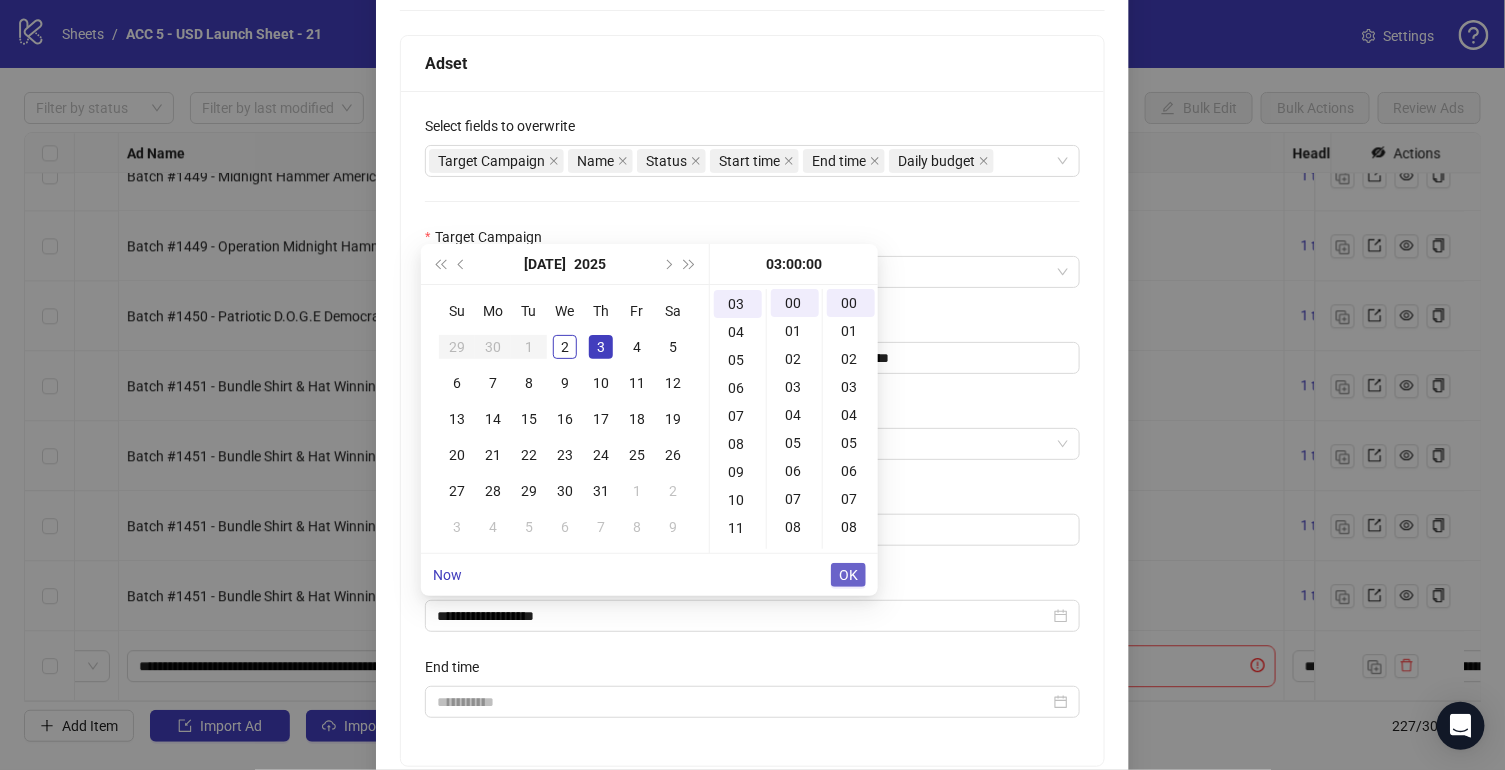 click on "OK" at bounding box center [848, 575] 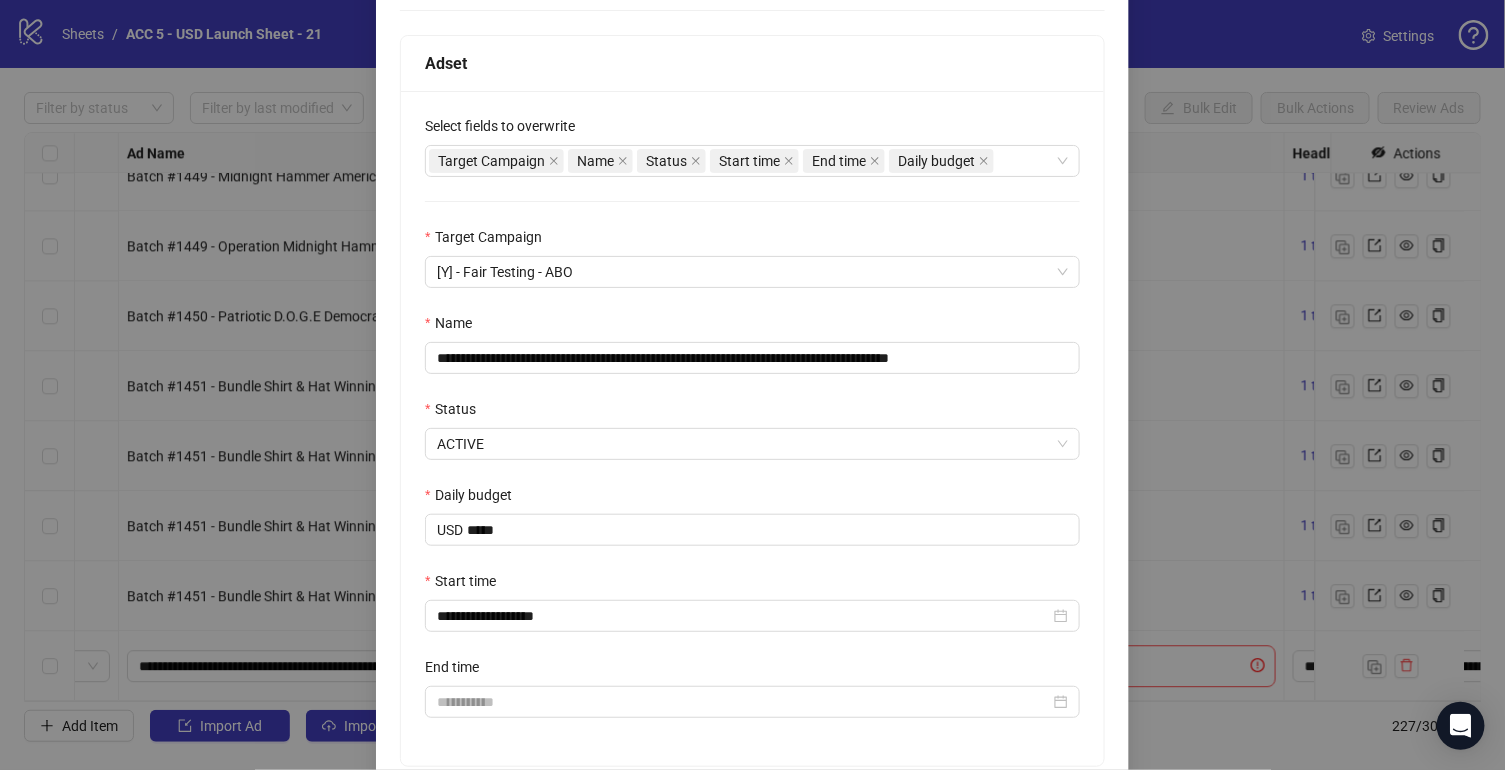 scroll, scrollTop: 469, scrollLeft: 0, axis: vertical 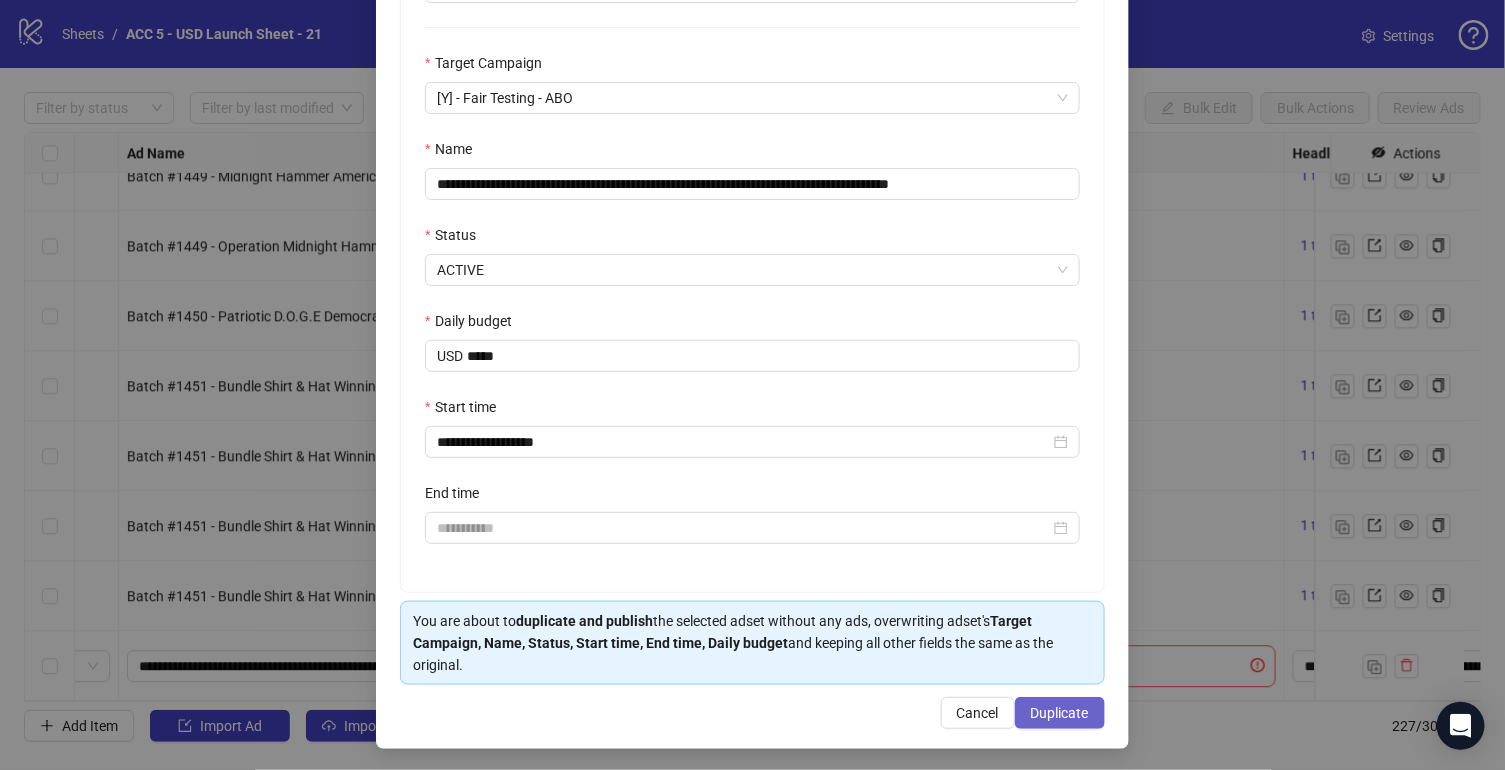 click on "Duplicate" at bounding box center [1060, 713] 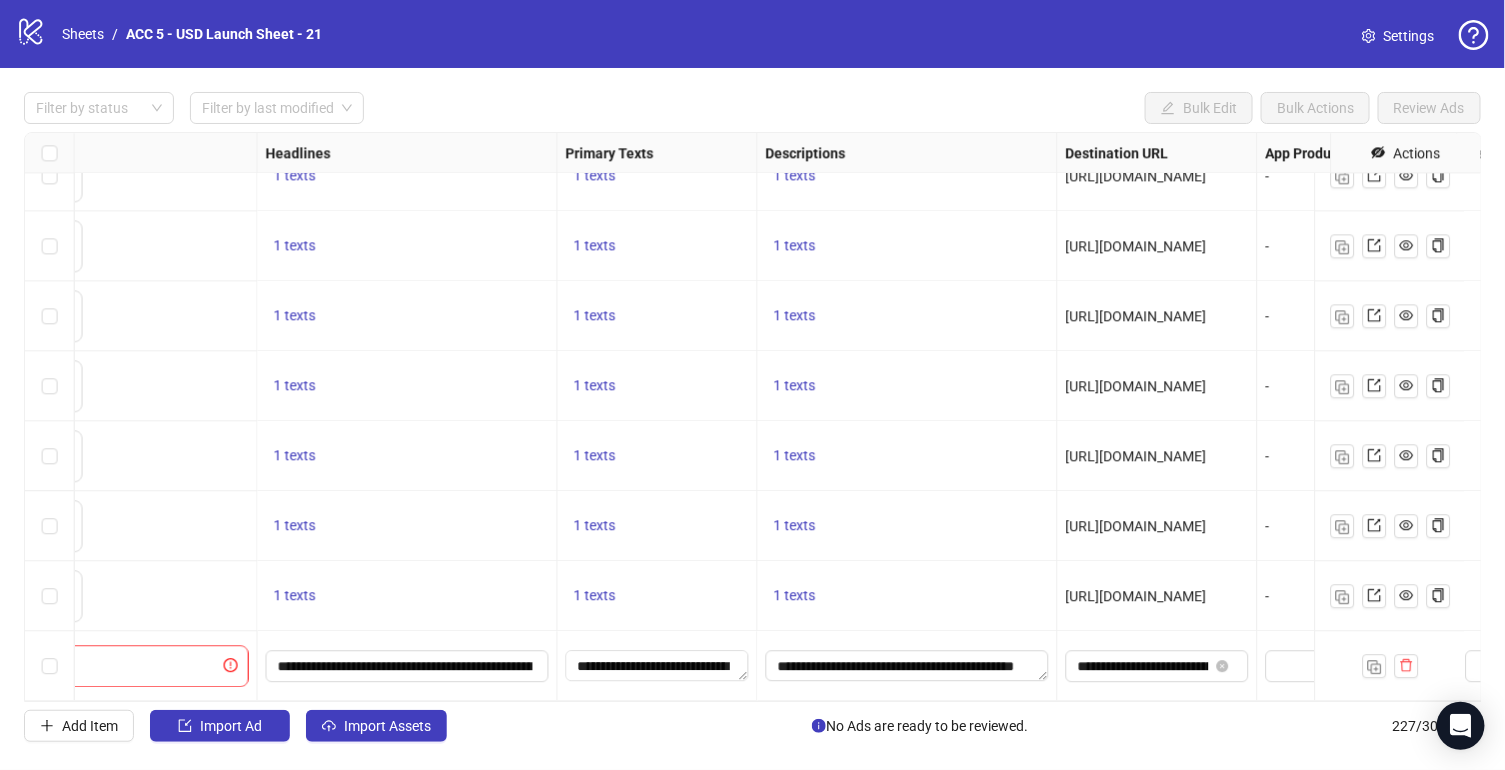 scroll, scrollTop: 15377, scrollLeft: 1157, axis: both 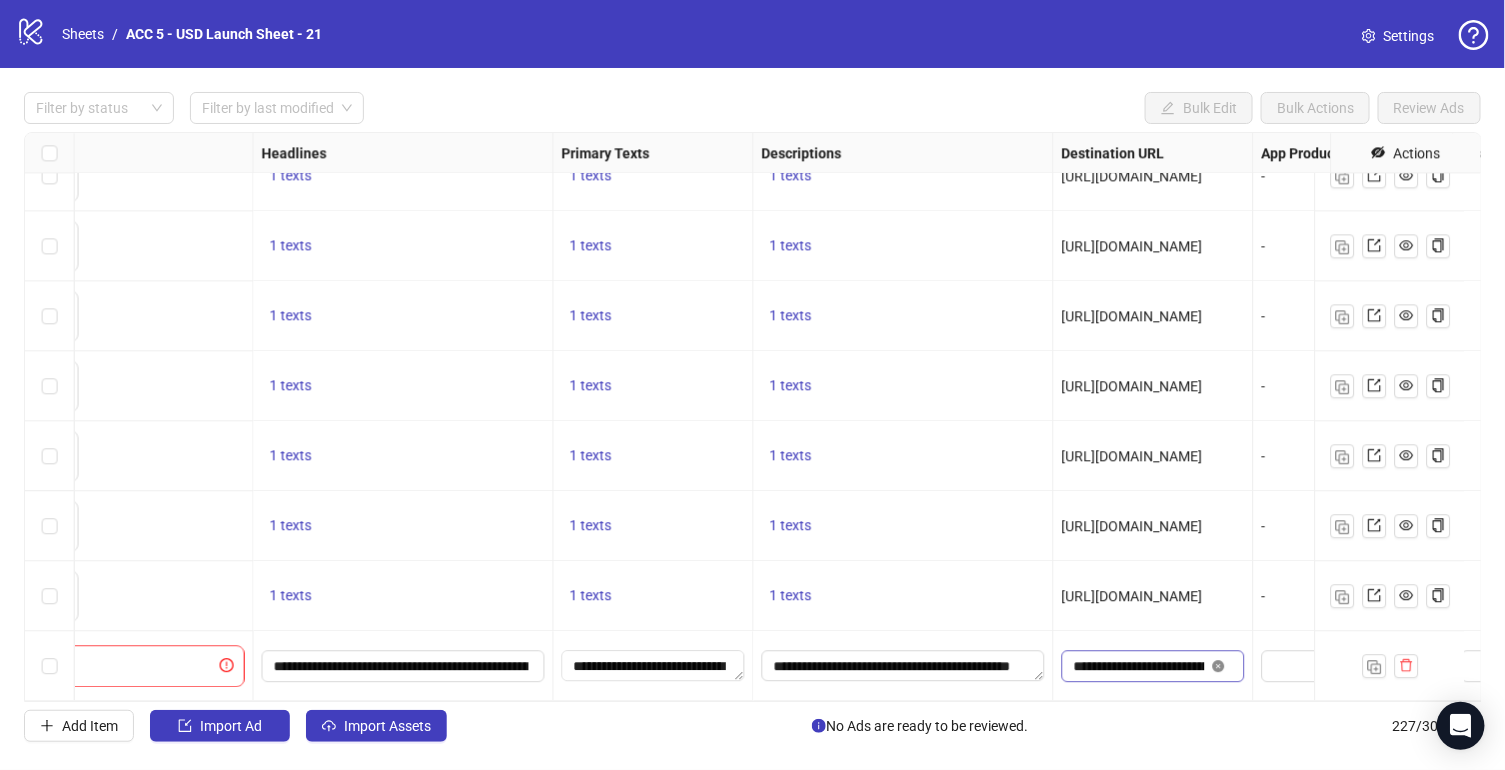 click 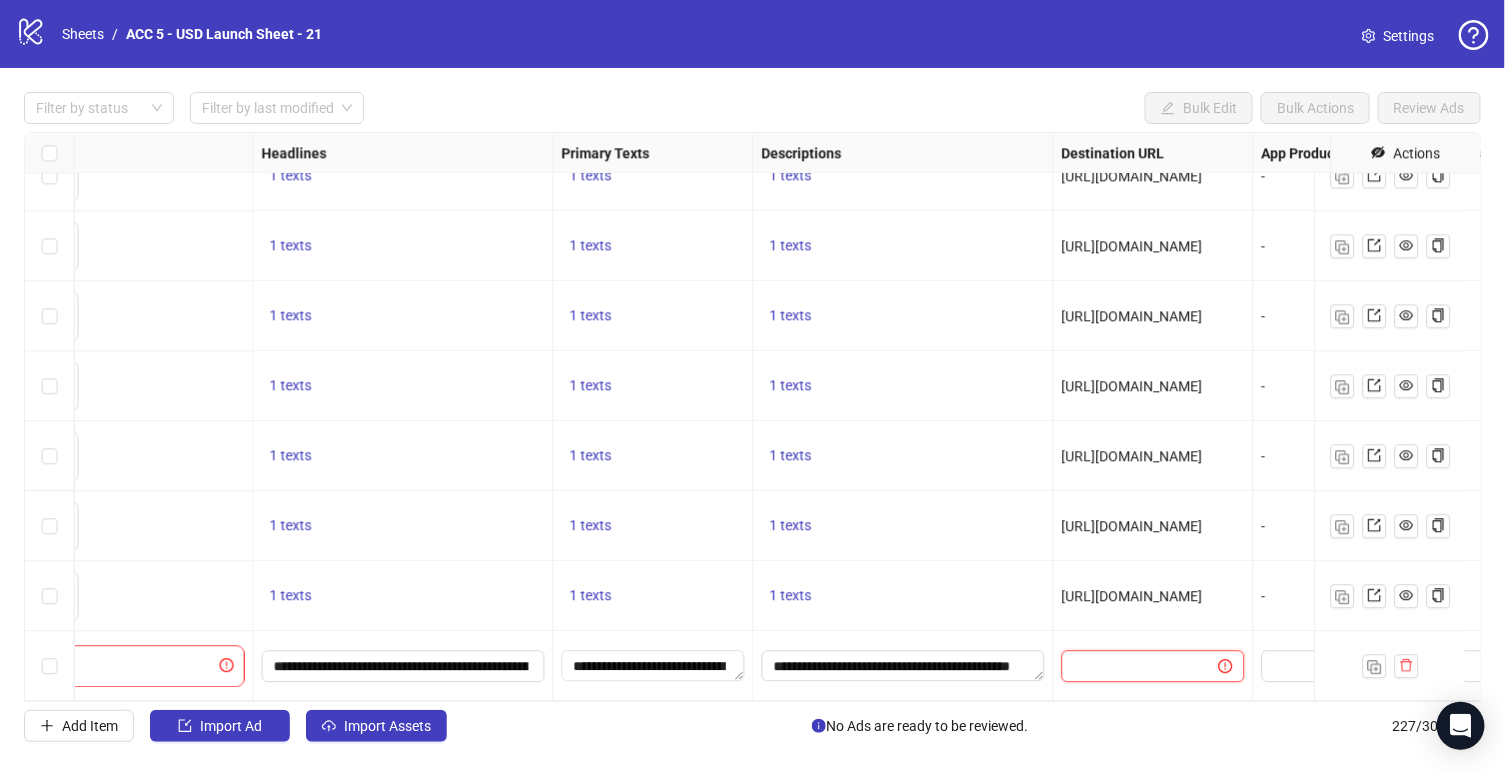 type 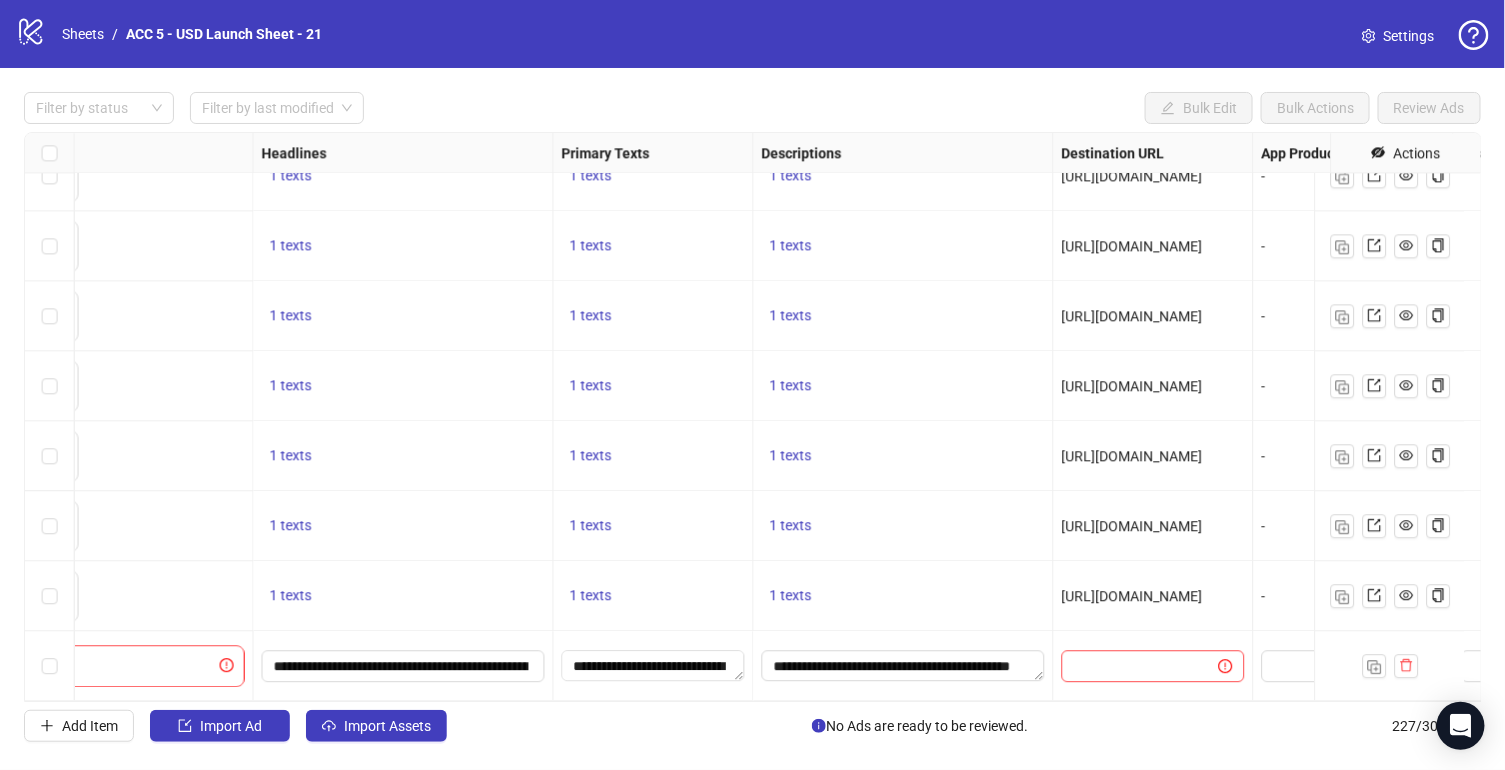 click on "1 texts" at bounding box center [903, 526] 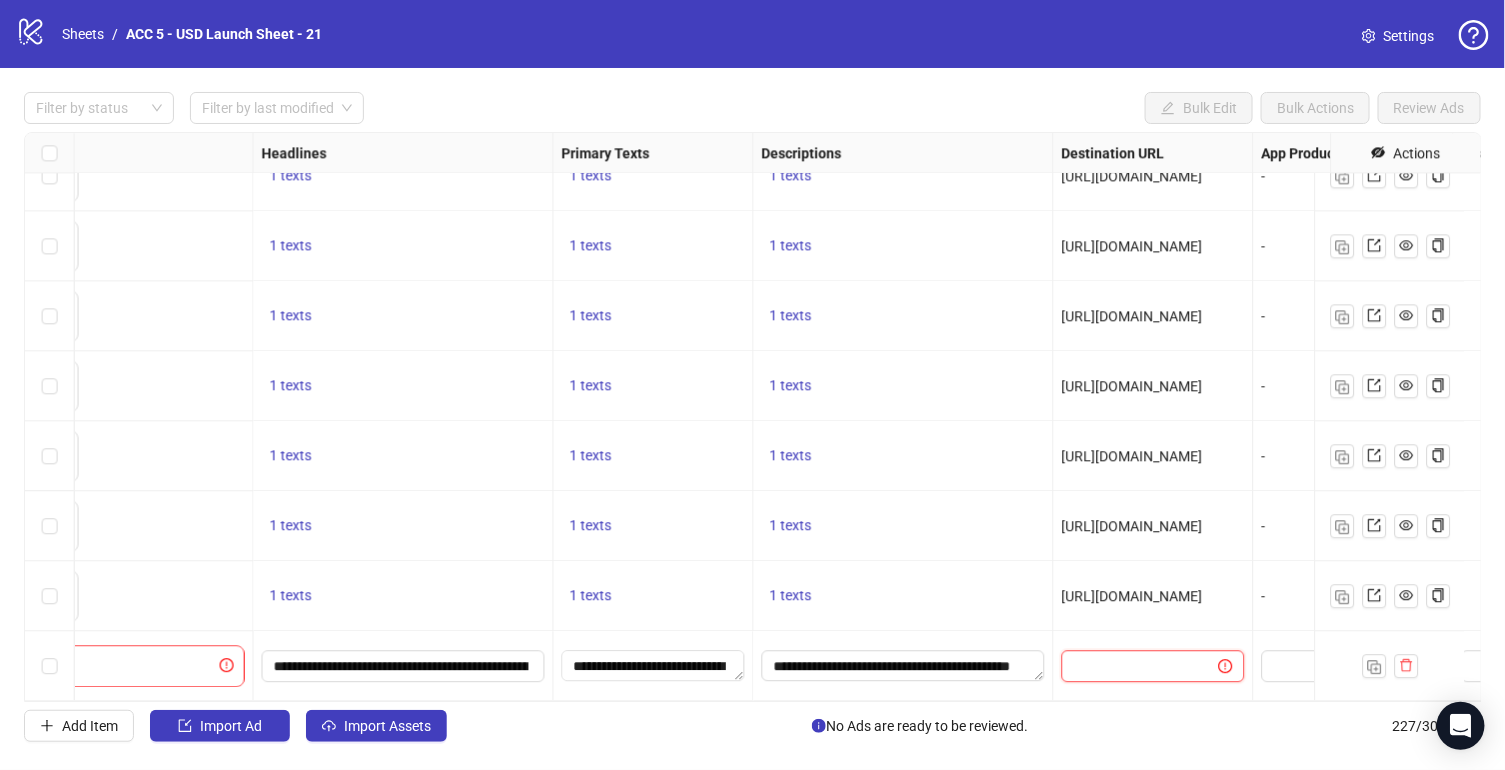click at bounding box center [1132, 666] 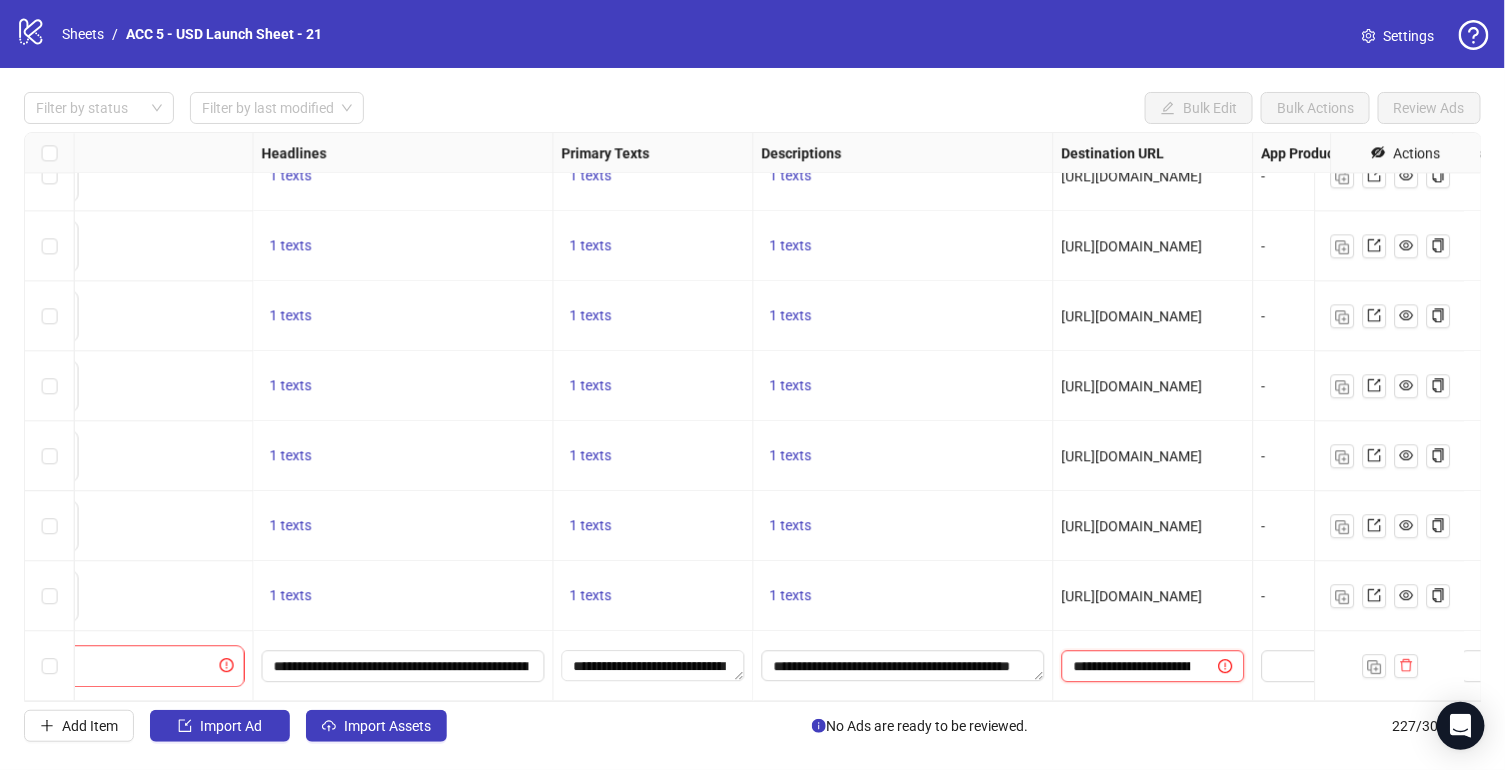scroll, scrollTop: 0, scrollLeft: 358, axis: horizontal 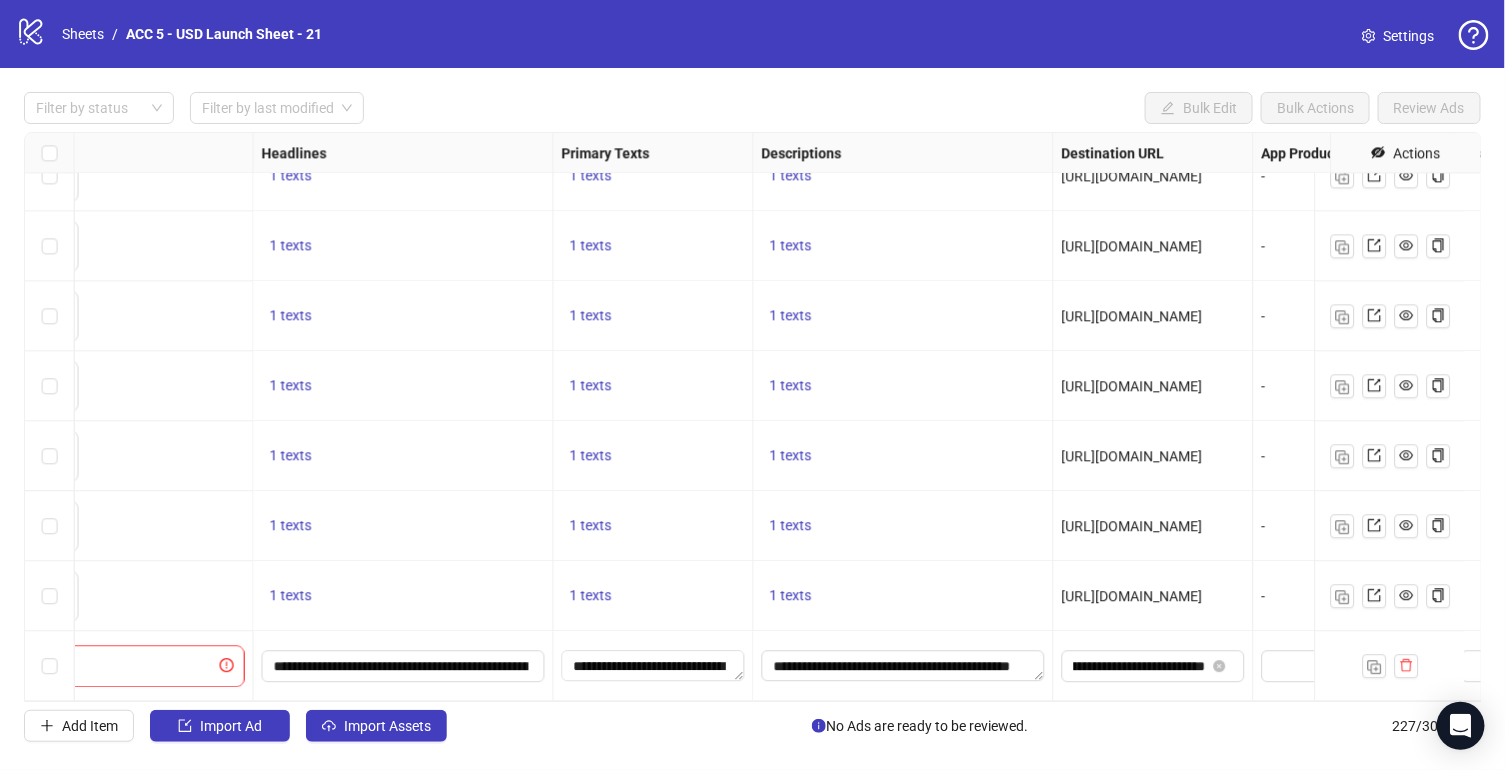 click on "1 texts" at bounding box center [904, 456] 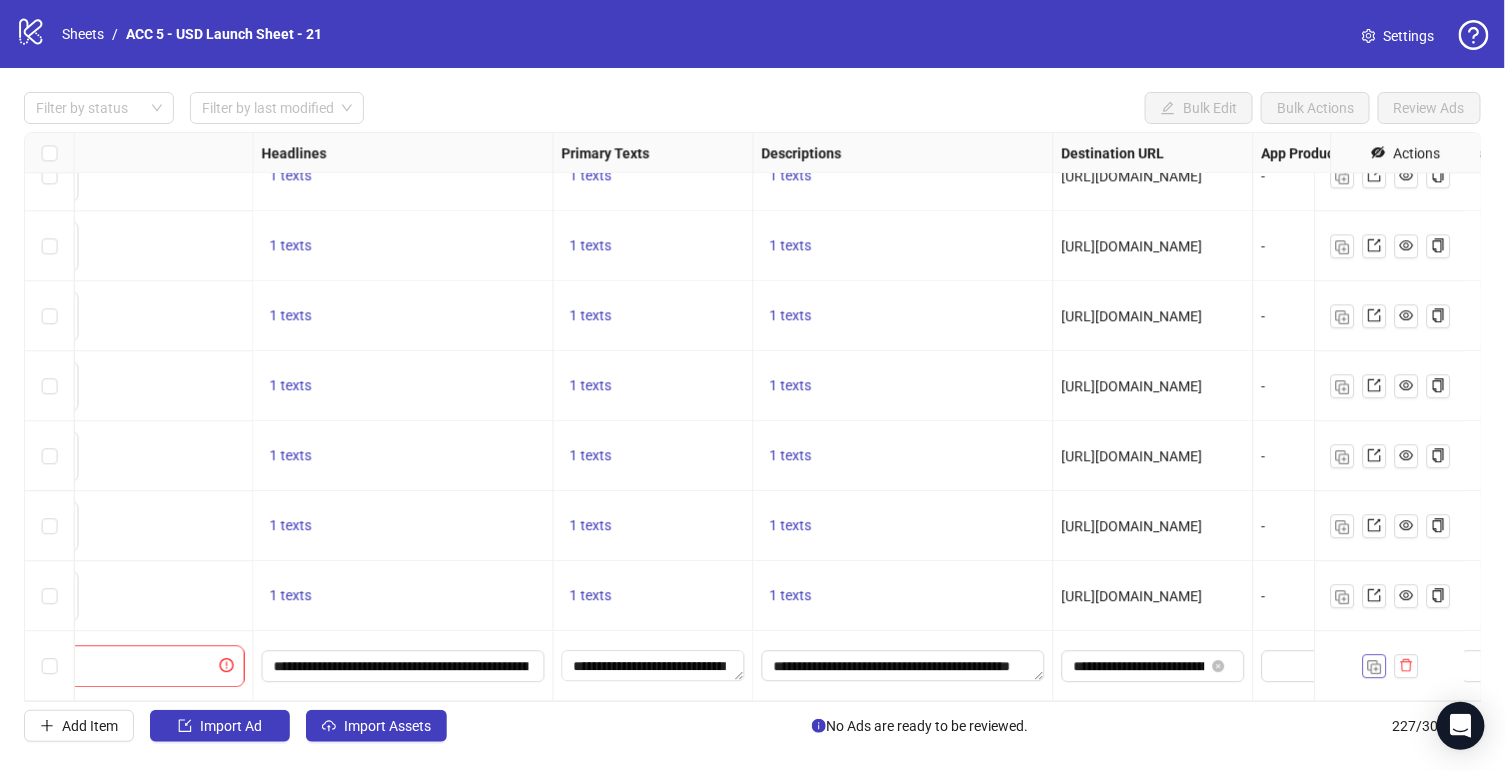 click at bounding box center [1375, 667] 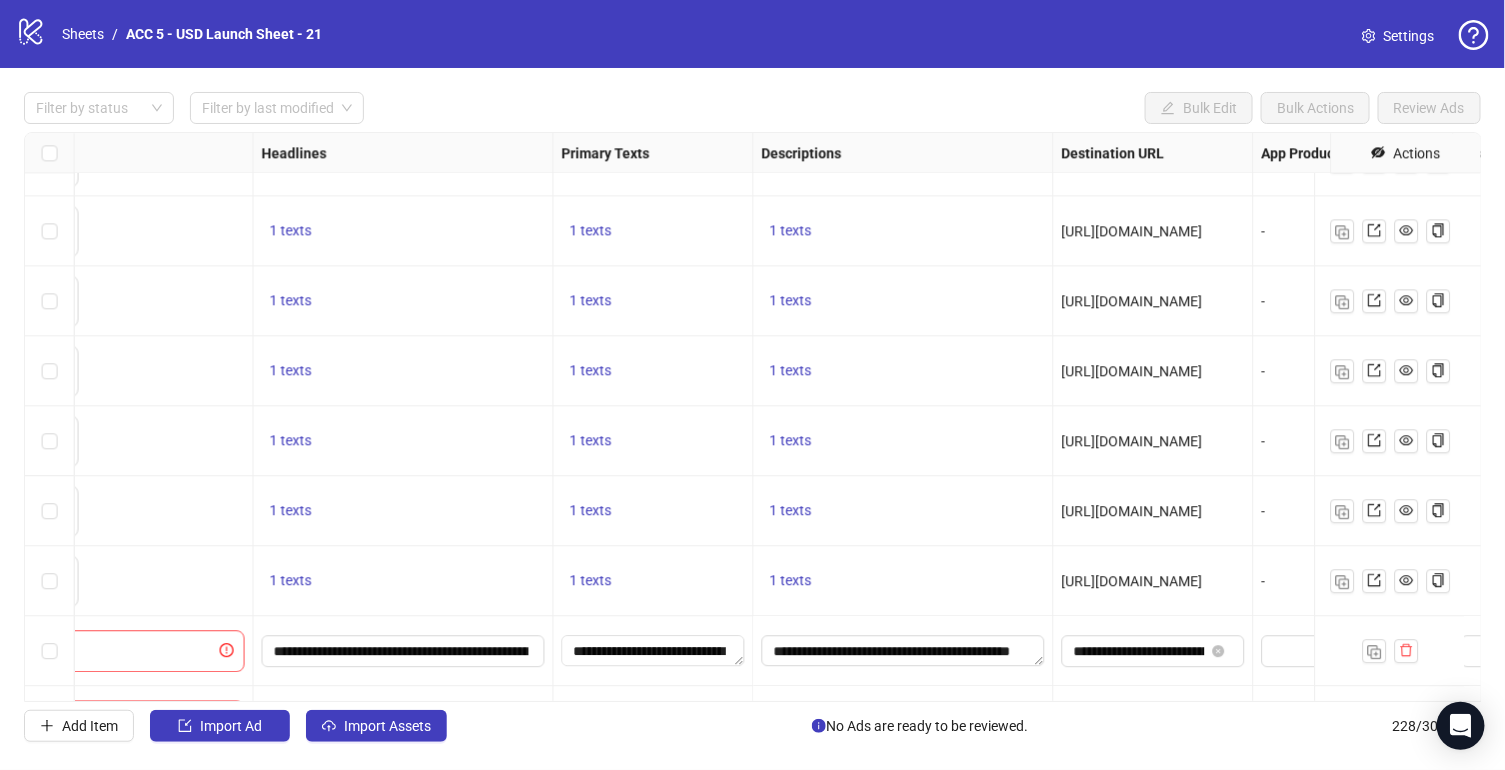 scroll, scrollTop: 15447, scrollLeft: 121, axis: both 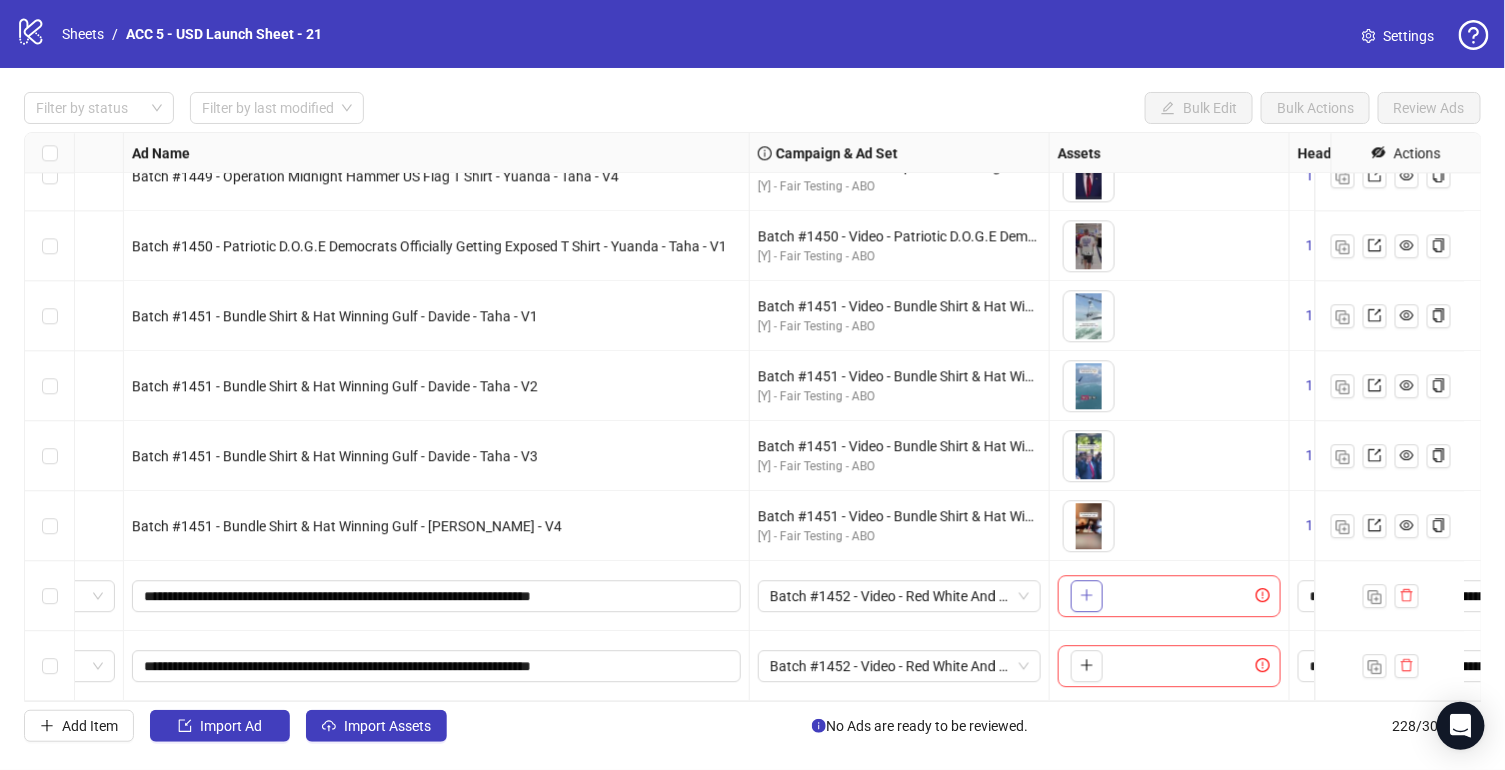 click at bounding box center (1087, 596) 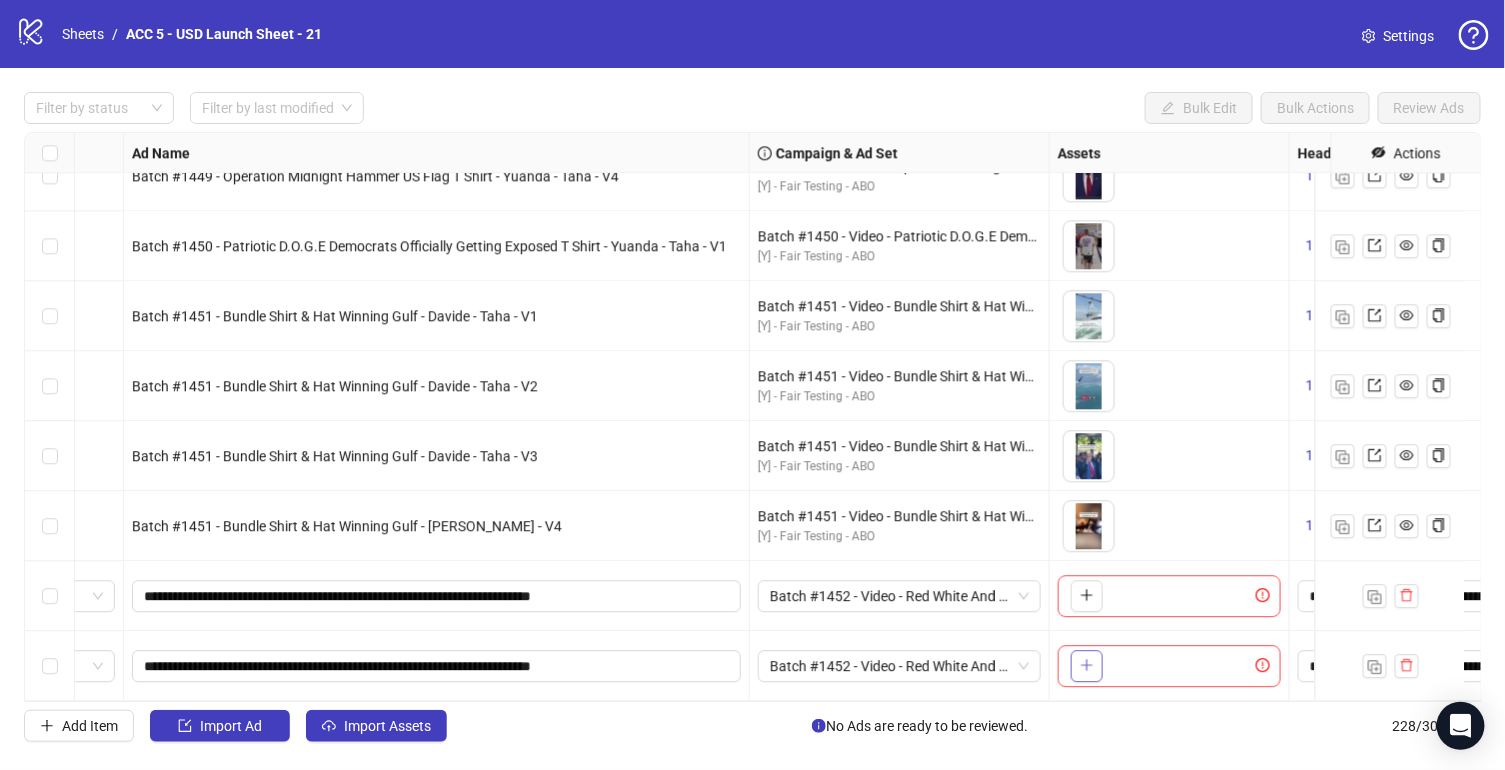 click 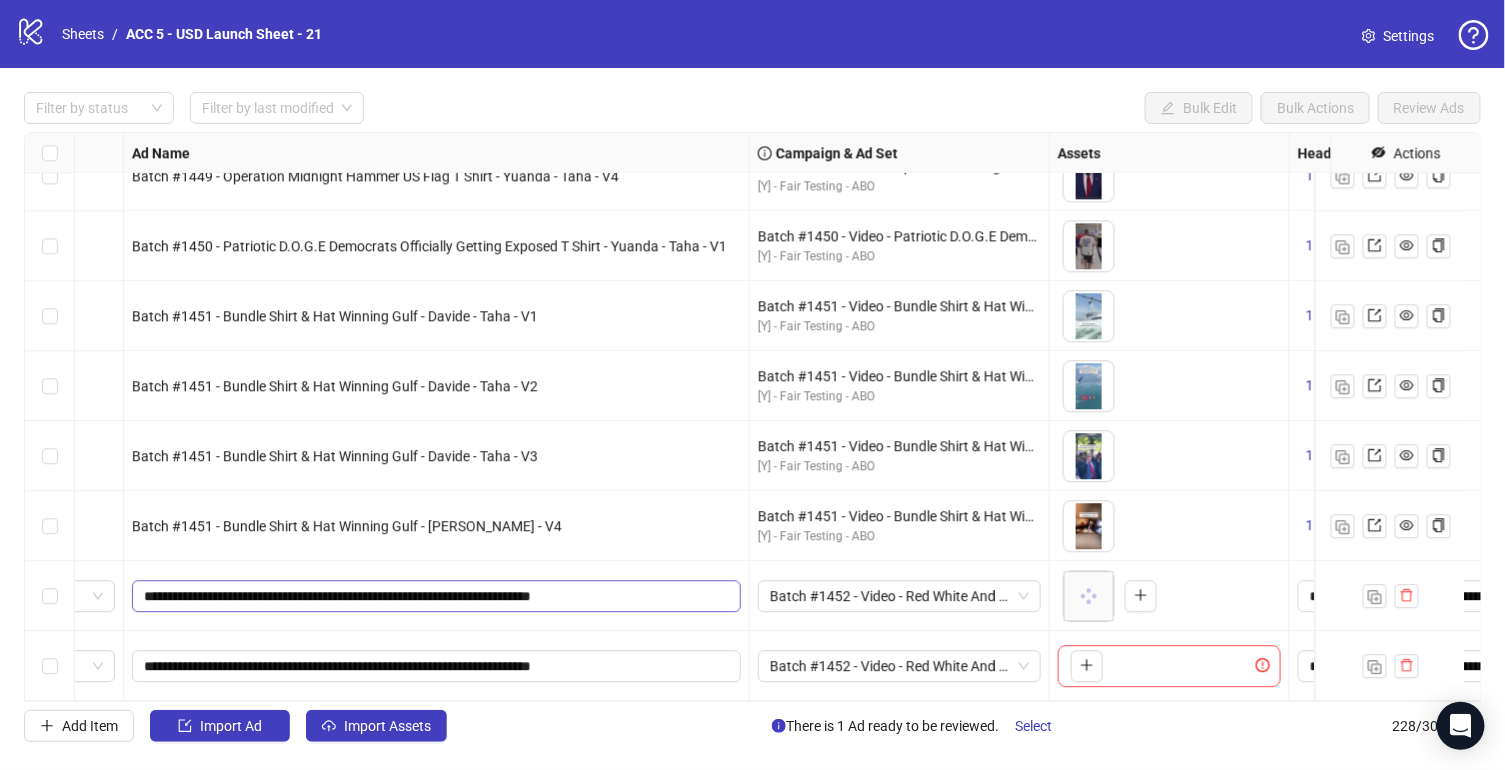 click on "**********" at bounding box center (436, 596) 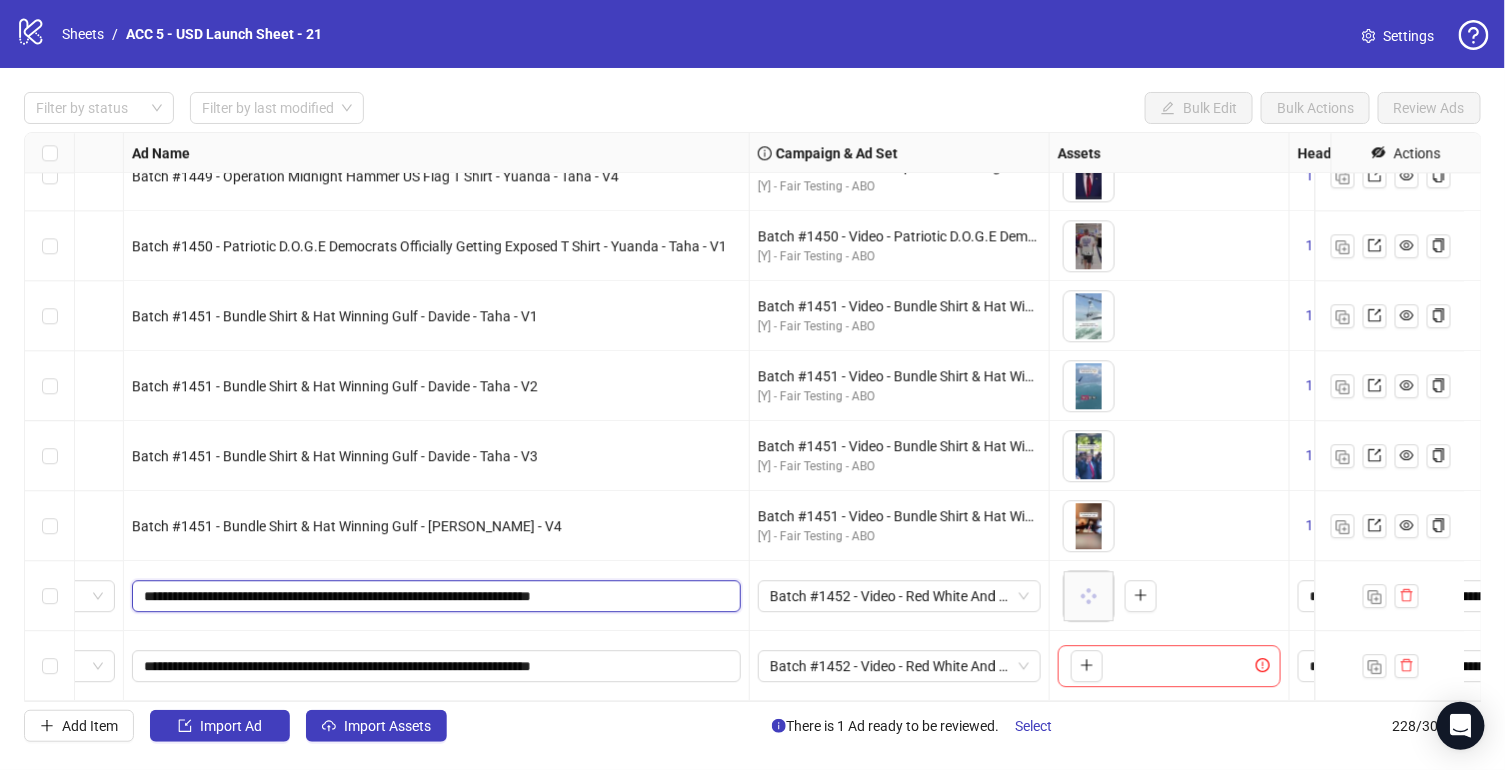click on "**********" at bounding box center [434, 596] 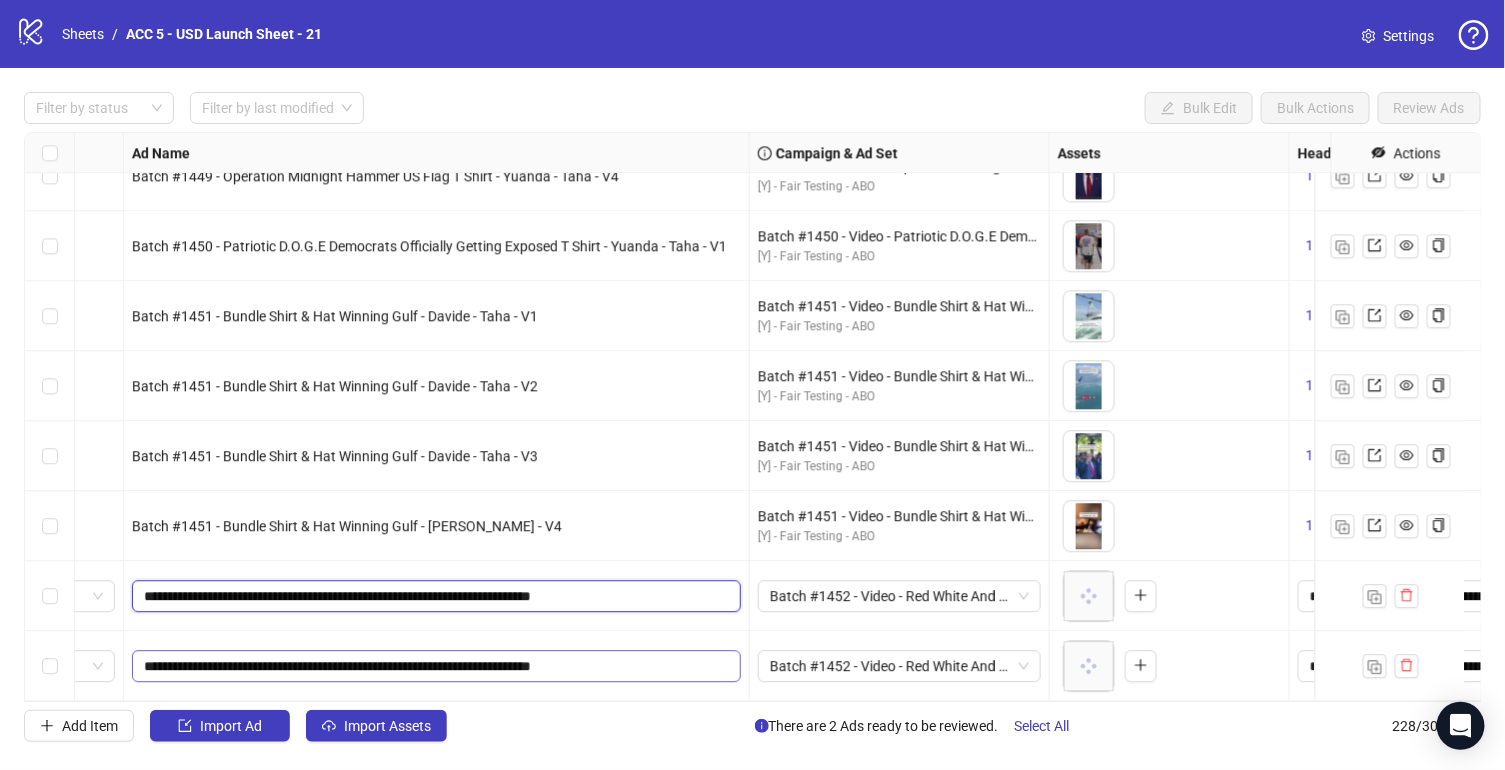 type on "**********" 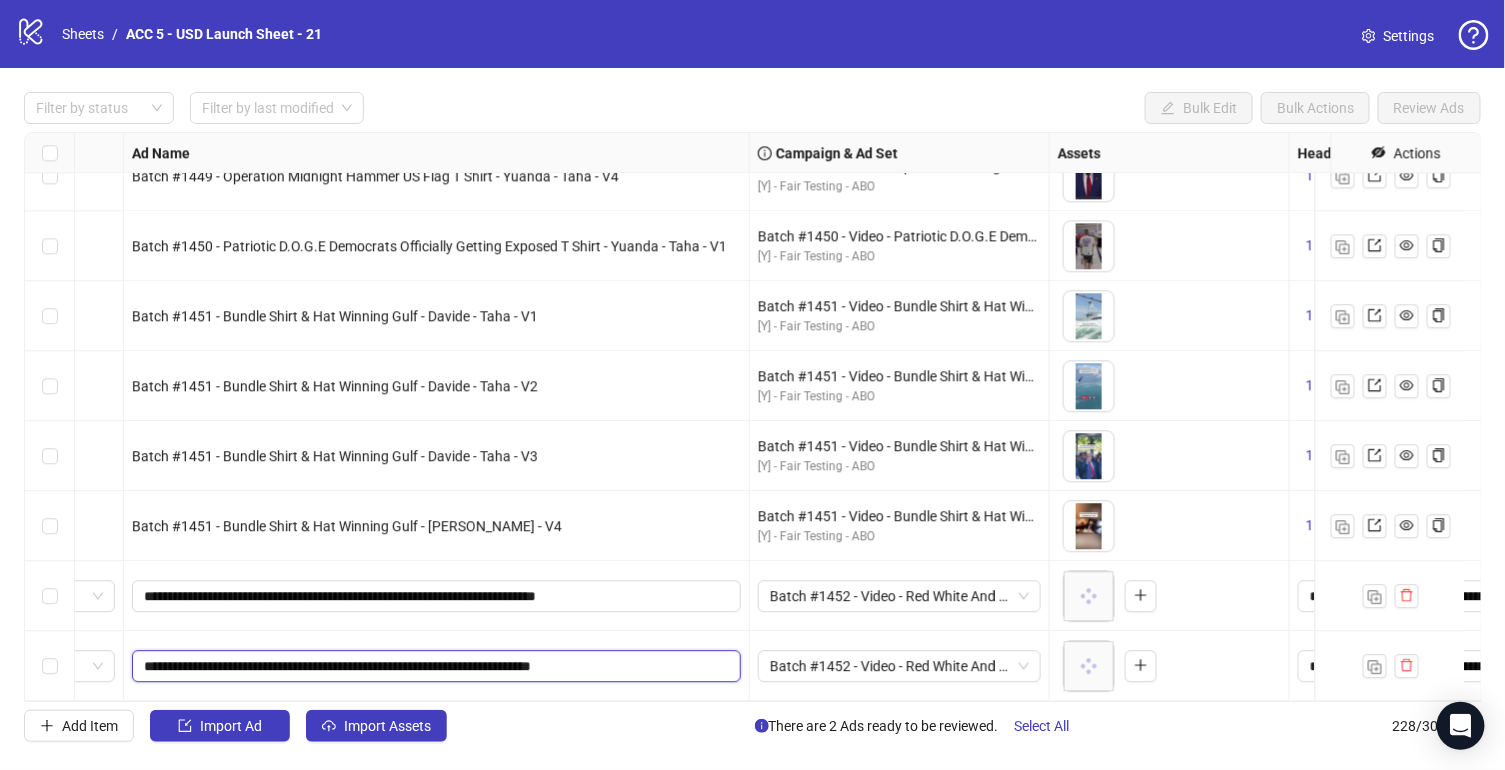 click on "**********" at bounding box center (434, 666) 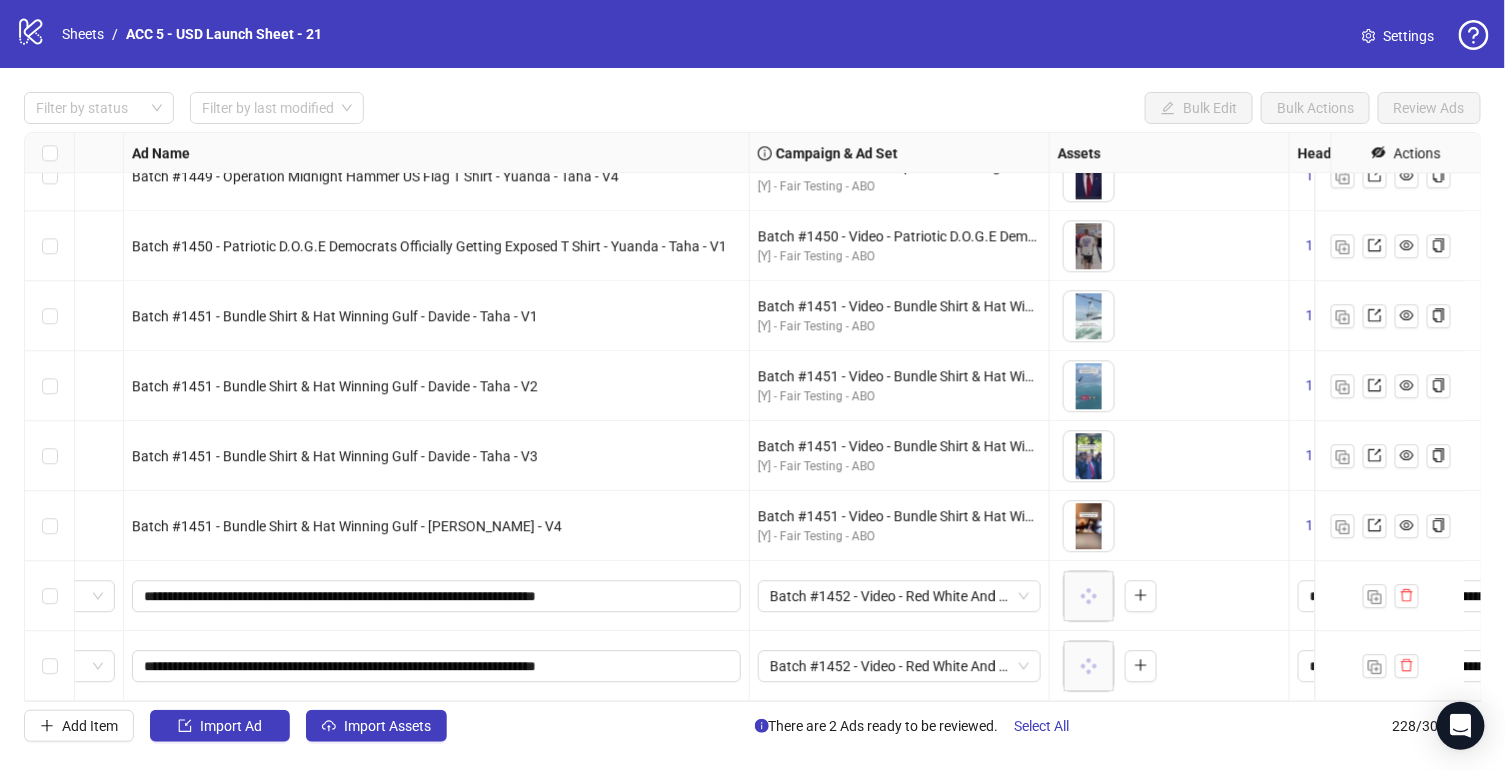 click on "**********" at bounding box center [437, 596] 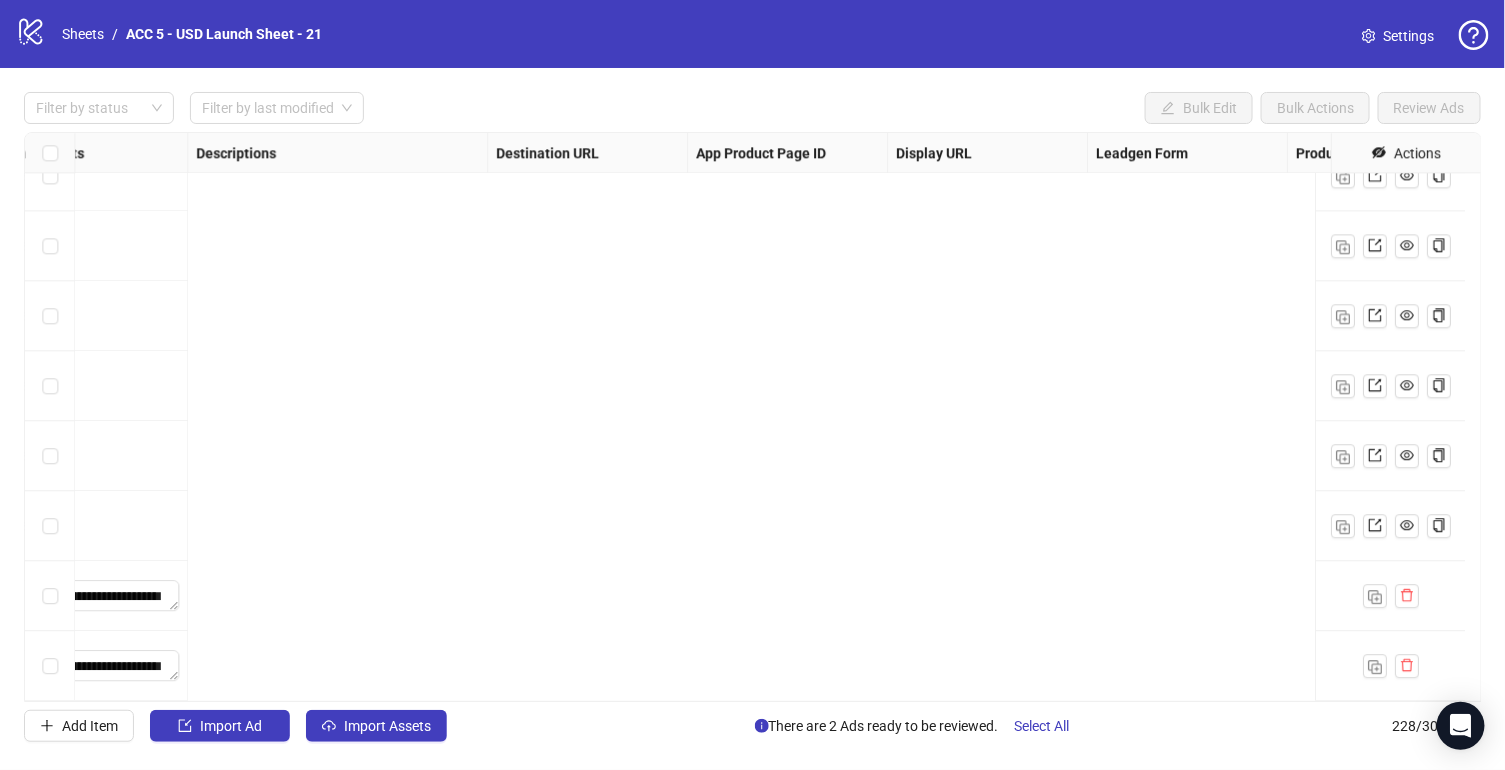 scroll, scrollTop: 15447, scrollLeft: 0, axis: vertical 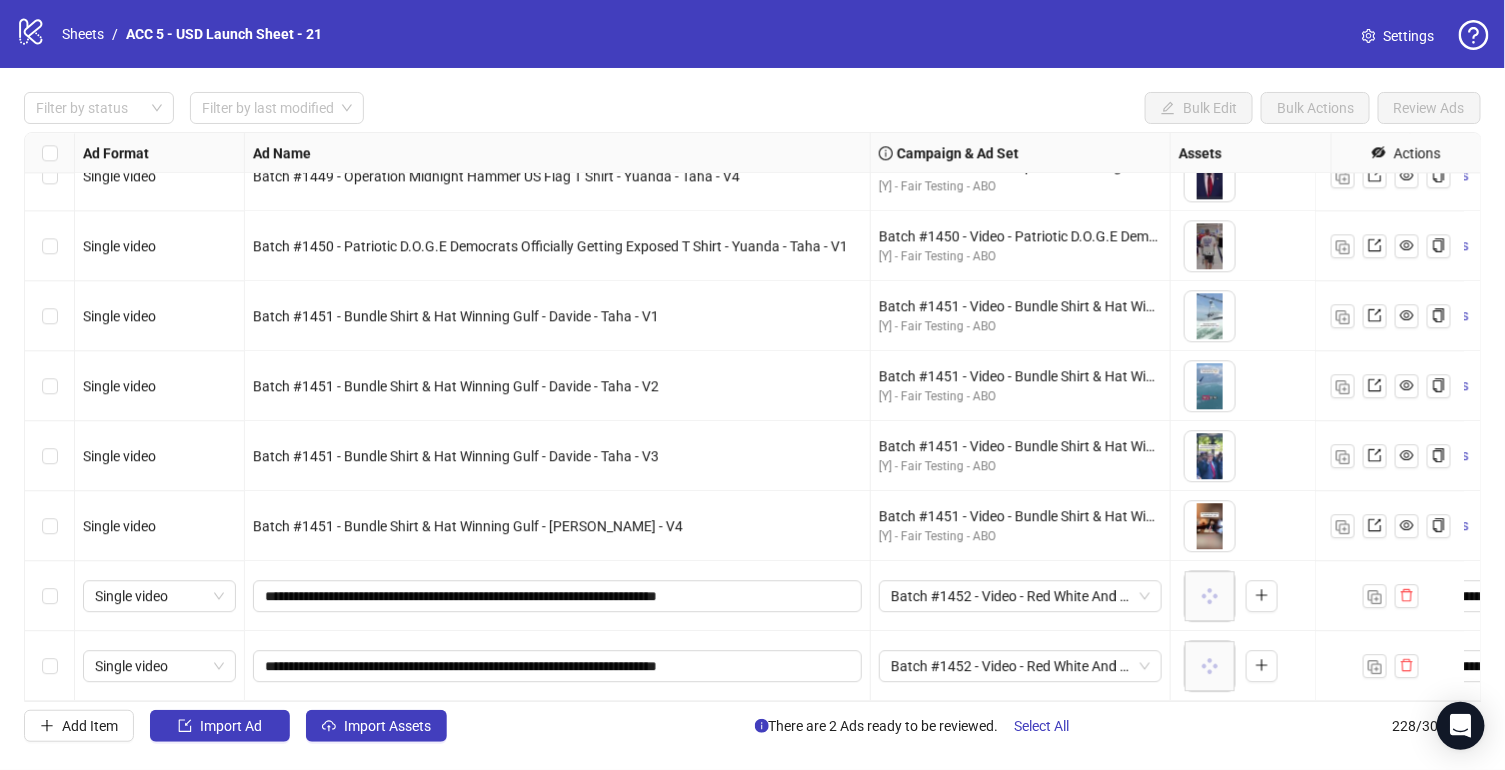 click at bounding box center [50, 596] 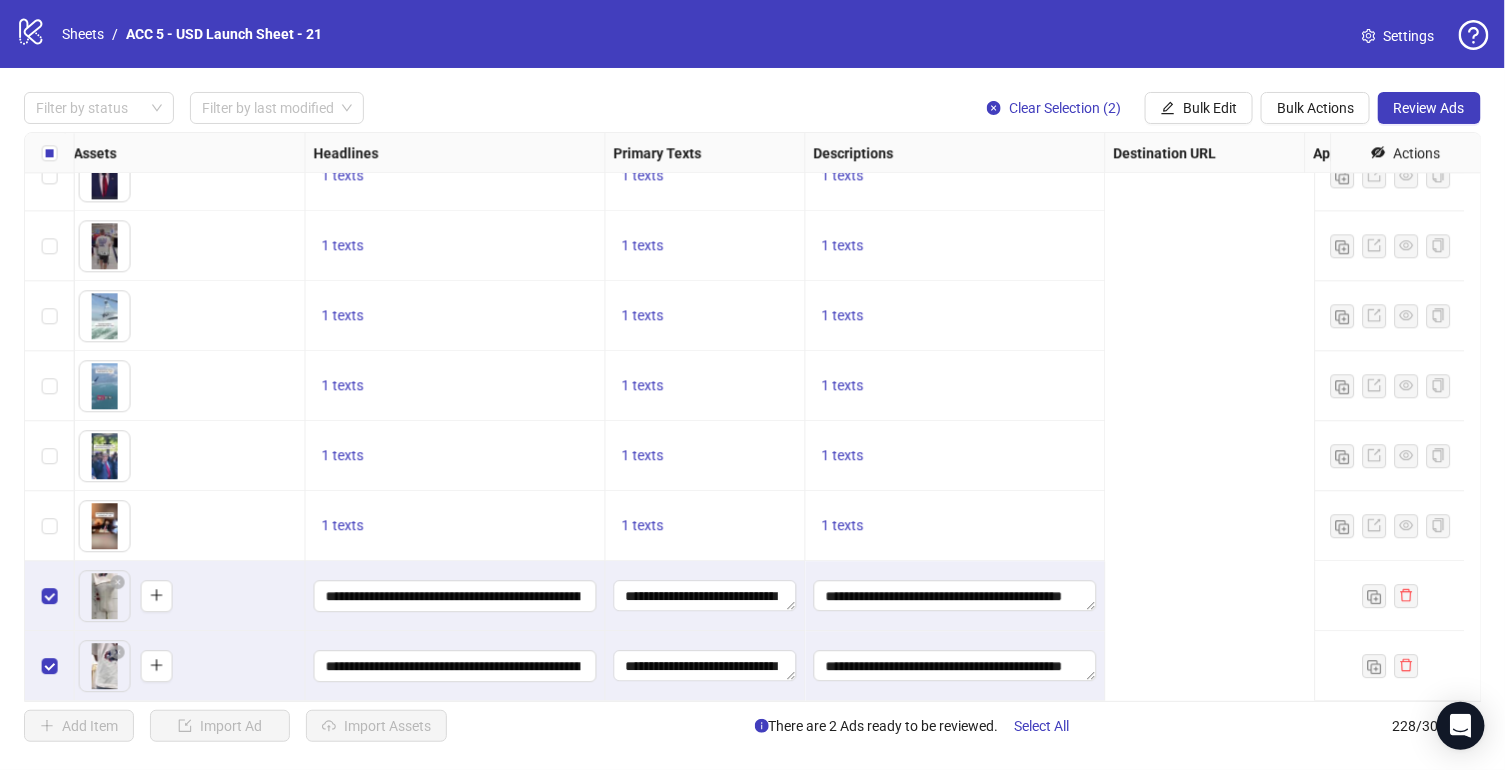scroll, scrollTop: 15447, scrollLeft: 374, axis: both 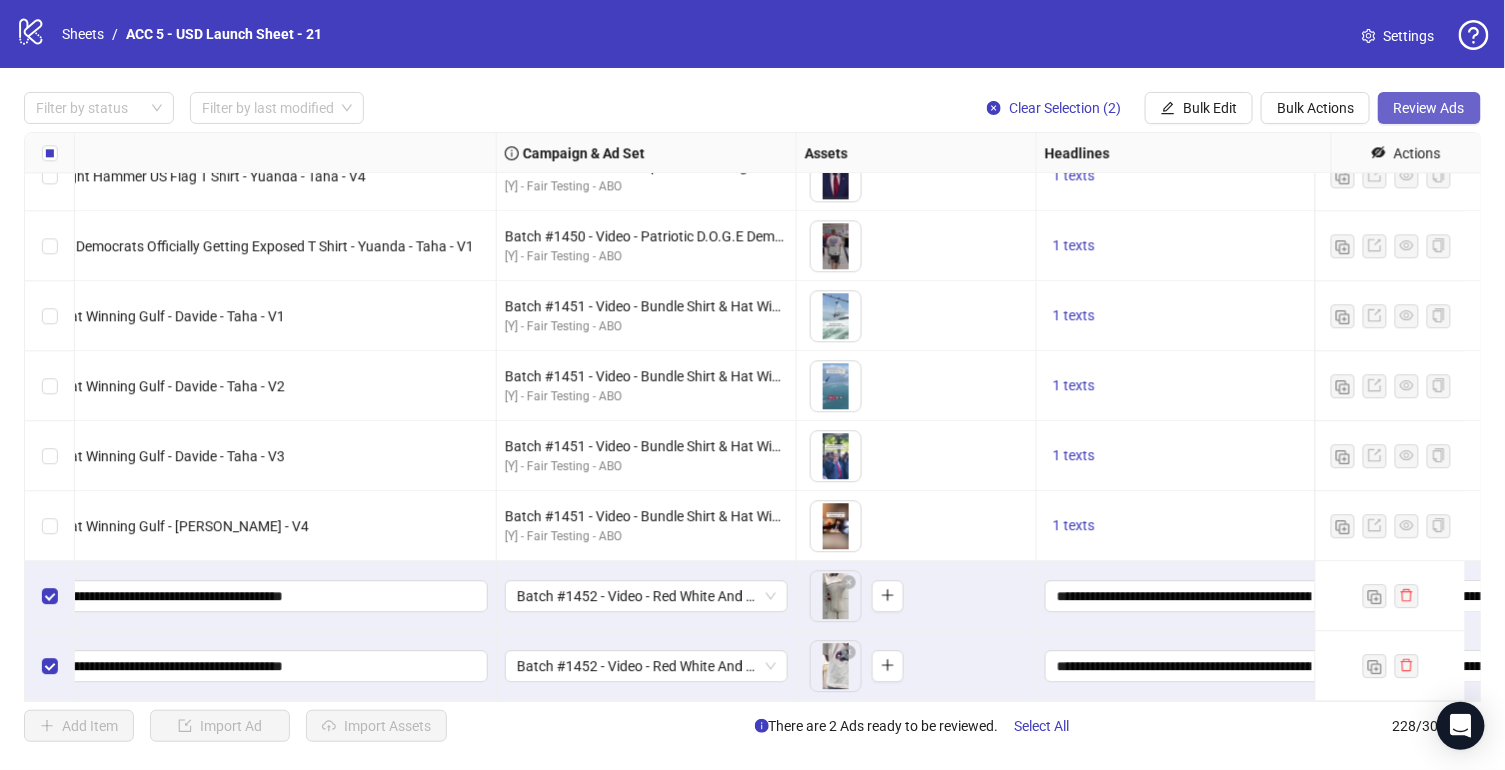 click on "Review Ads" at bounding box center (1429, 108) 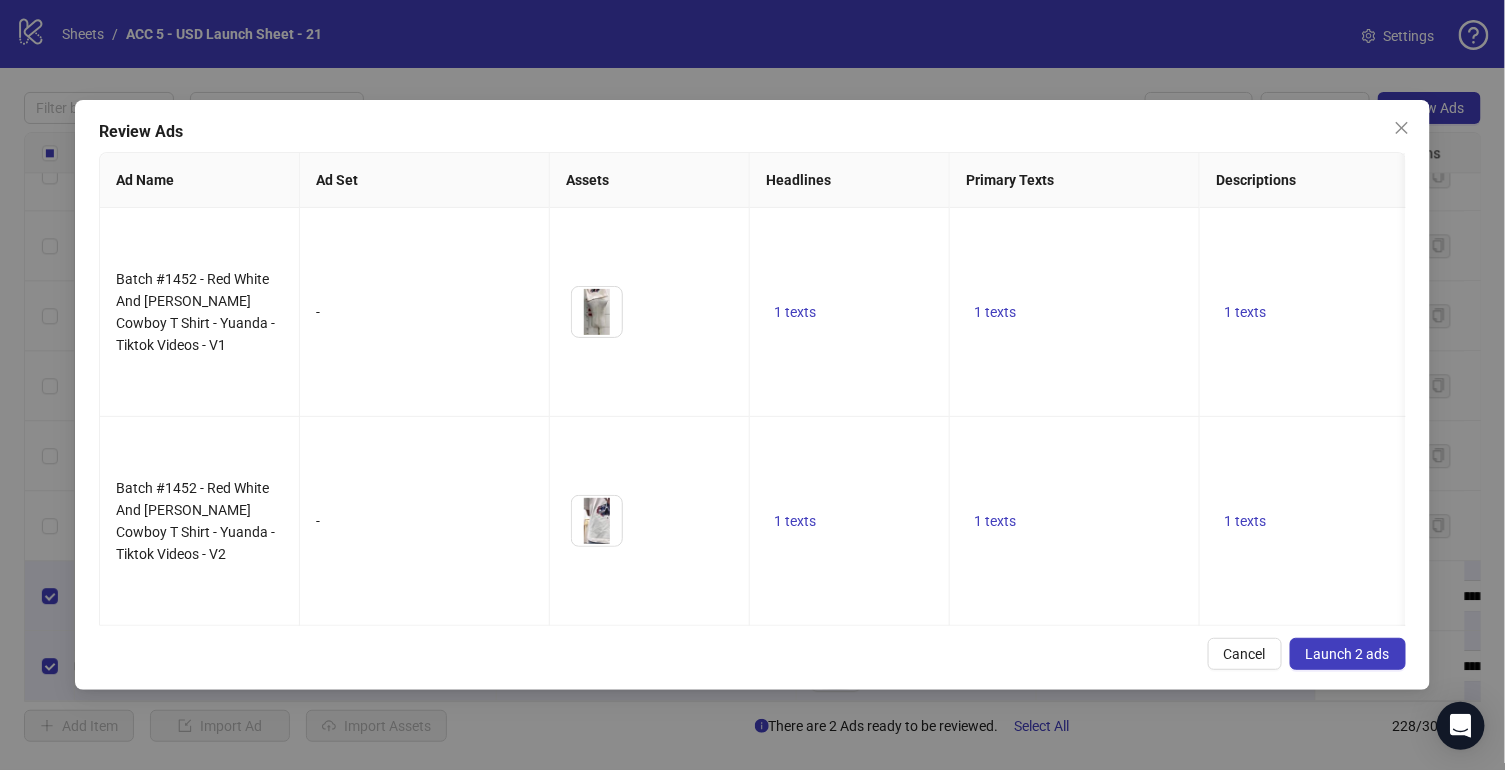 click on "Launch 2 ads" at bounding box center [1348, 654] 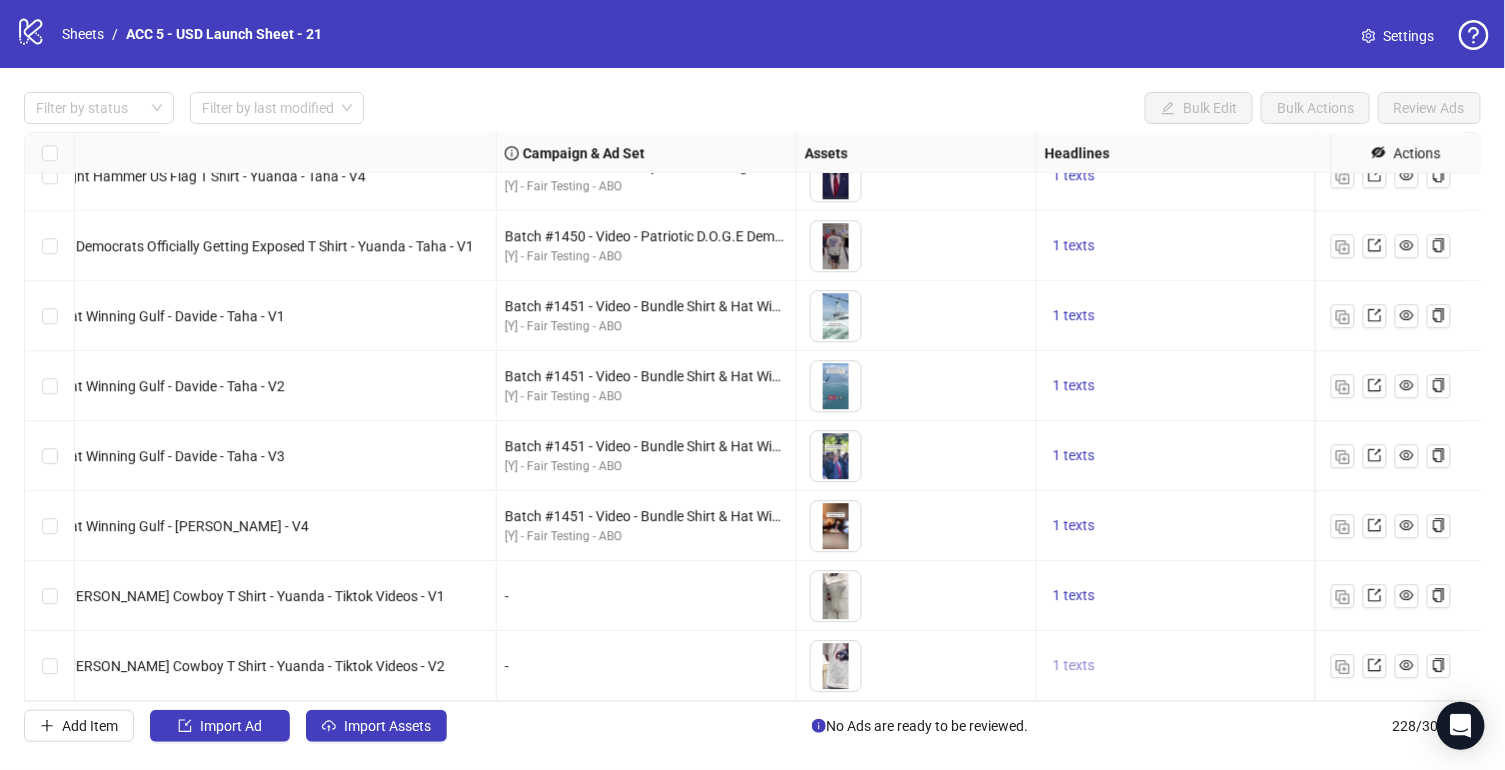 click on "1 texts" at bounding box center [1074, 665] 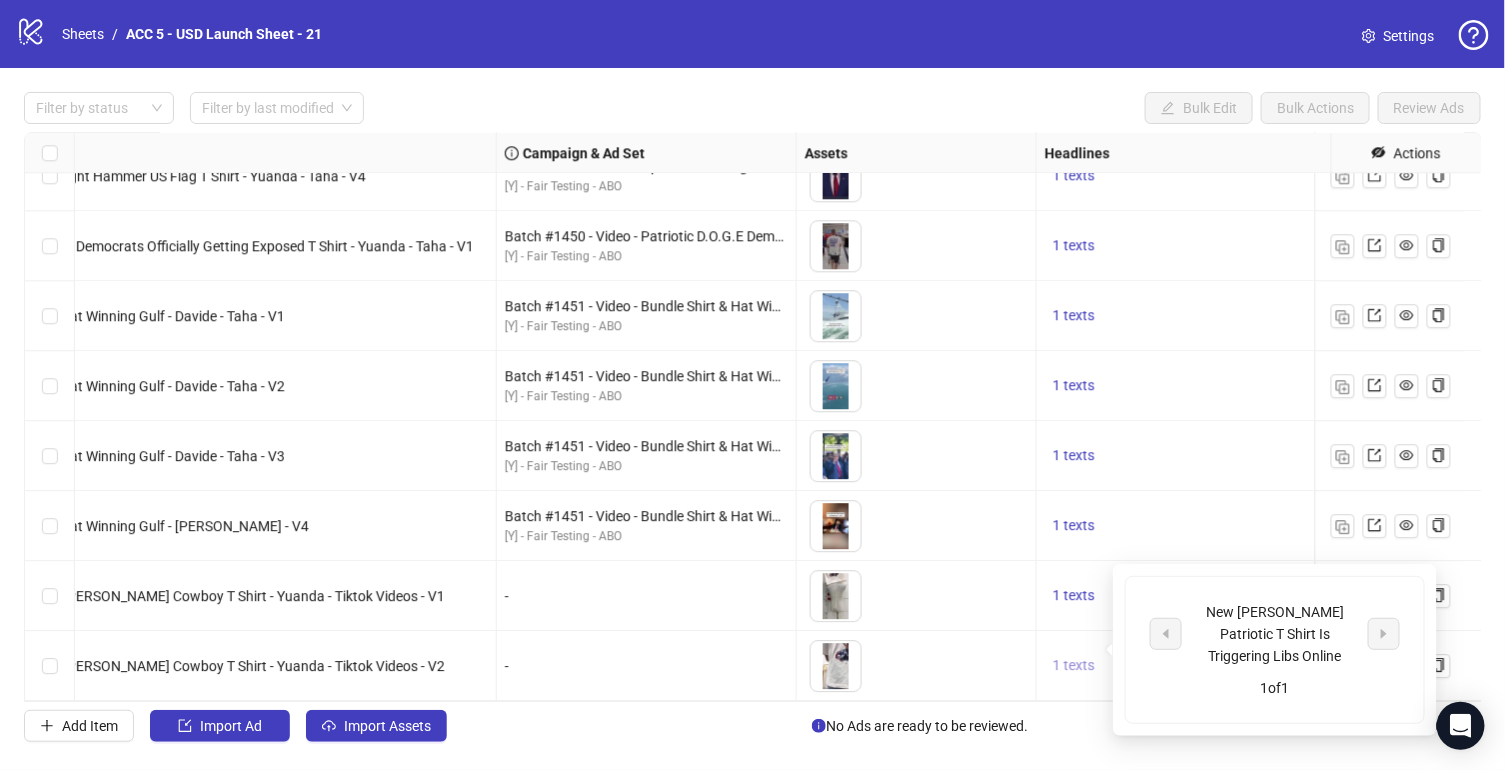 click on "1 texts" at bounding box center [1074, 665] 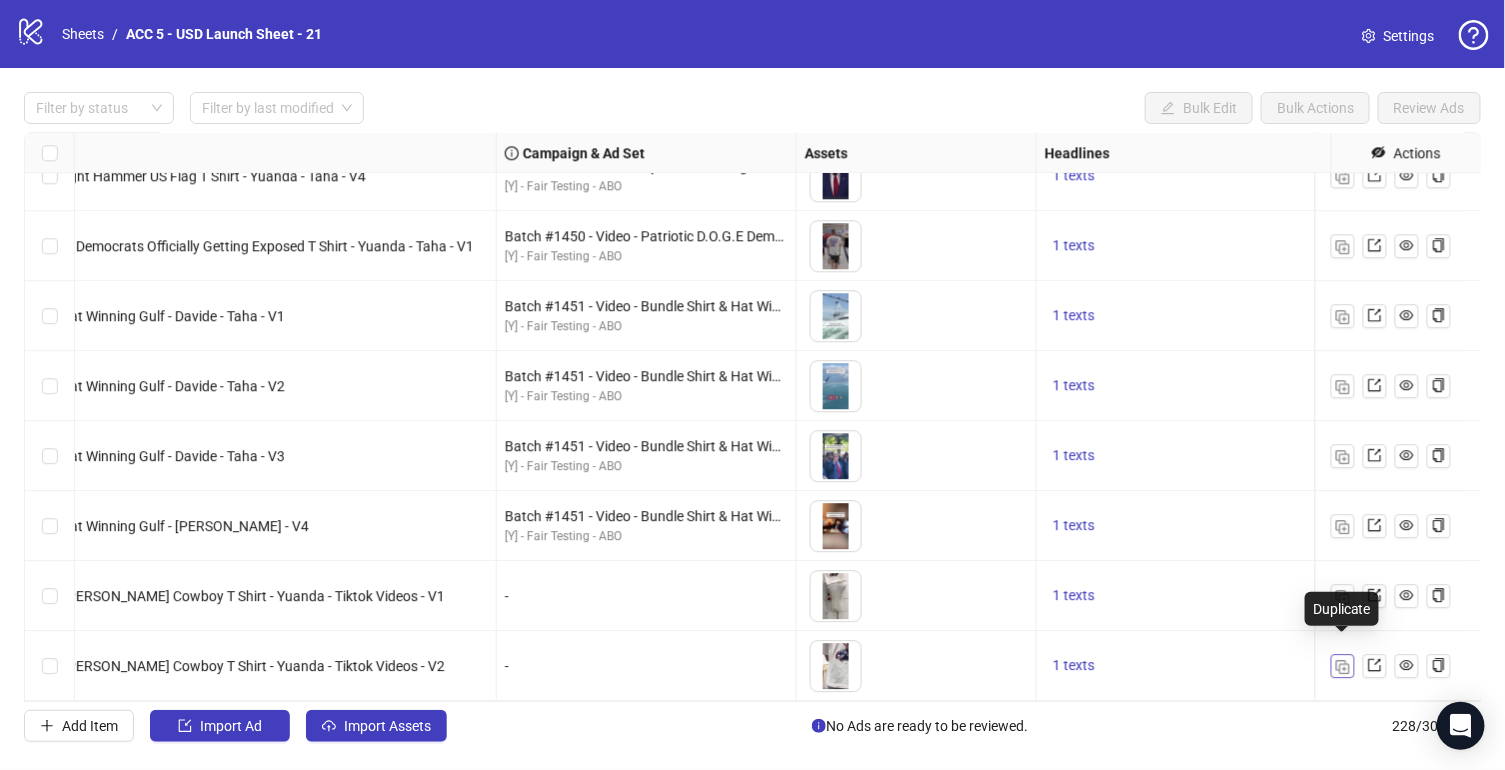 click at bounding box center (1343, 667) 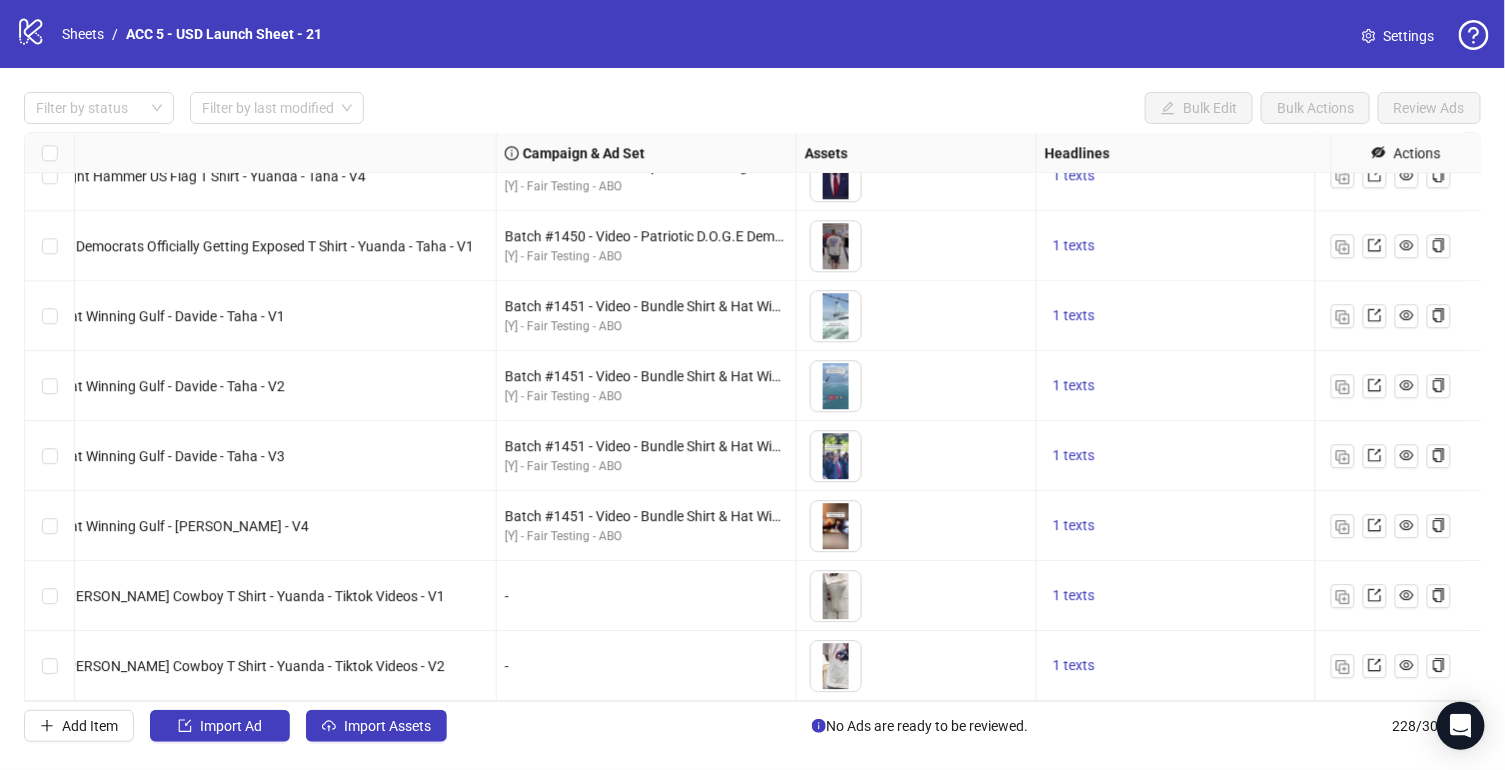 scroll, scrollTop: 15447, scrollLeft: 374, axis: both 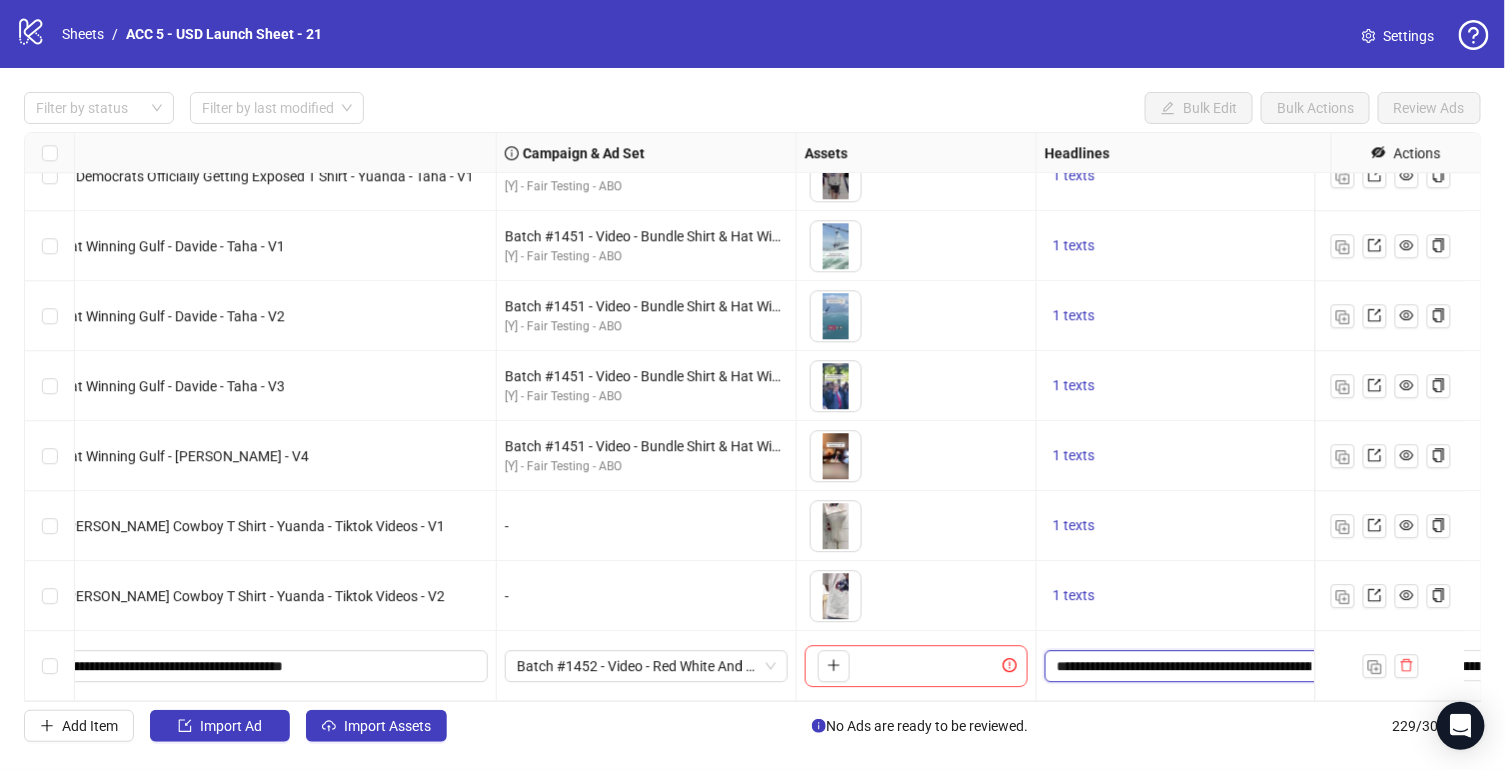 click on "**********" at bounding box center (1184, 666) 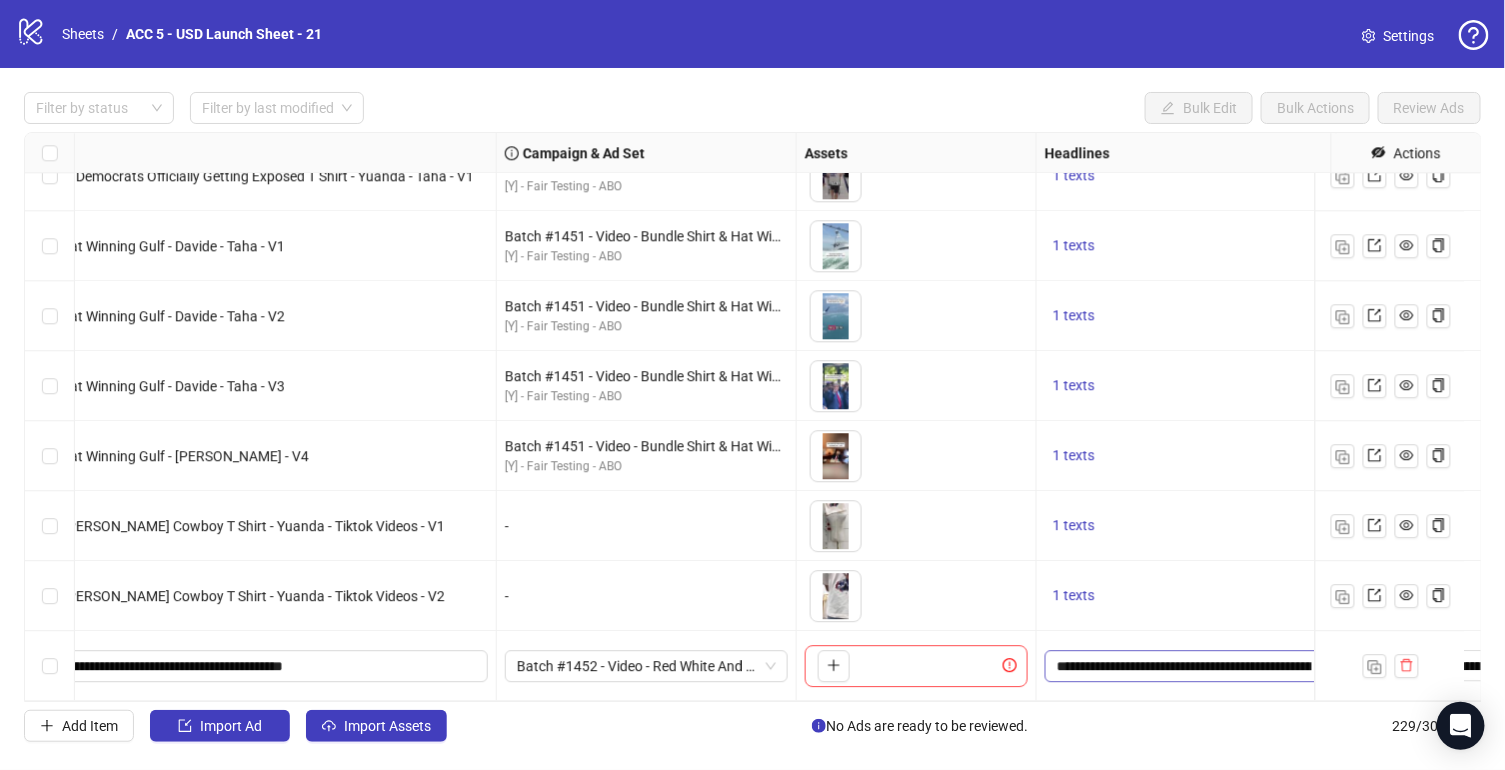 scroll, scrollTop: 0, scrollLeft: 47, axis: horizontal 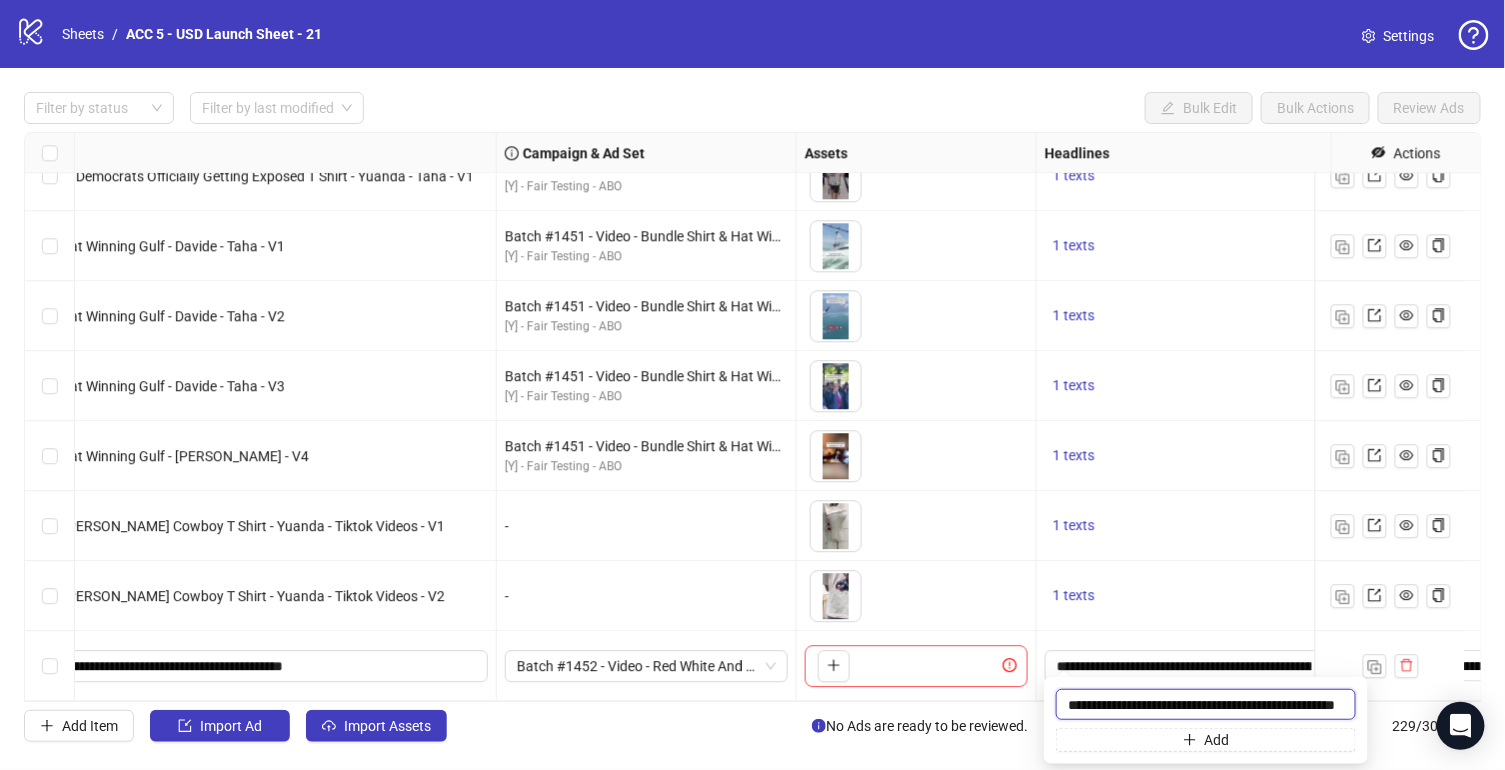 click on "**********" at bounding box center [1206, 704] 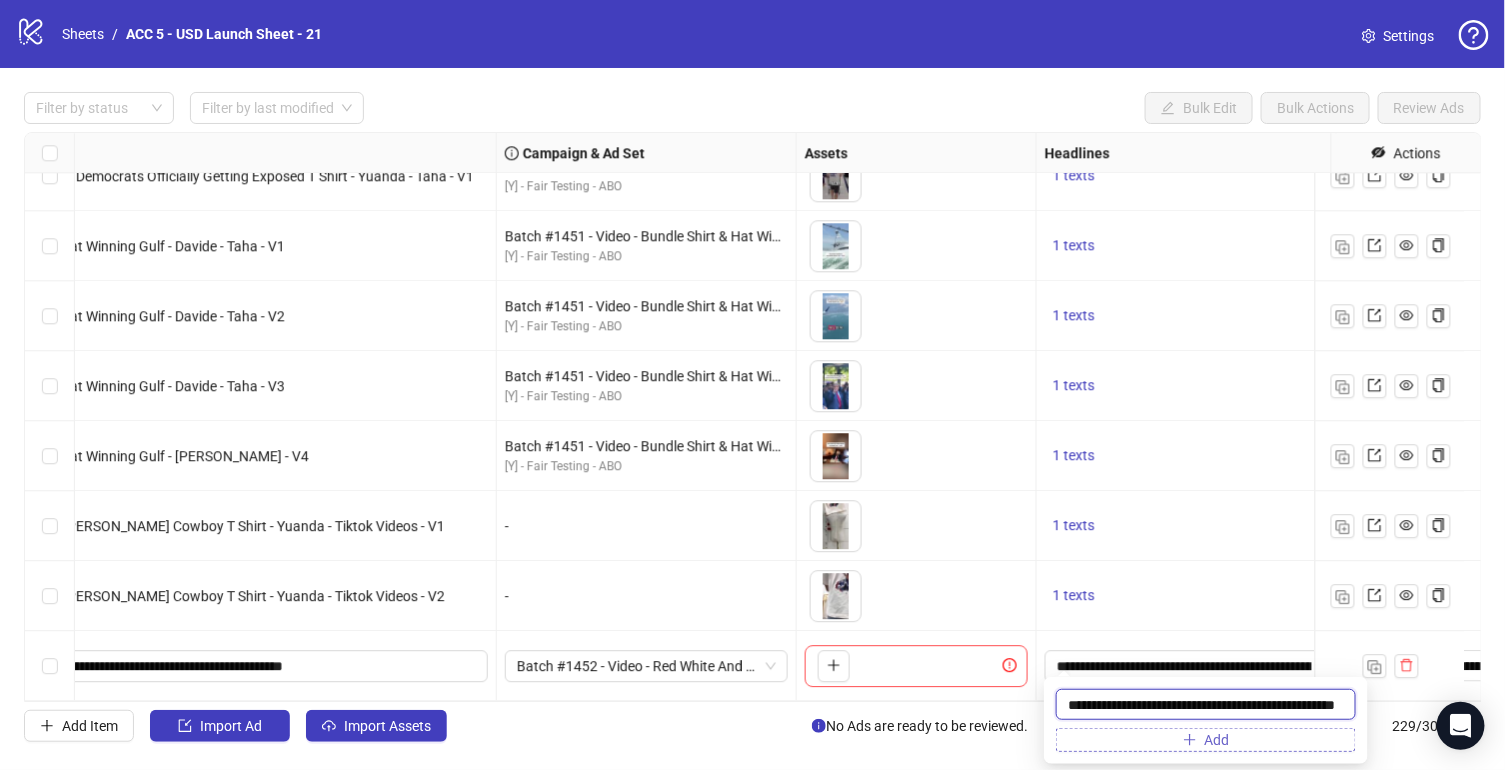 type on "**********" 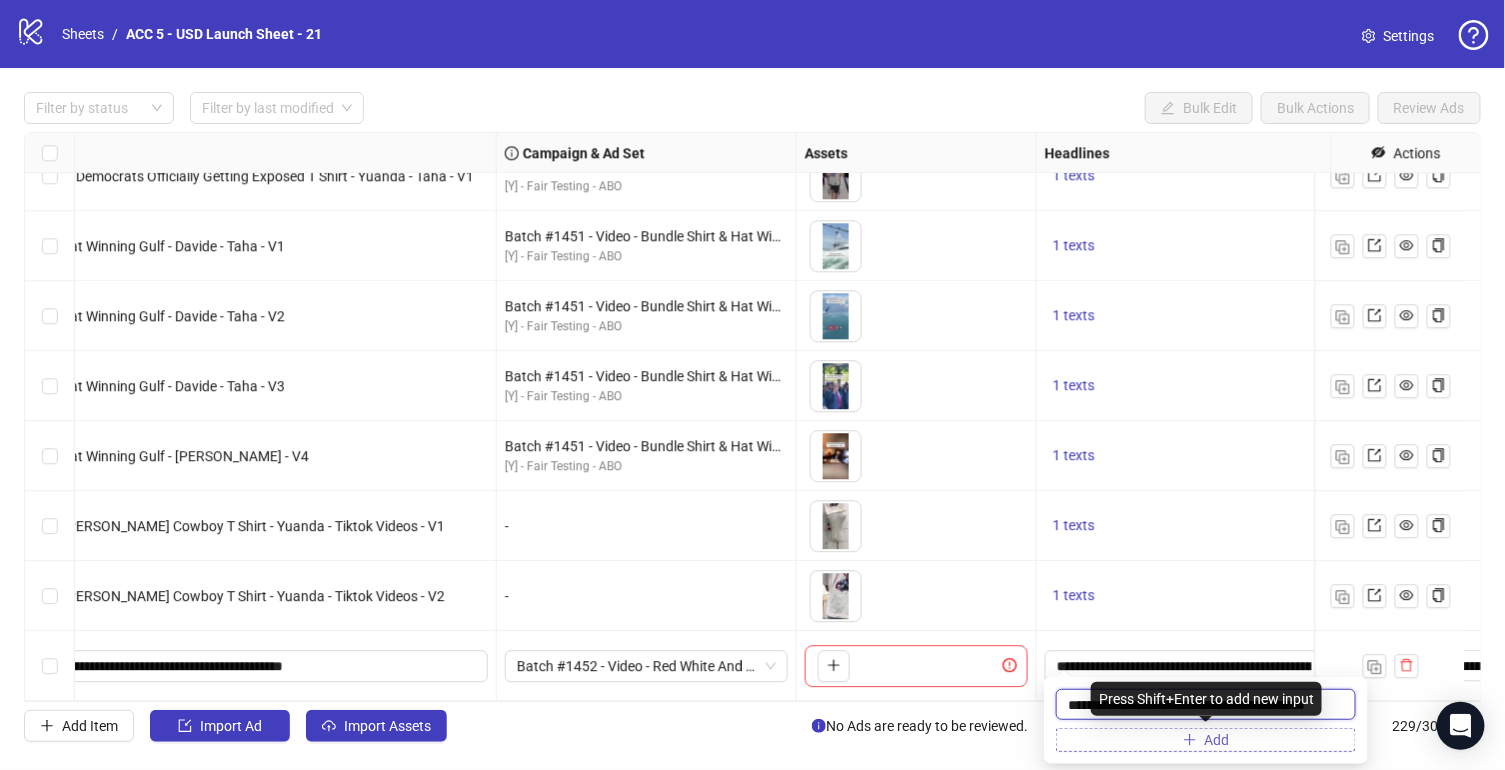 scroll, scrollTop: 0, scrollLeft: 3, axis: horizontal 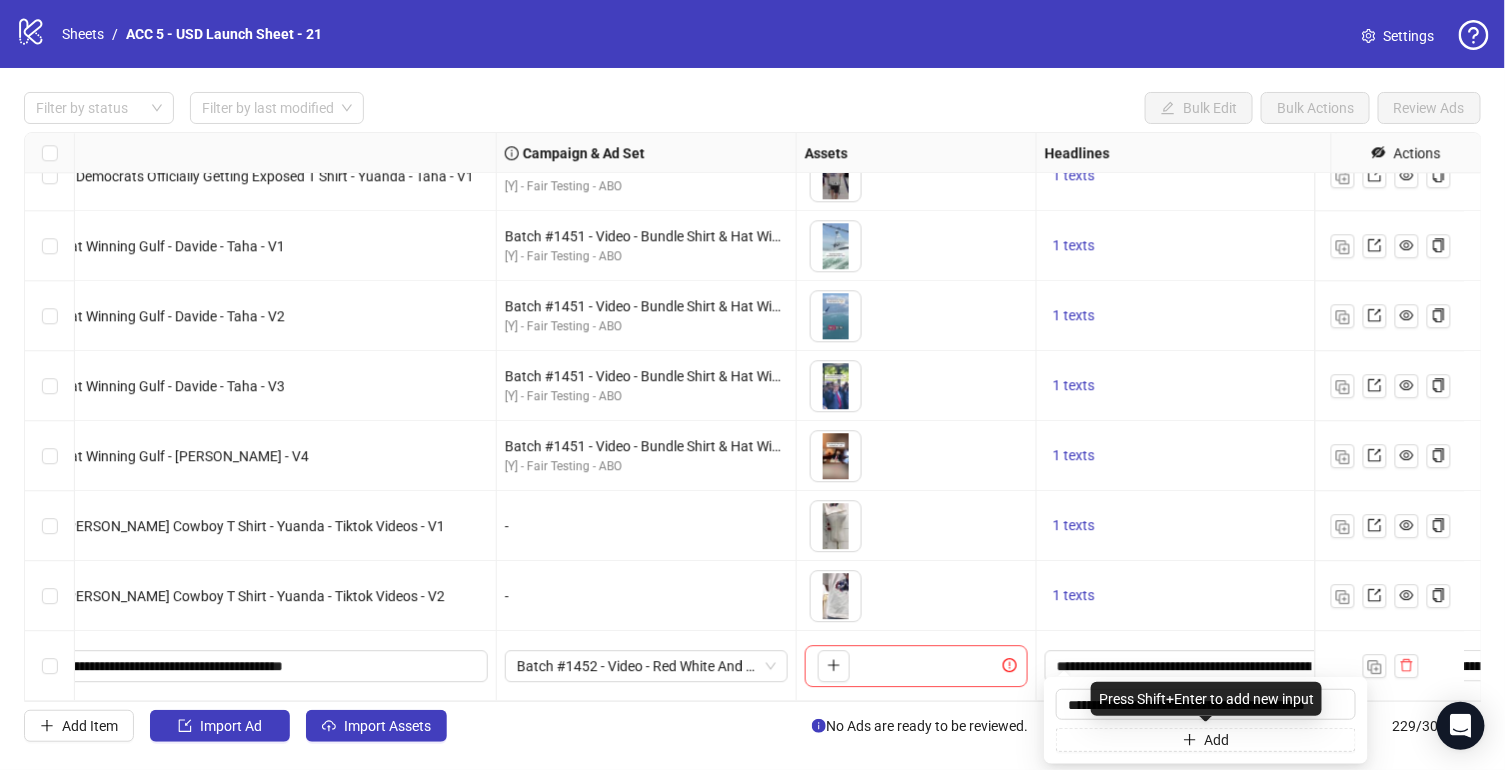 click on "1 texts" at bounding box center [1187, 526] 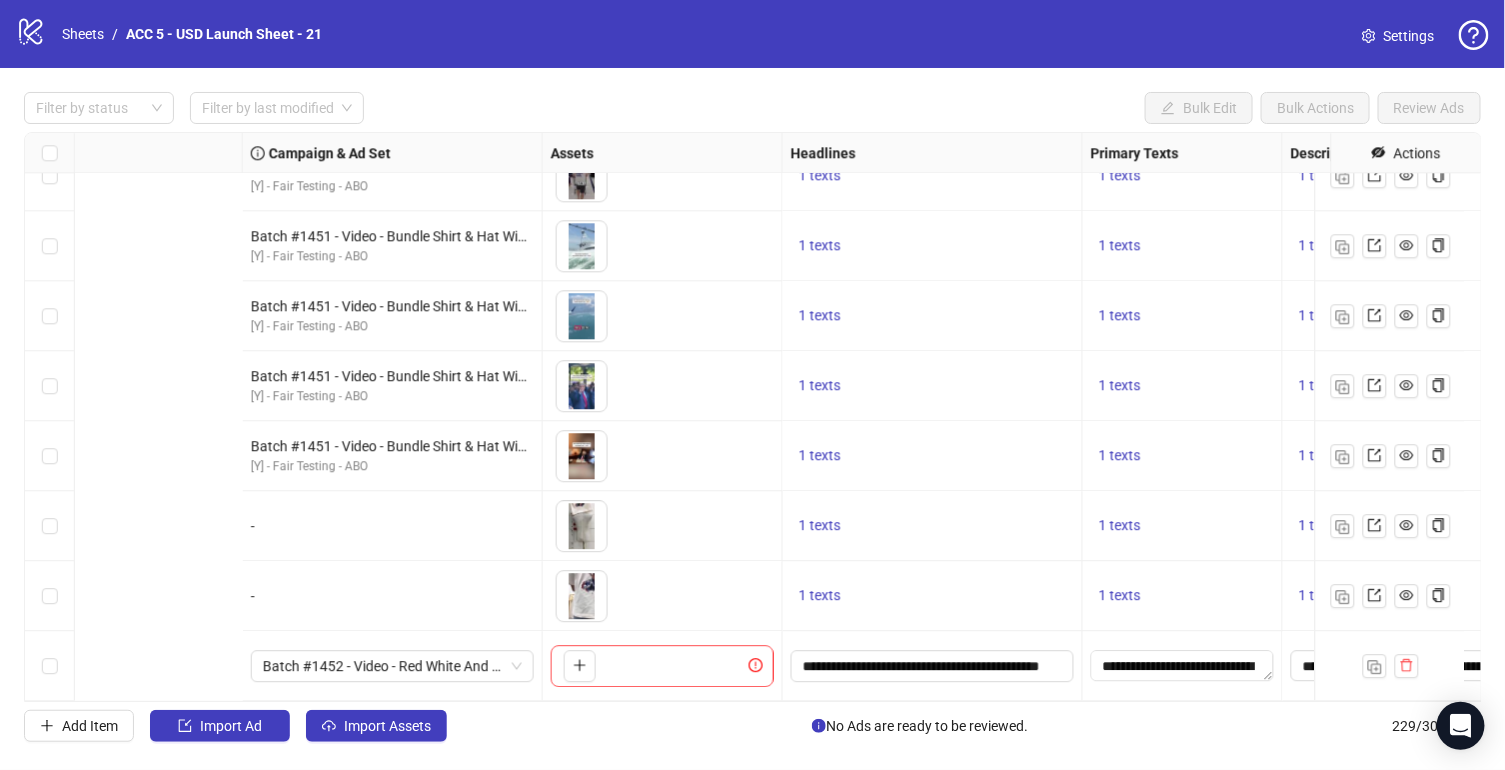 scroll, scrollTop: 15517, scrollLeft: 1308, axis: both 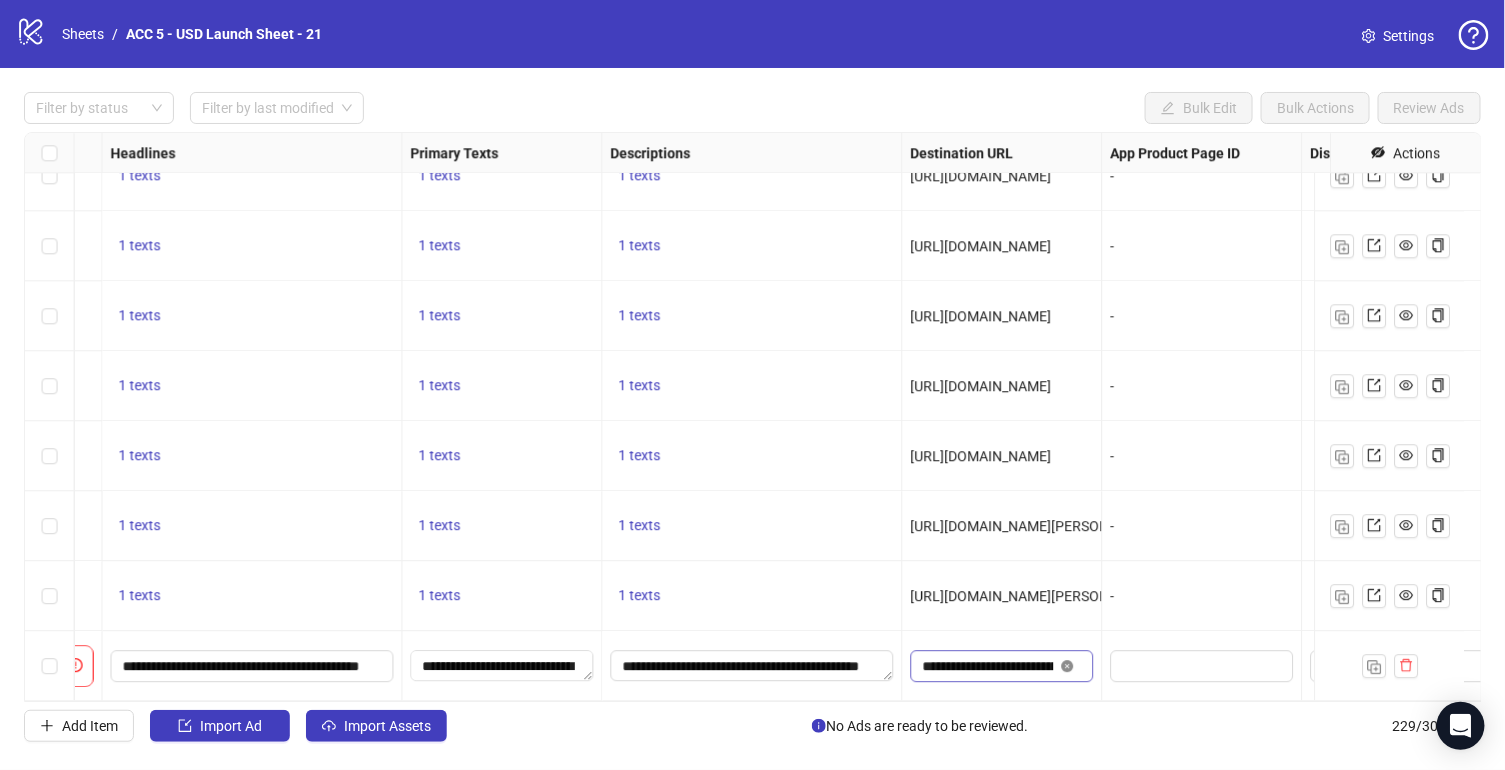 click 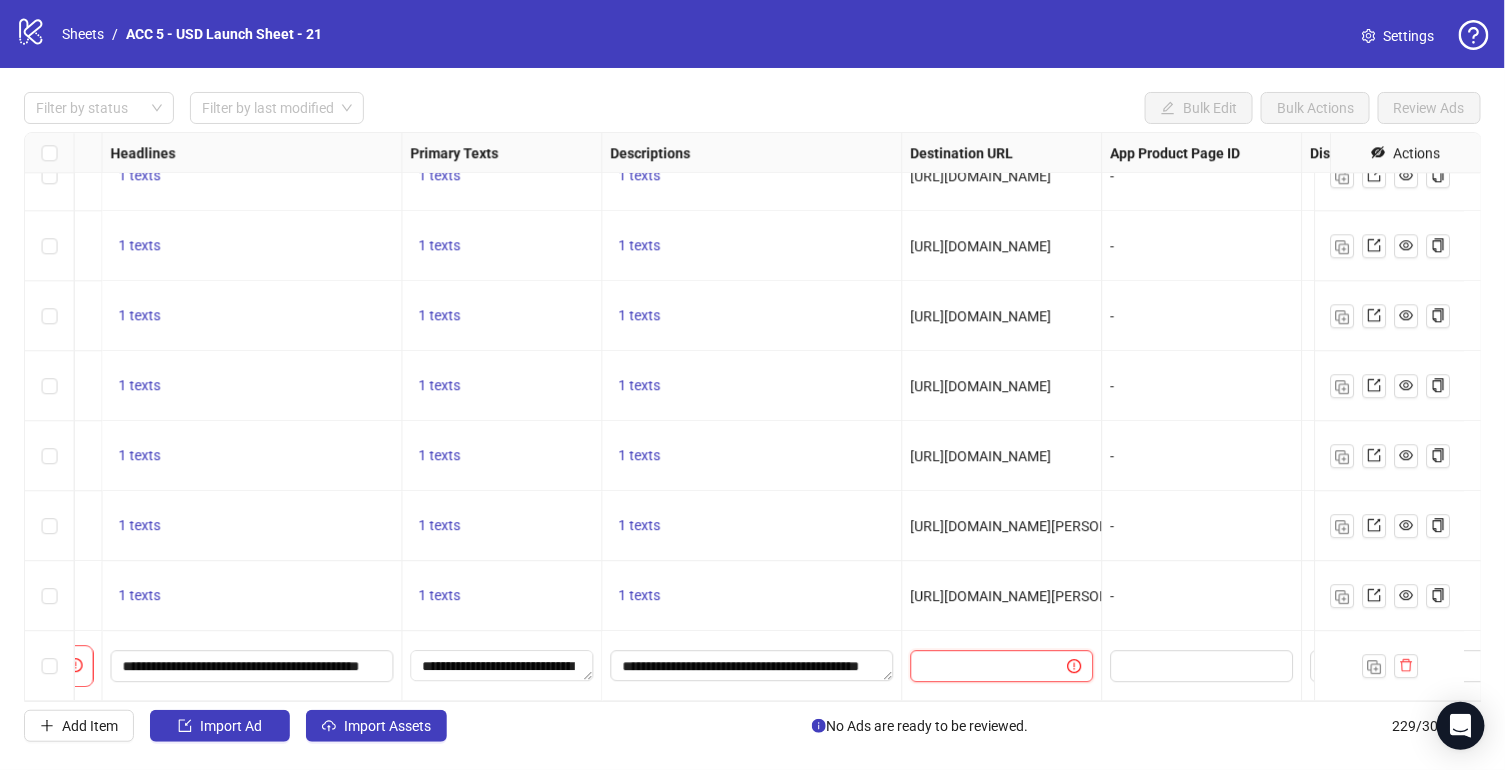 type 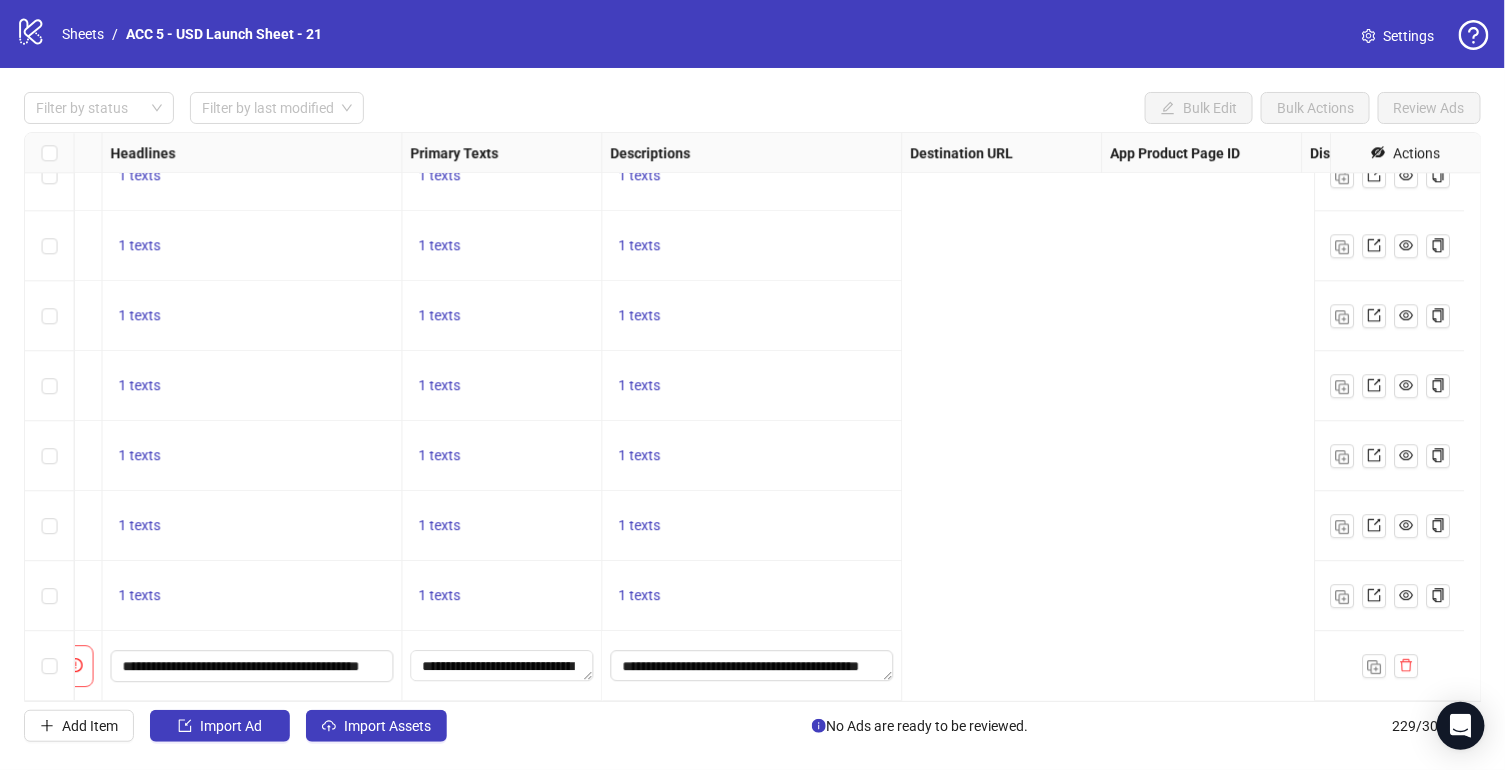 scroll, scrollTop: 15517, scrollLeft: 231, axis: both 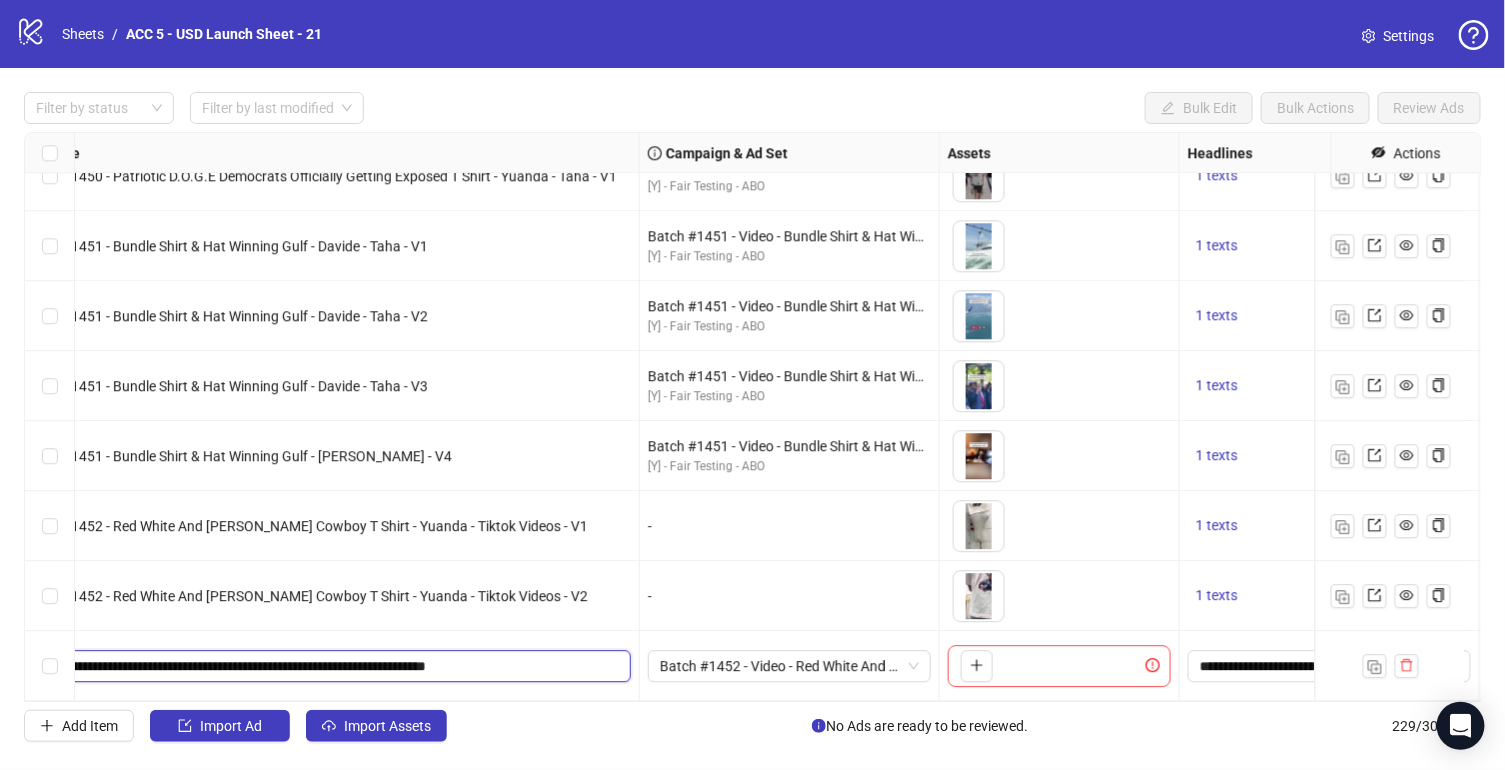 click on "**********" at bounding box center [324, 666] 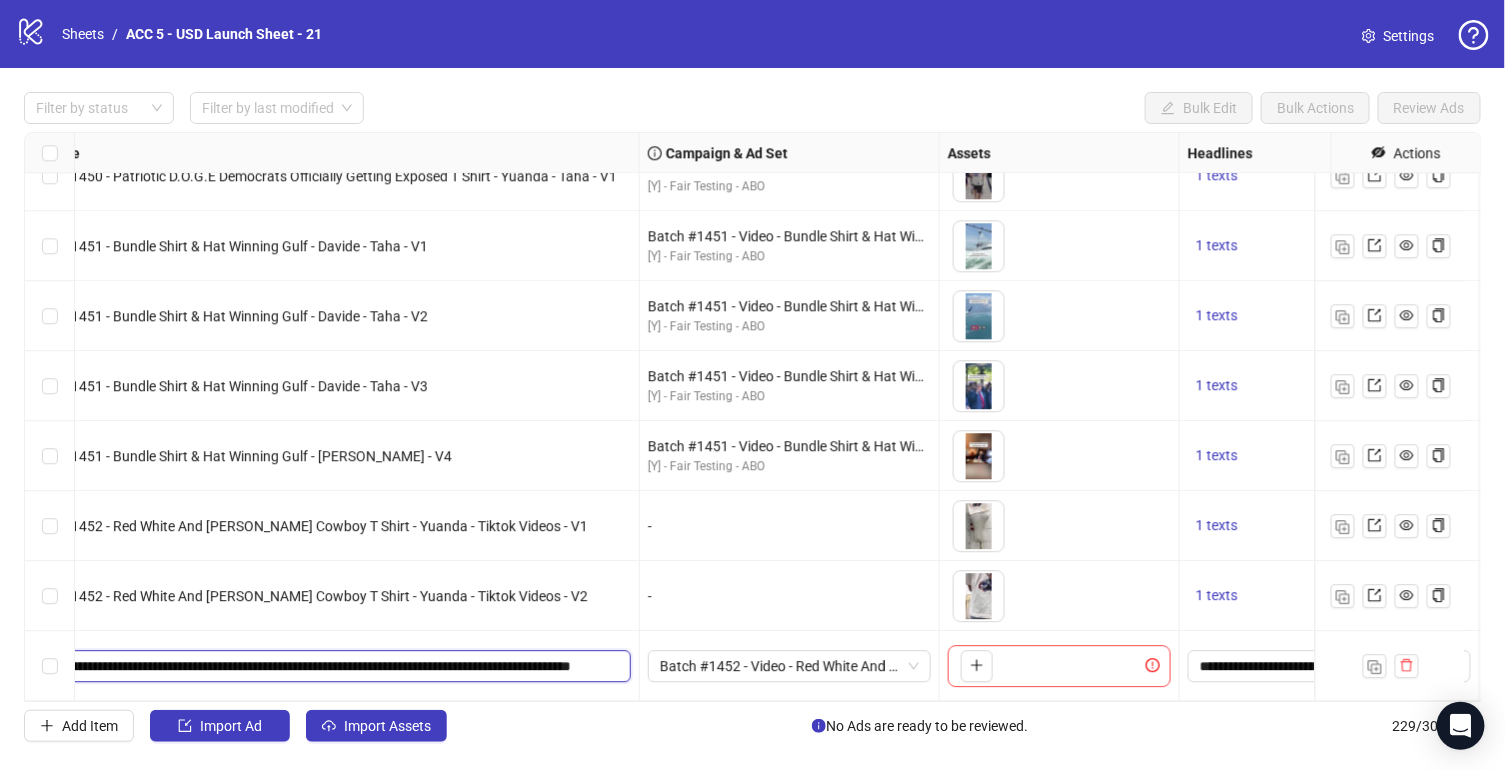 scroll, scrollTop: 0, scrollLeft: 95, axis: horizontal 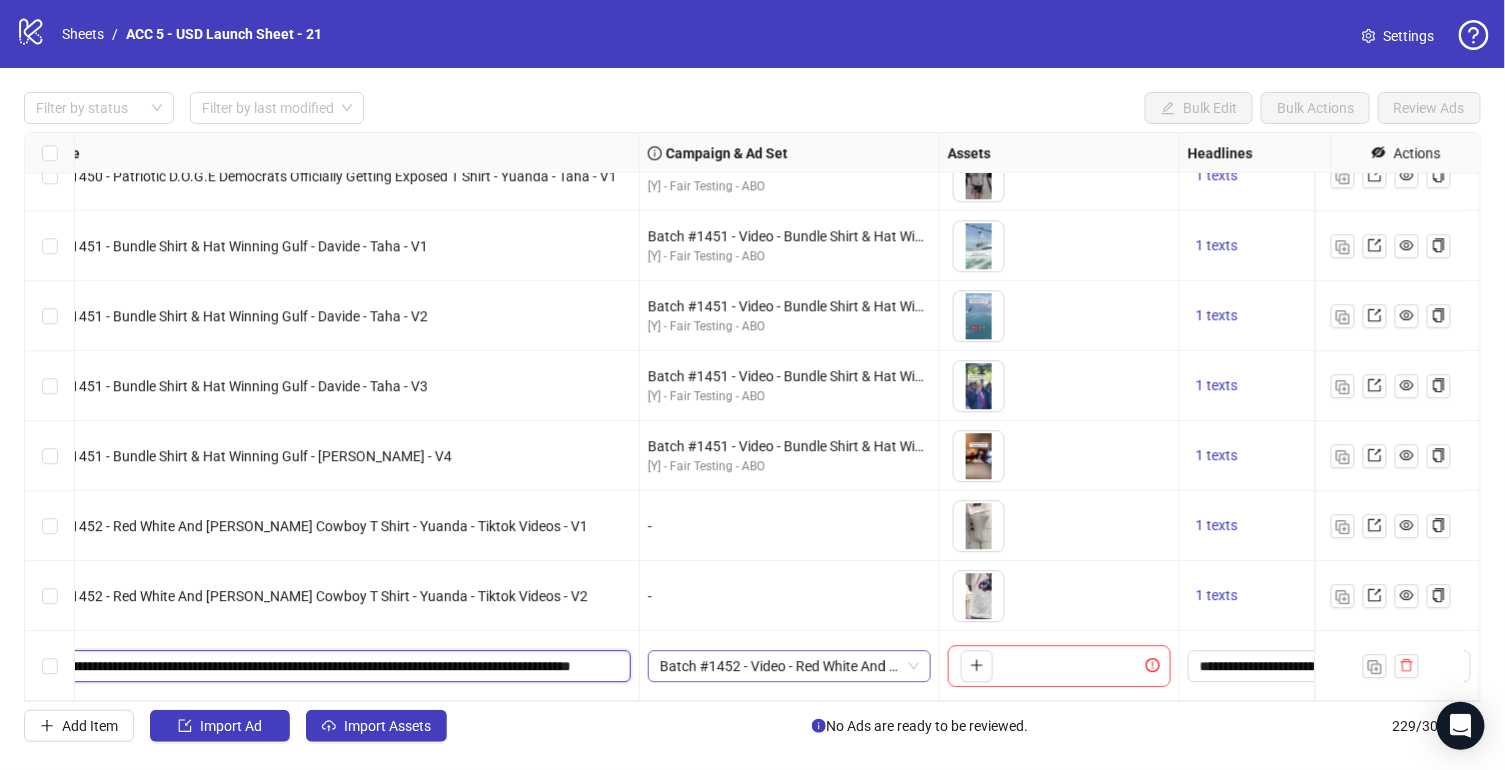 drag, startPoint x: 698, startPoint y: 662, endPoint x: 709, endPoint y: 663, distance: 11.045361 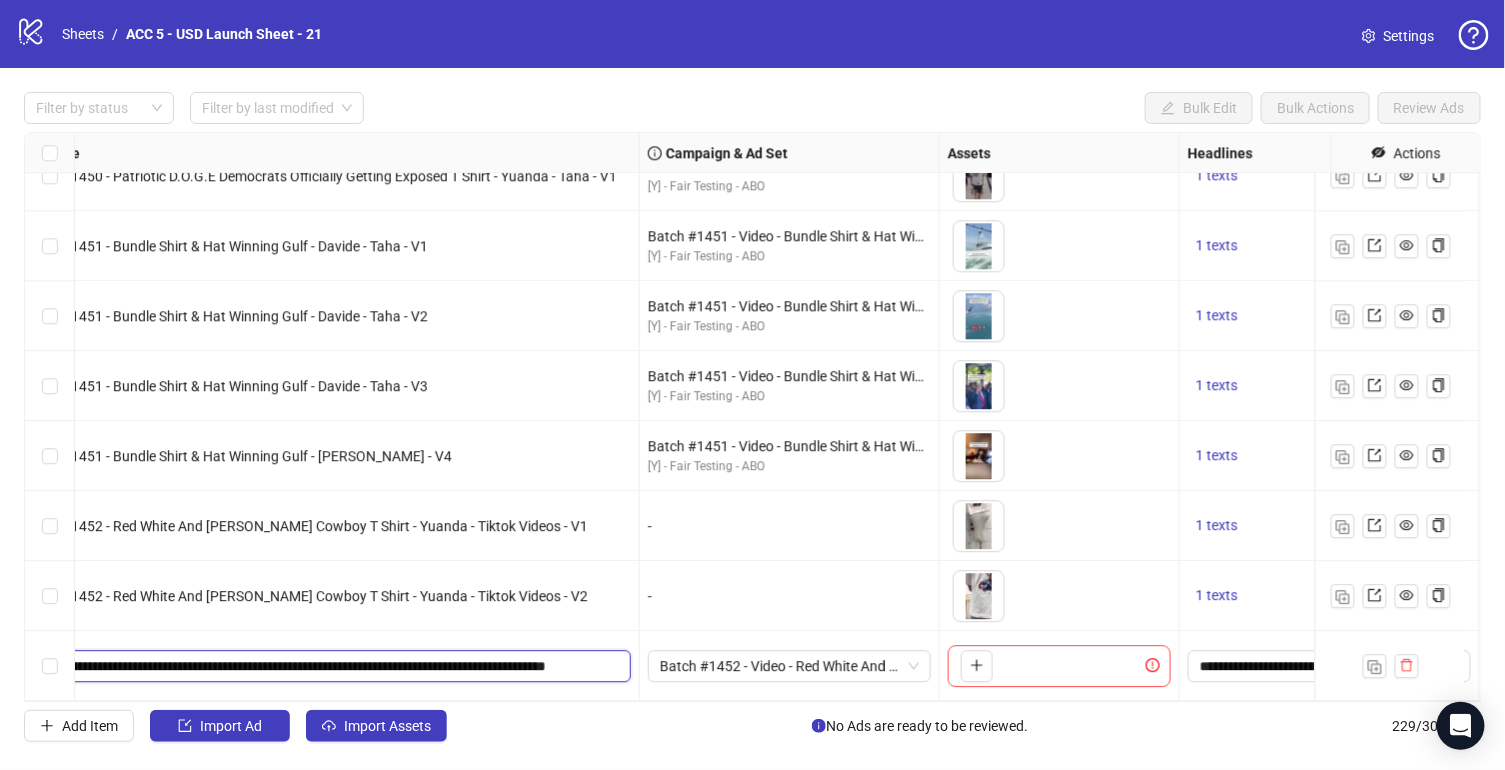 scroll, scrollTop: 0, scrollLeft: 67, axis: horizontal 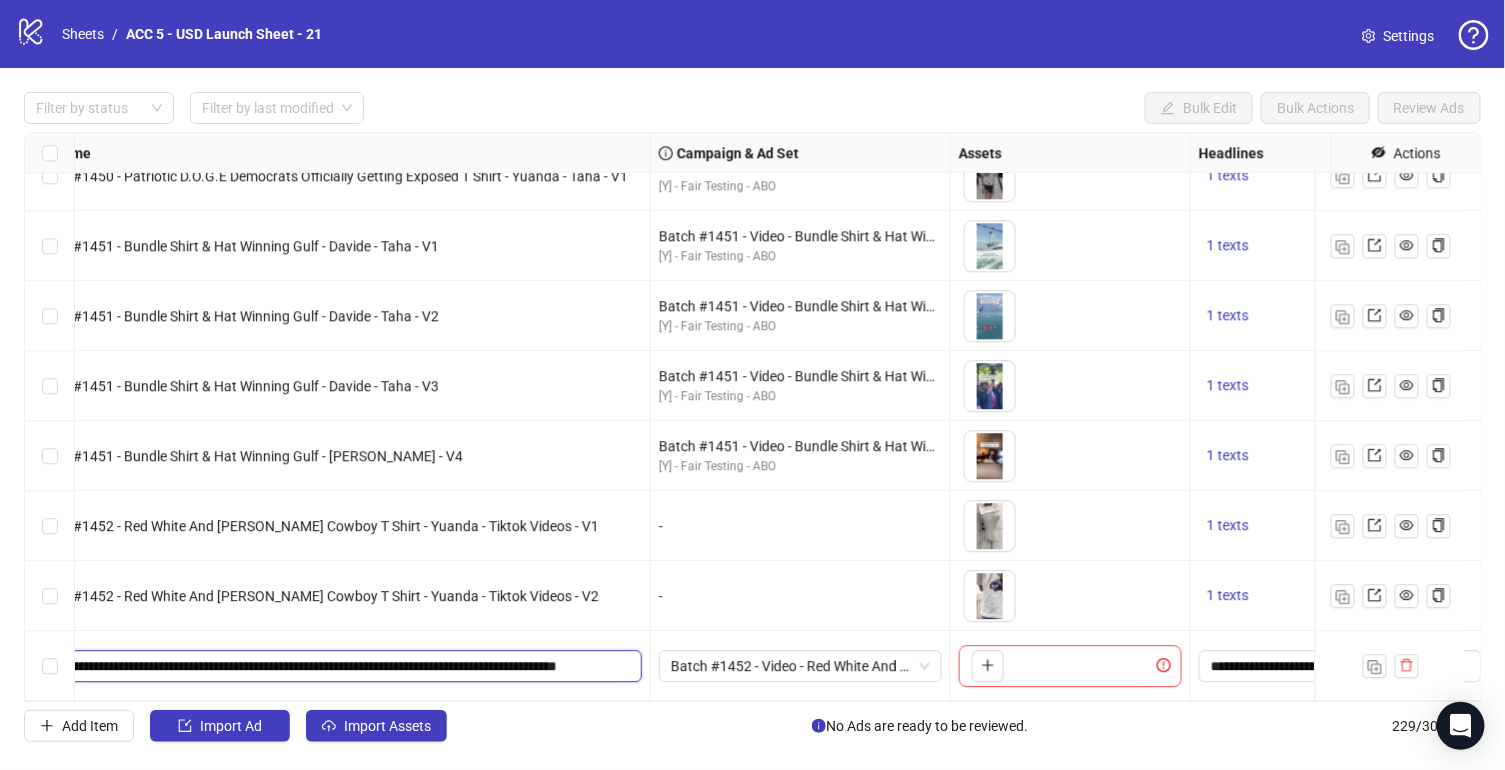 drag, startPoint x: 91, startPoint y: 649, endPoint x: 122, endPoint y: 655, distance: 31.575306 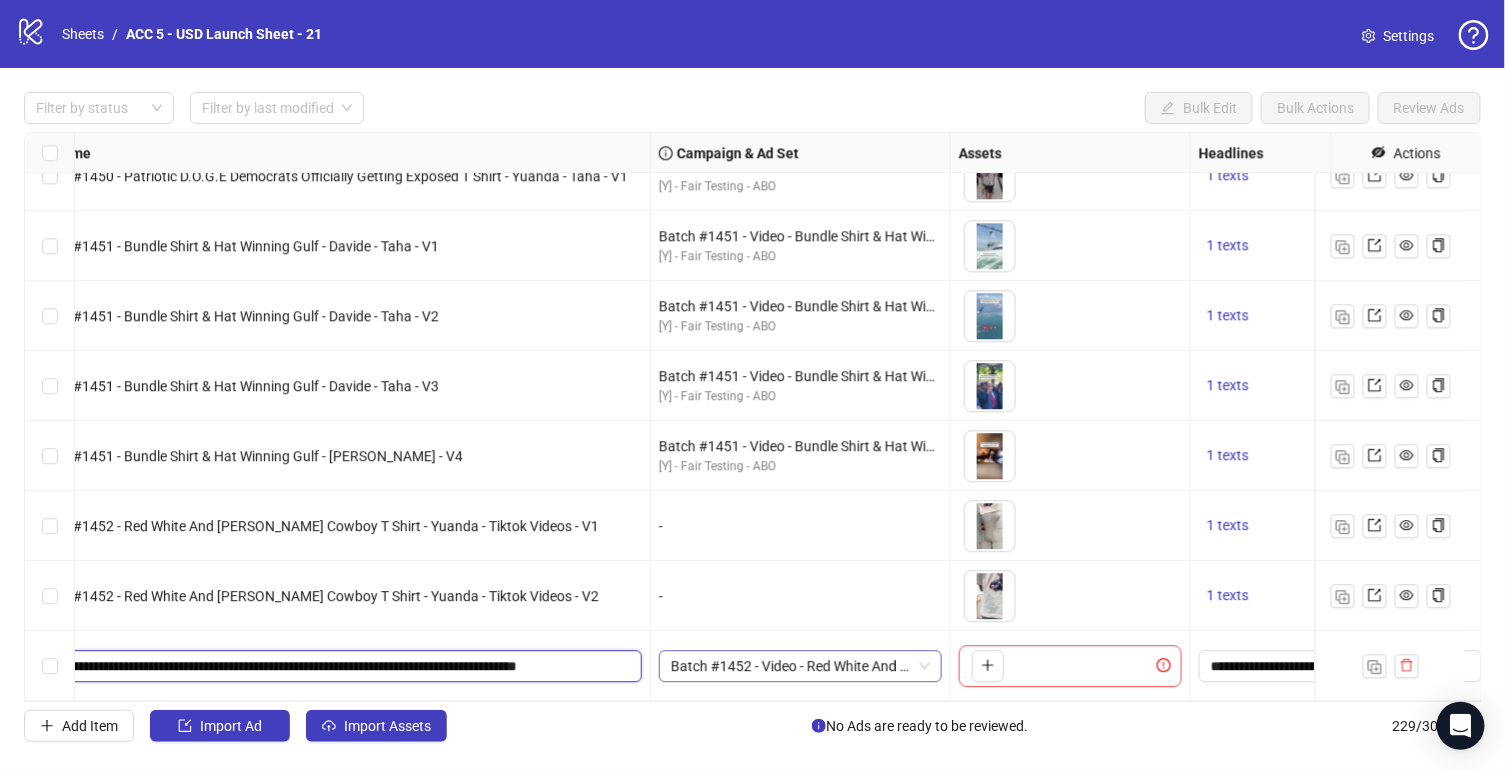 click on "Batch #1452 - Video - Red White And Trump Cowboy T Shirt - Yuanda - Tiktok Videos - July 3" at bounding box center [800, 666] 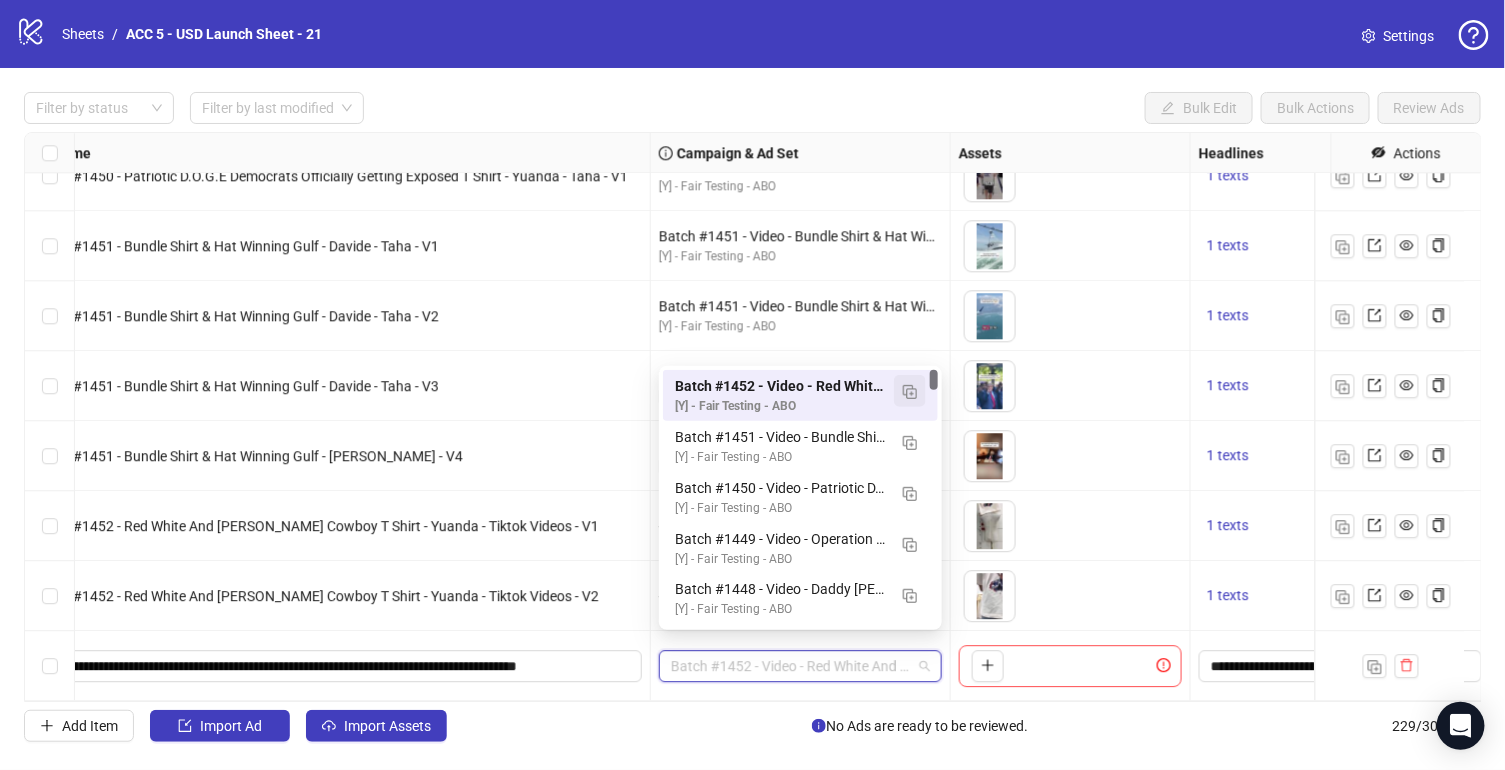 click at bounding box center [910, 392] 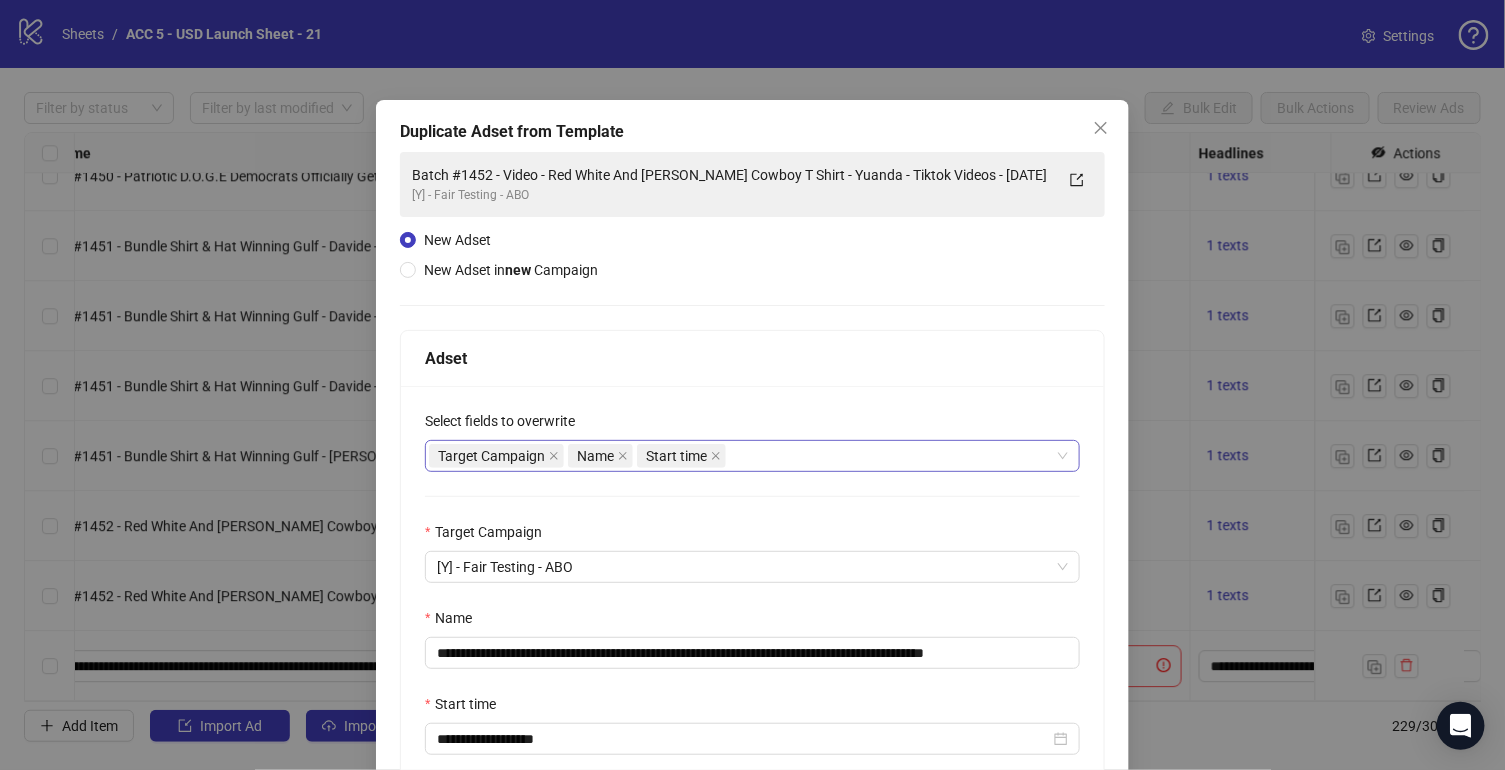 click on "Target Campaign Name Start time" at bounding box center [742, 456] 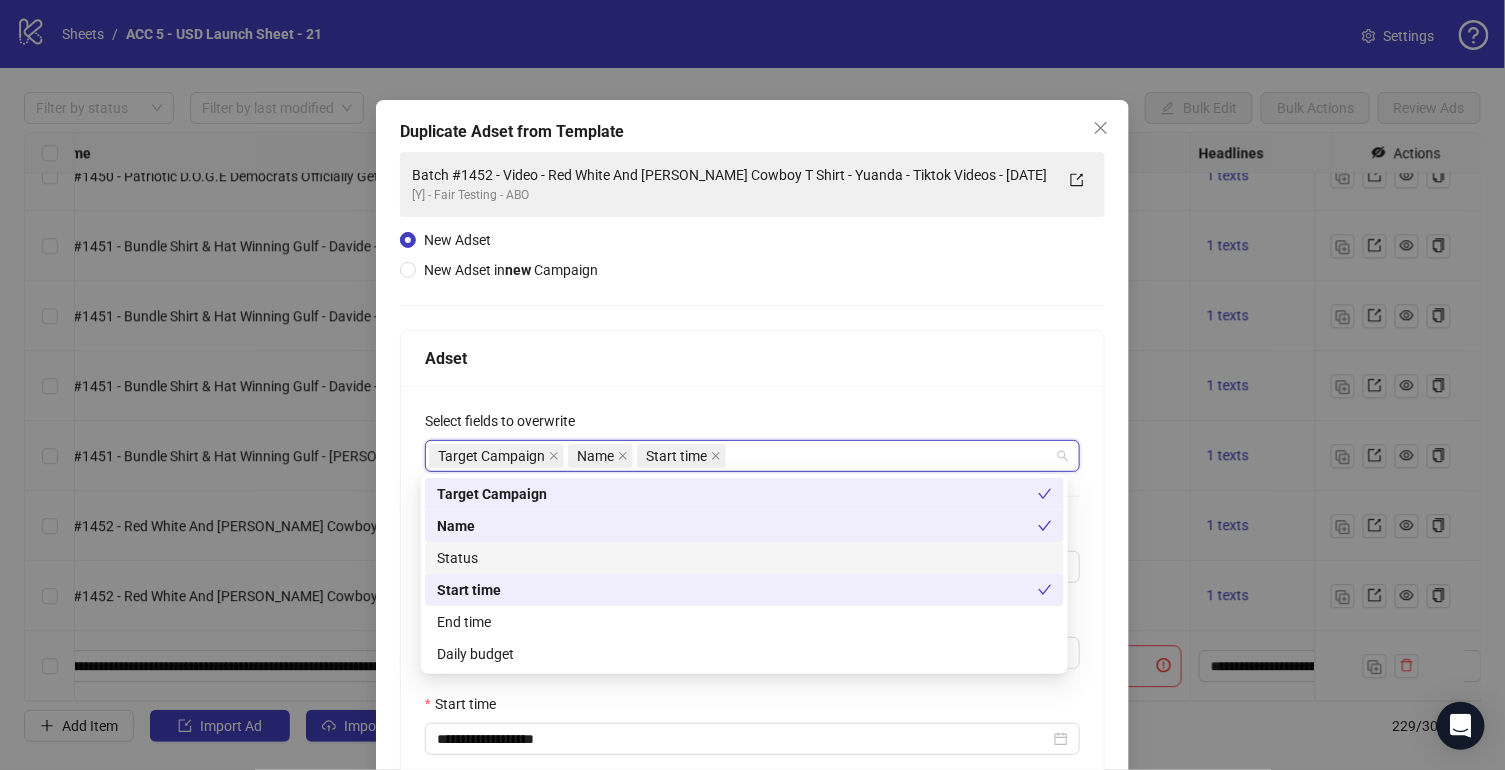 click on "Status" at bounding box center [744, 558] 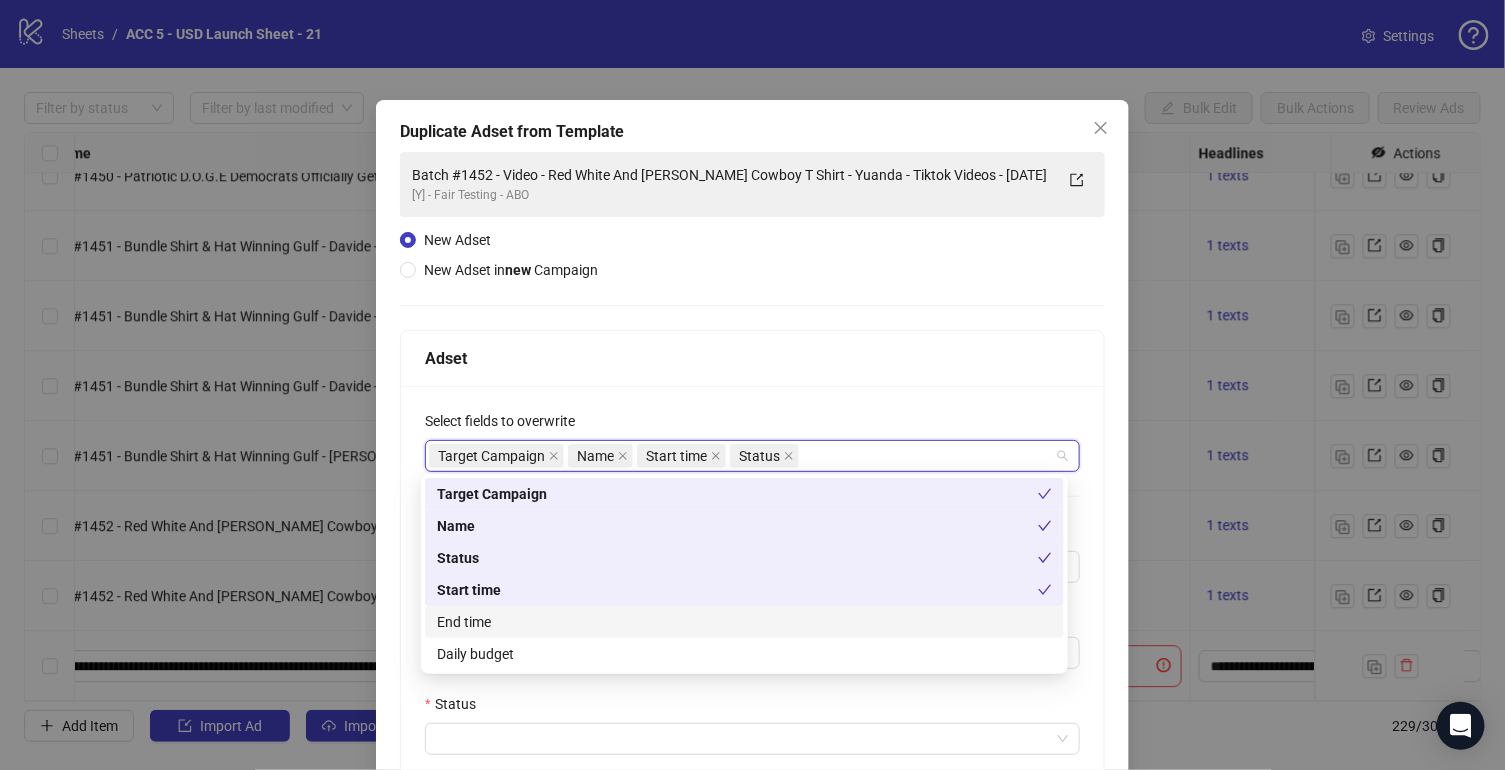 click on "End time" at bounding box center (744, 622) 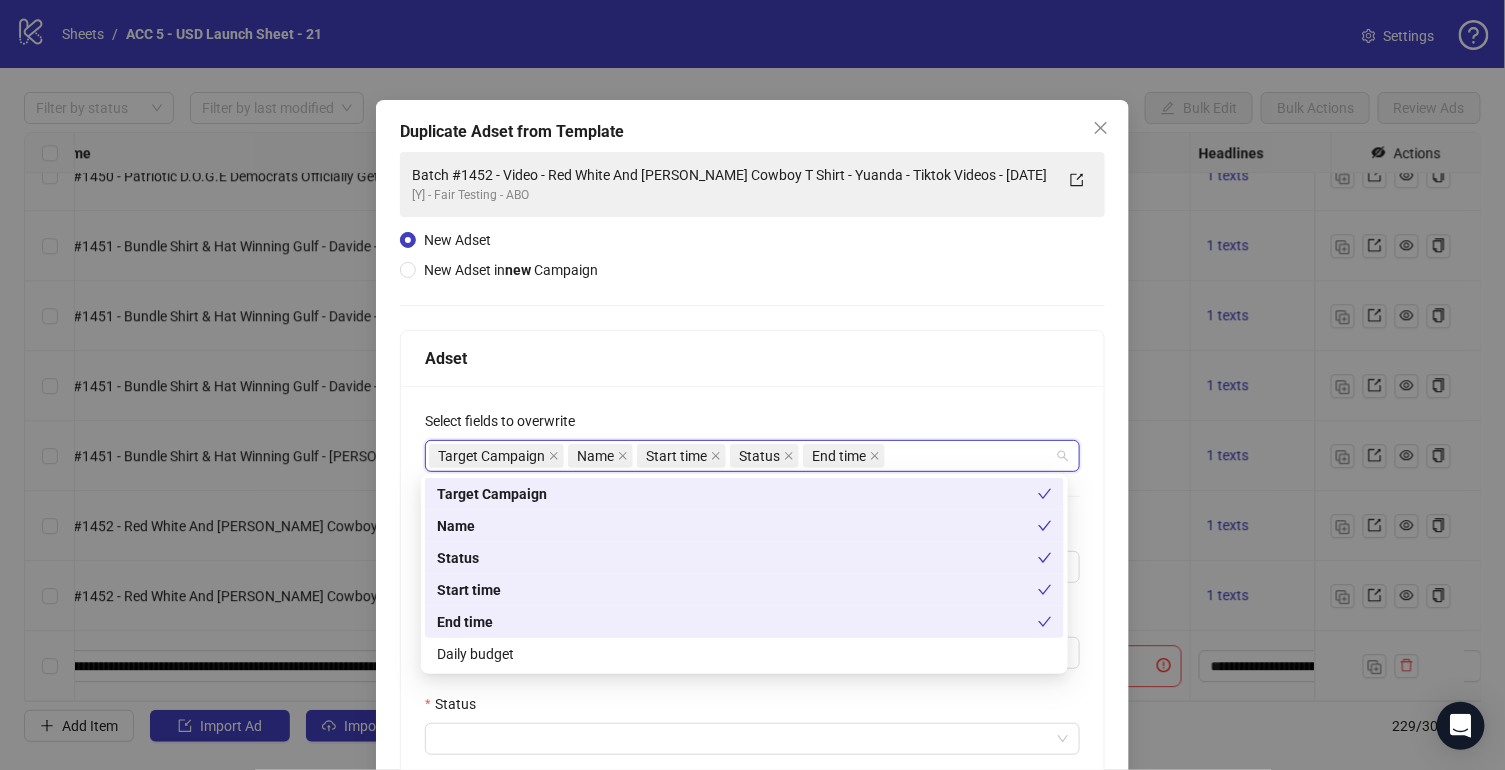 click on "Daily budget" at bounding box center [744, 654] 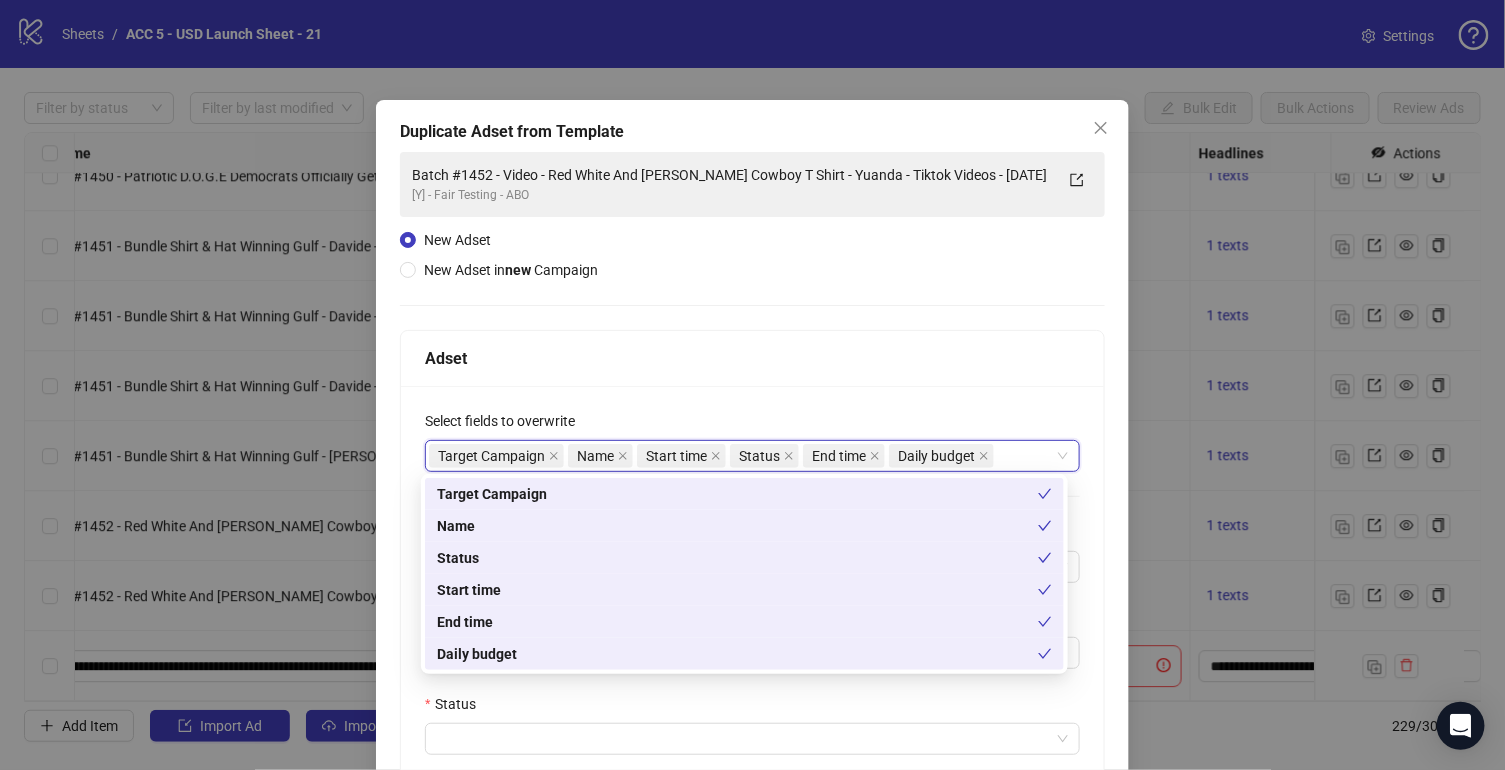 click on "Status" at bounding box center (752, 708) 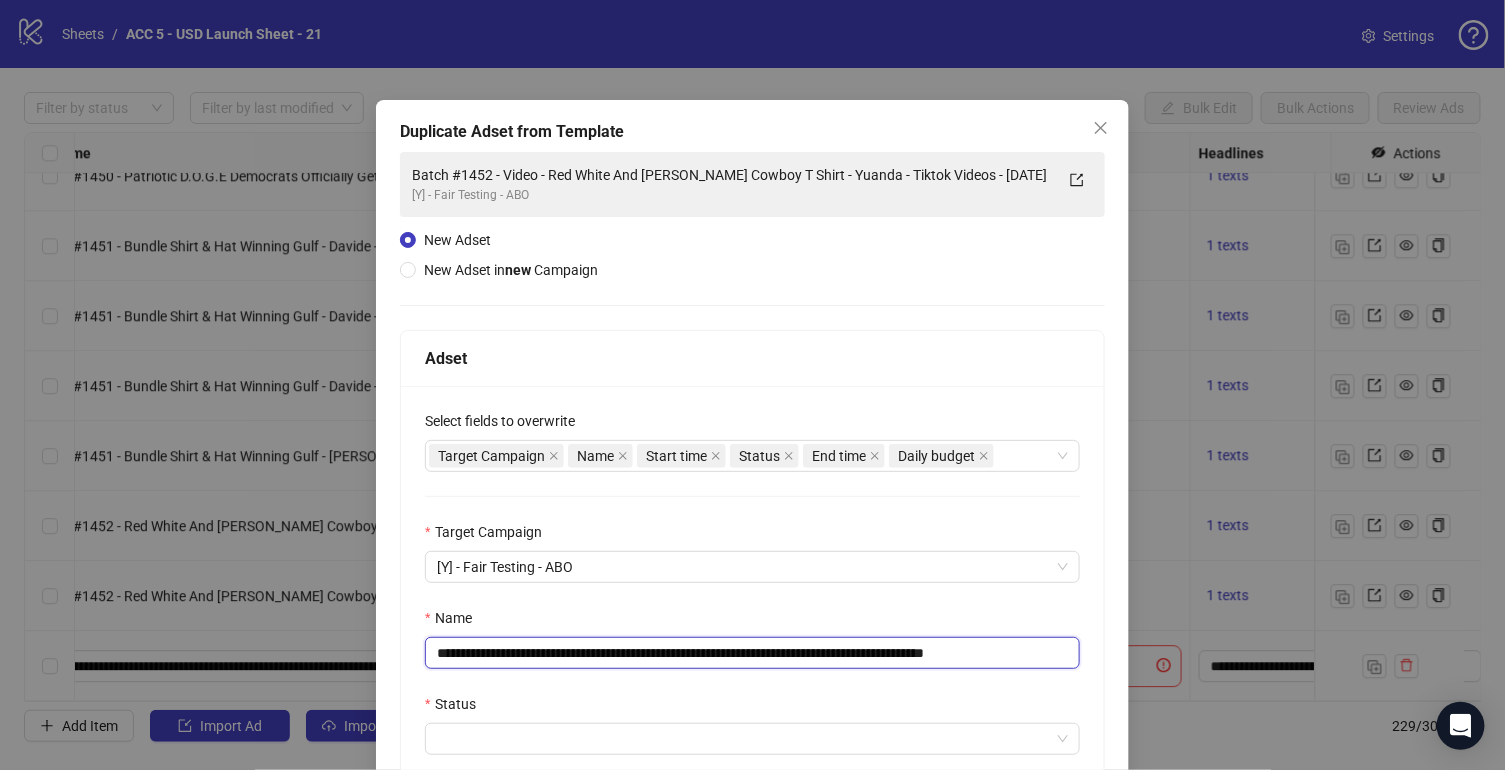 click on "**********" at bounding box center (752, 653) 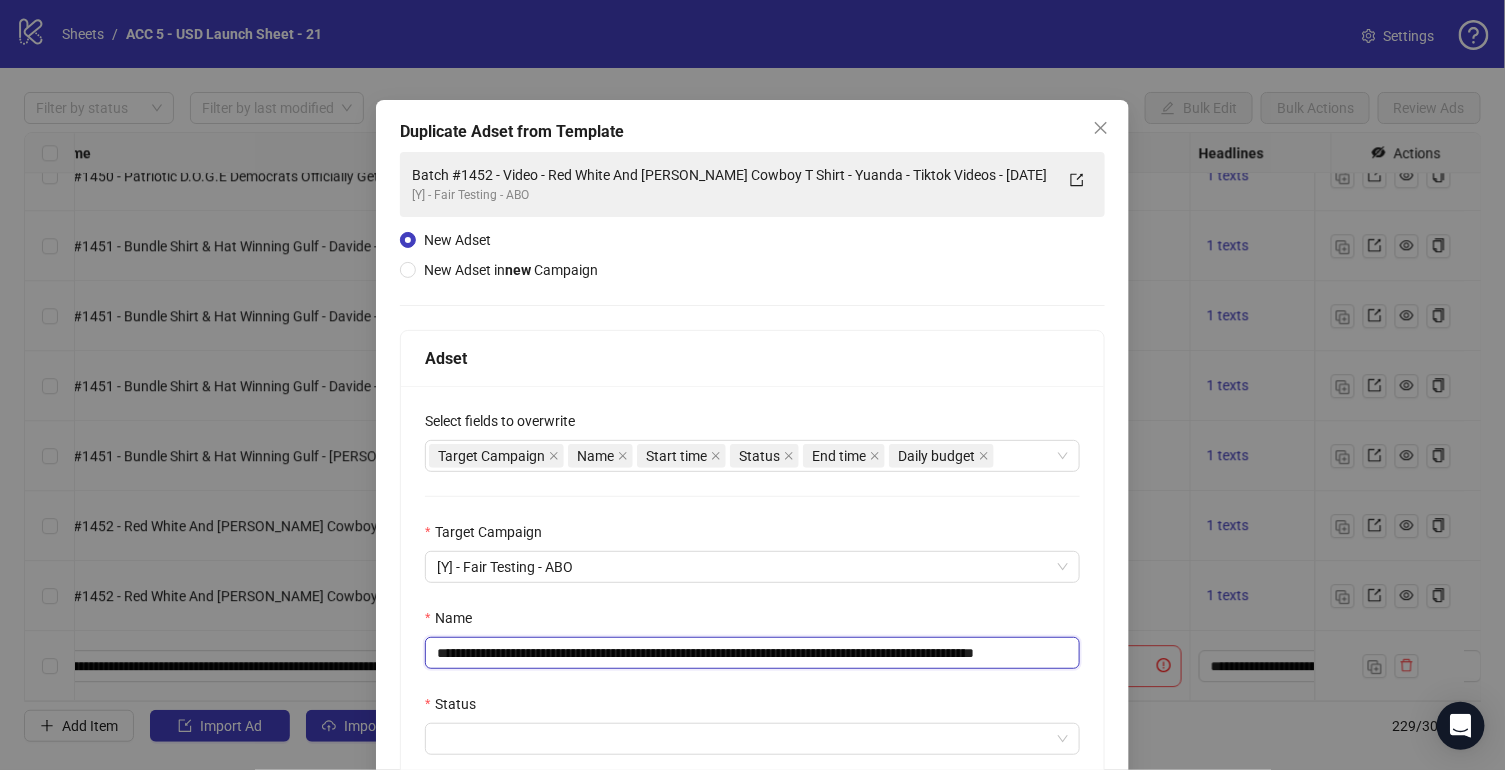 scroll, scrollTop: 0, scrollLeft: 52, axis: horizontal 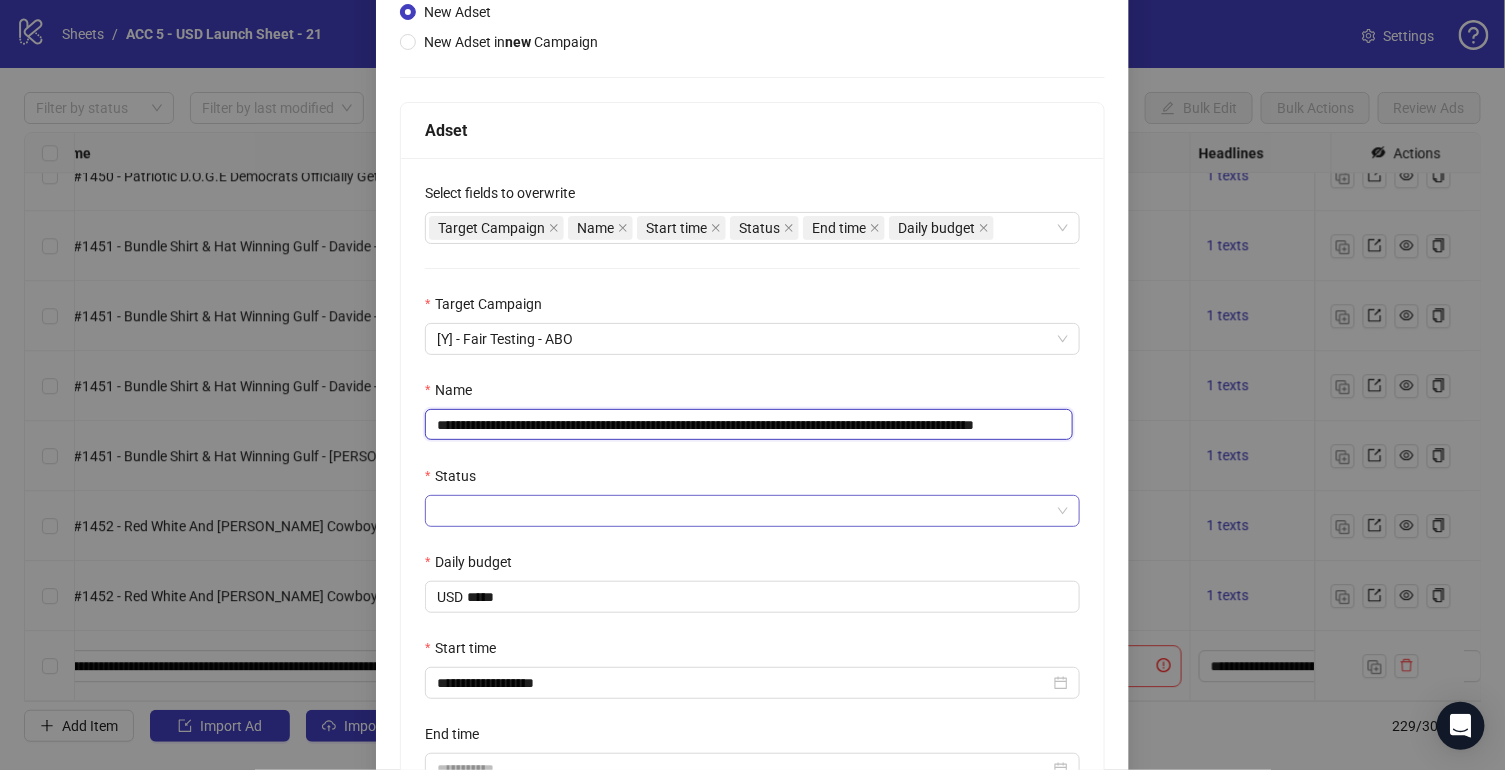 type on "**********" 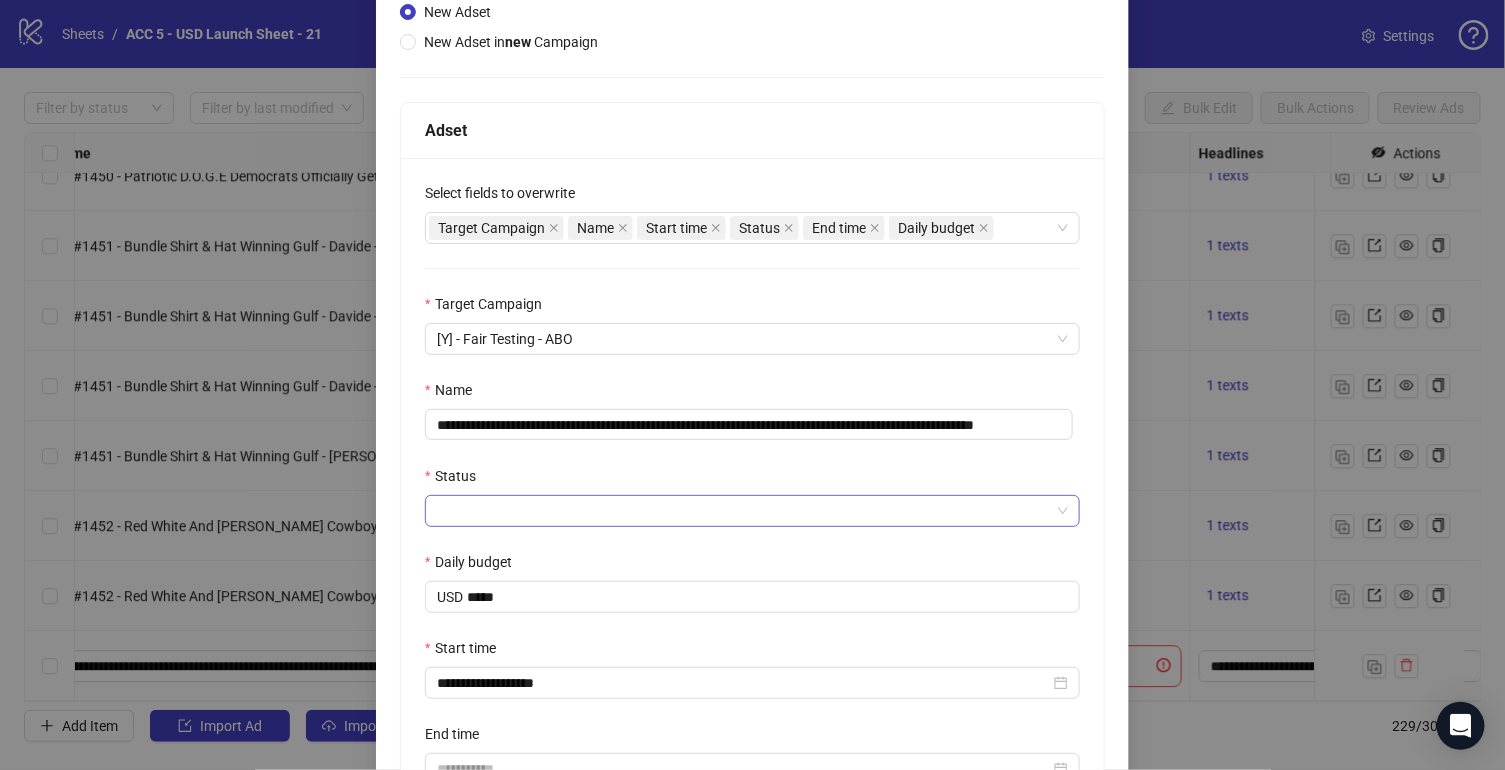 click on "Status" at bounding box center [743, 511] 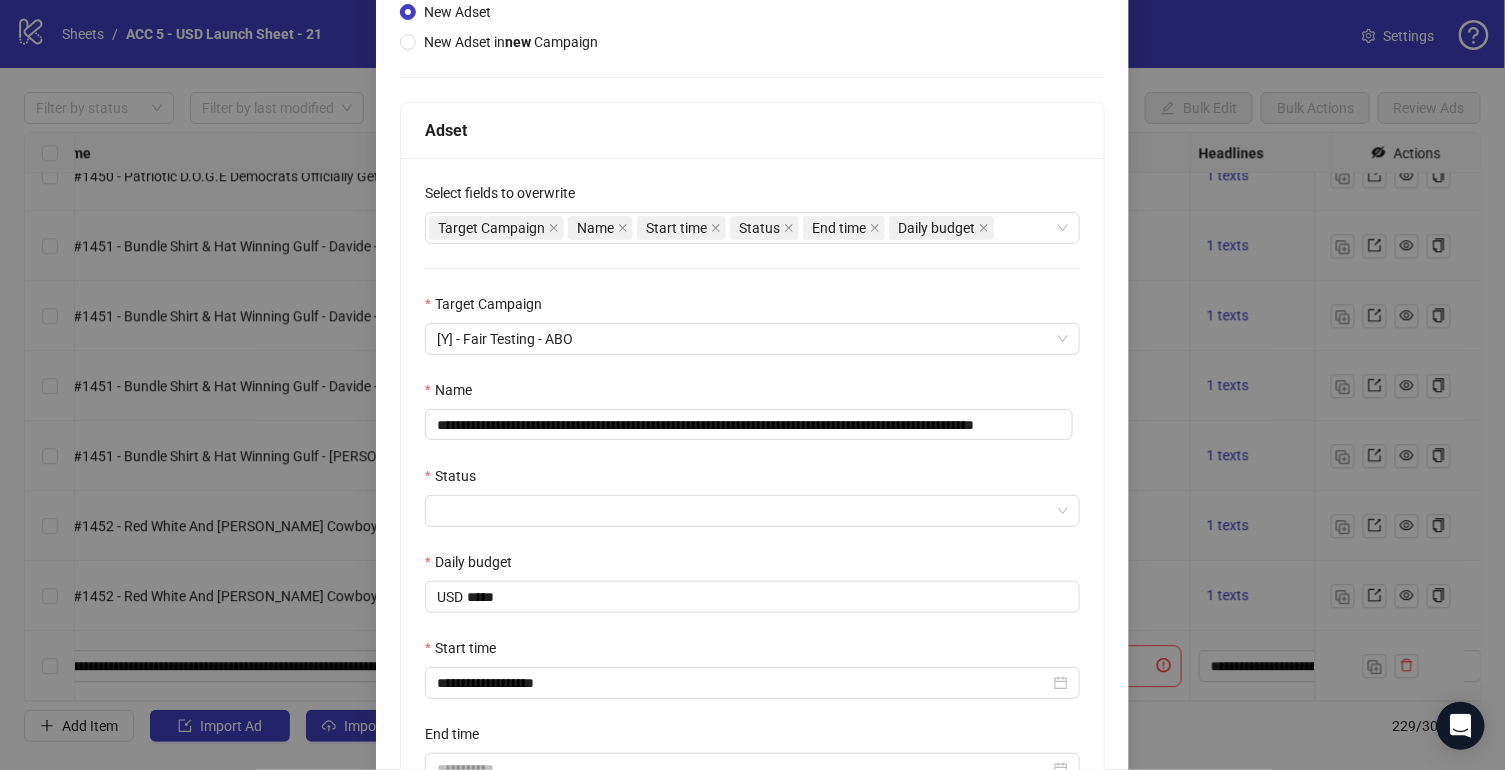 scroll, scrollTop: 0, scrollLeft: 0, axis: both 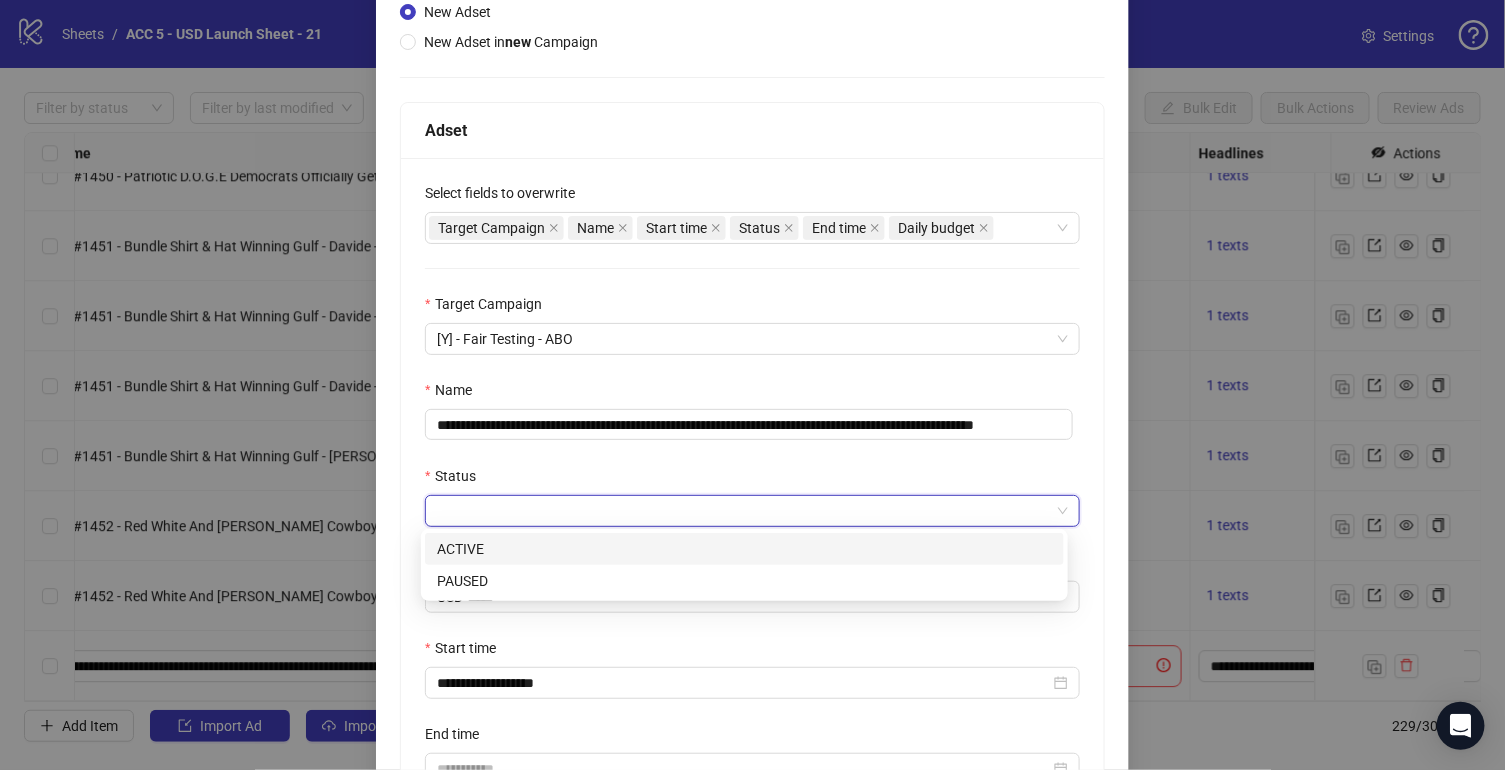 click on "ACTIVE" at bounding box center [744, 549] 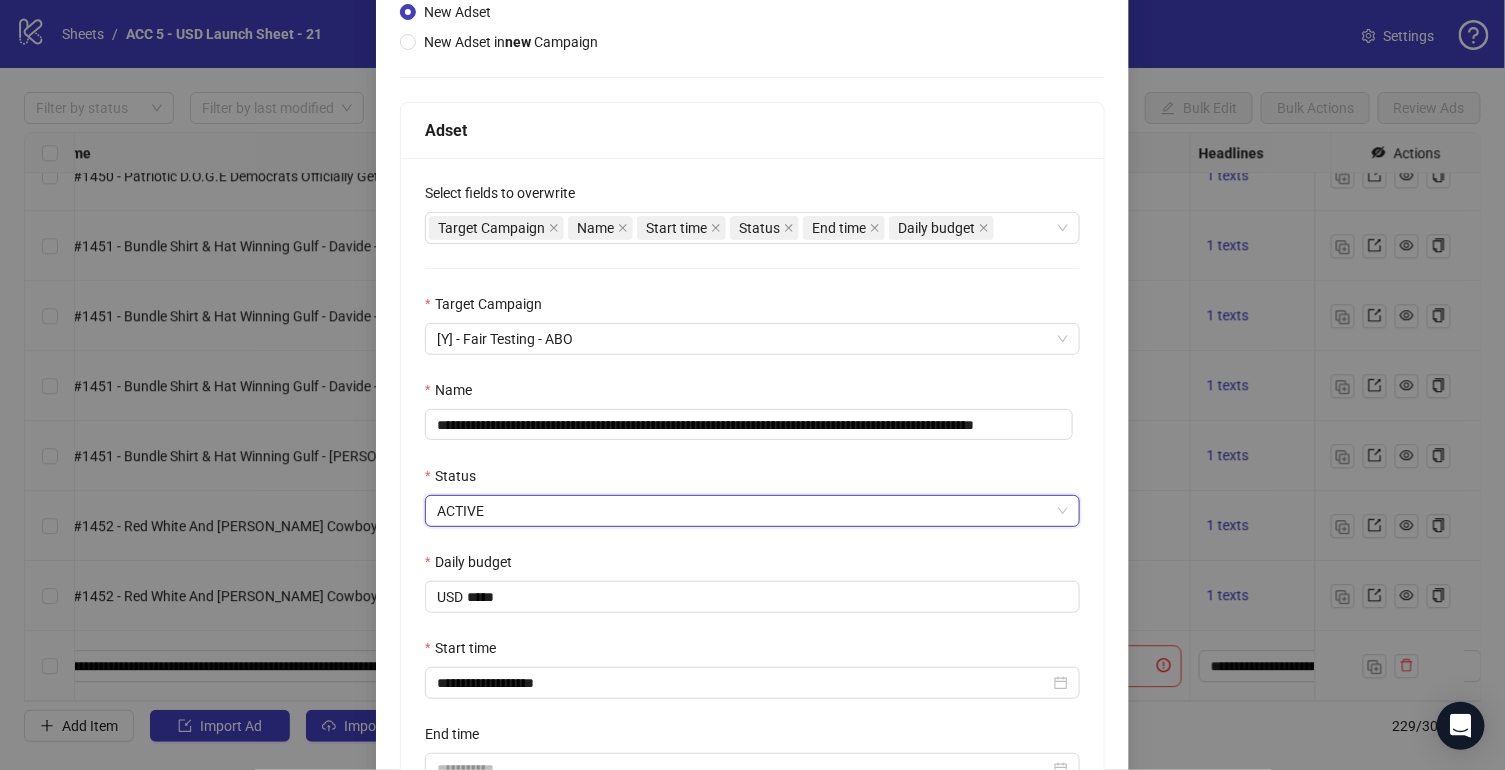 click on "Start time" at bounding box center [752, 652] 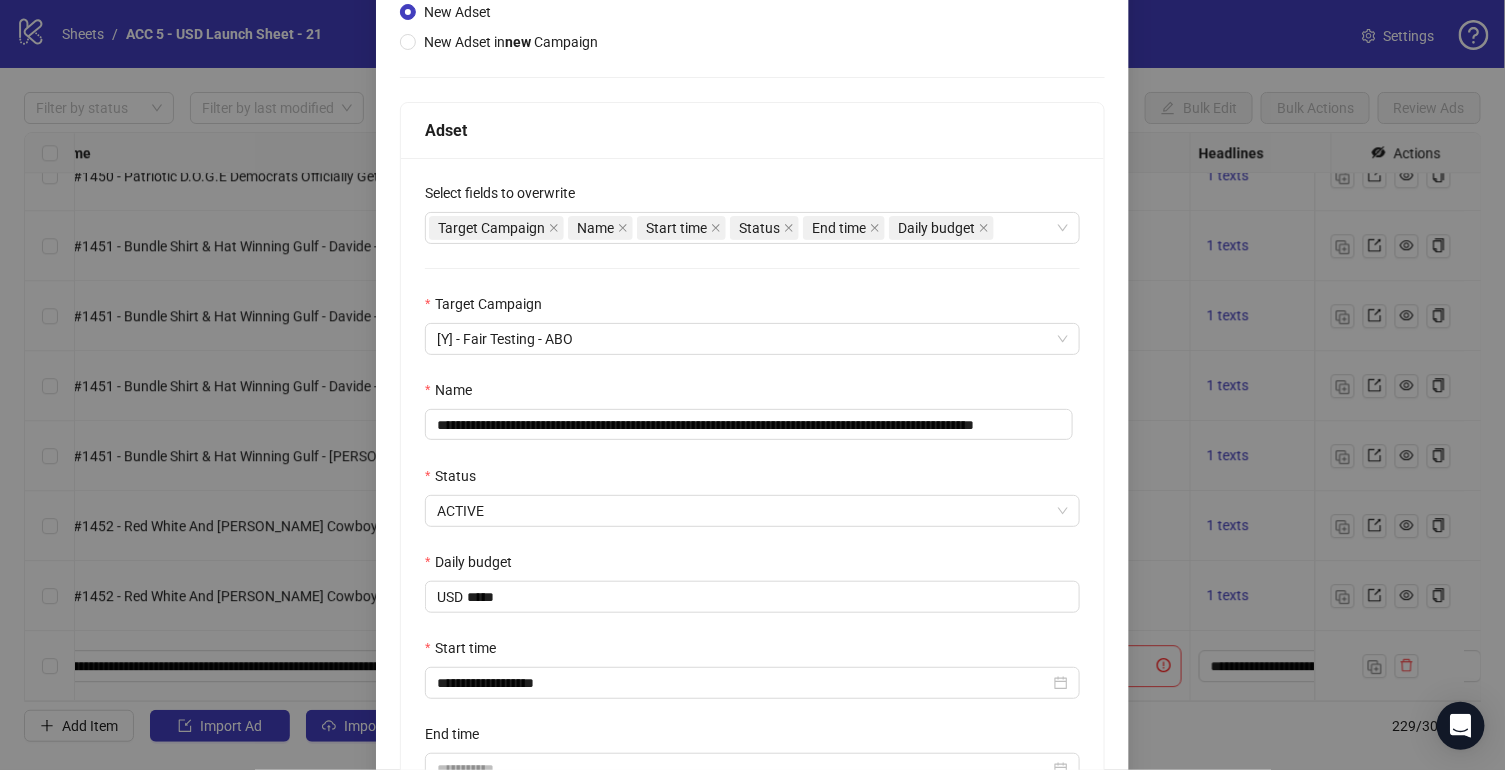 scroll, scrollTop: 447, scrollLeft: 0, axis: vertical 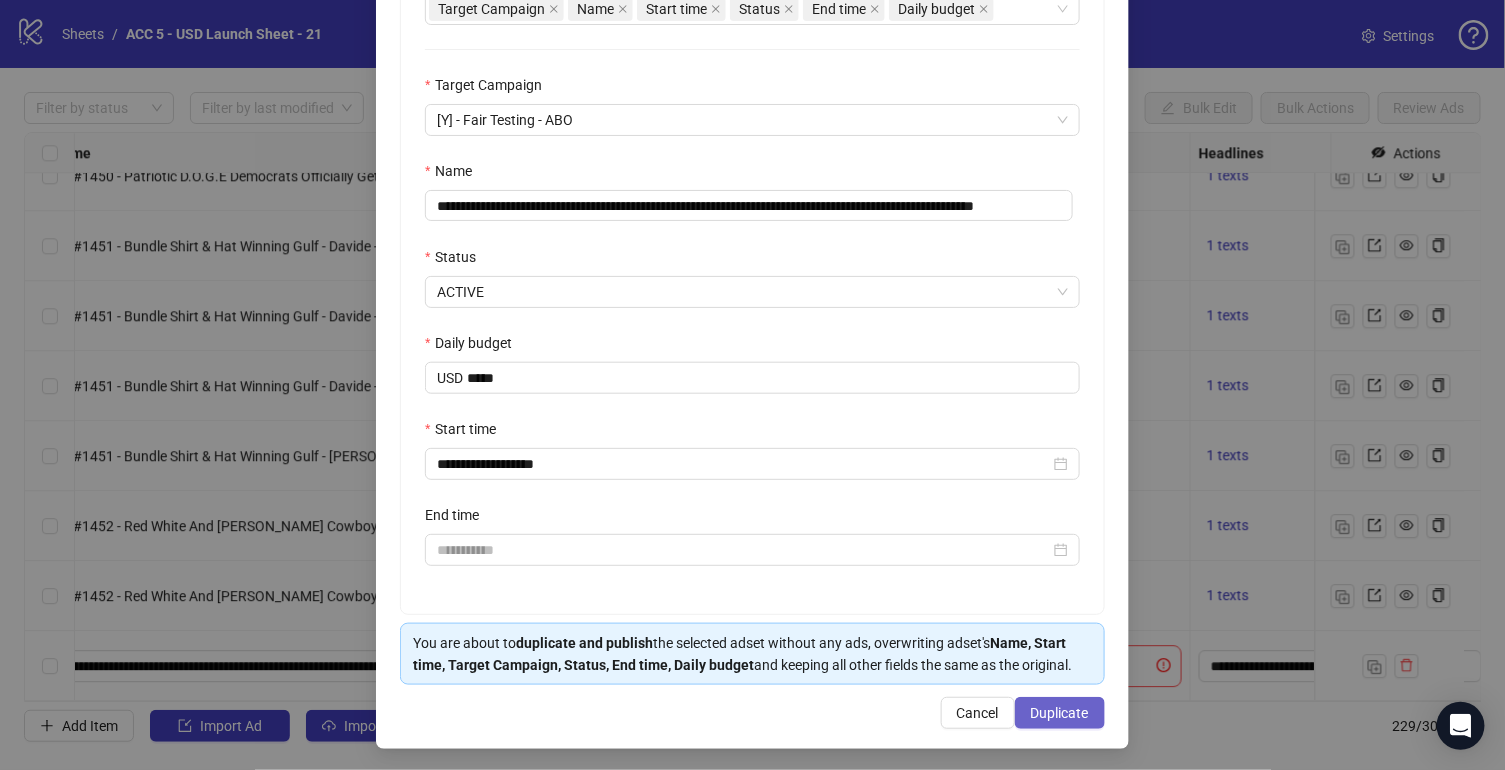 click on "Duplicate" at bounding box center [1060, 713] 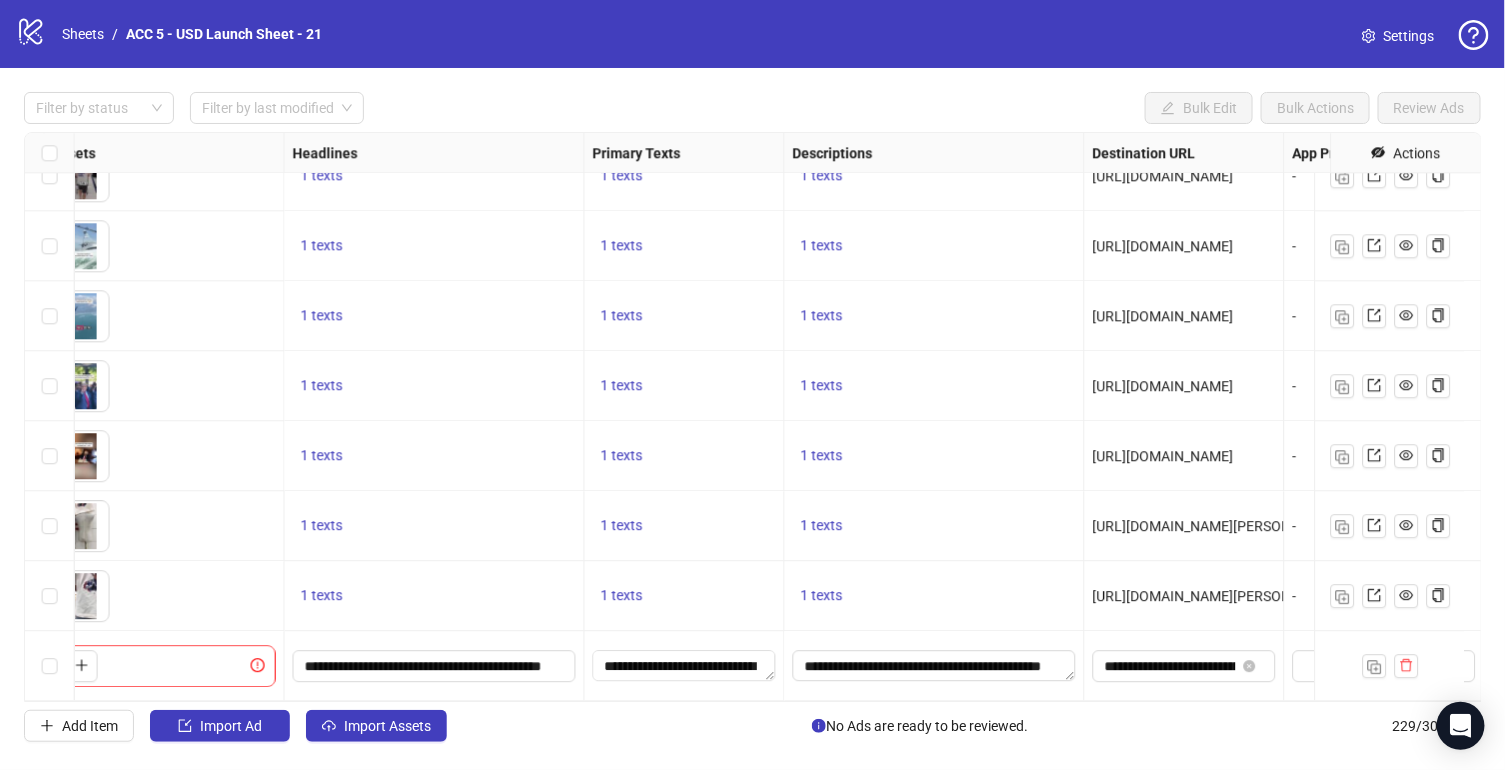 scroll, scrollTop: 15517, scrollLeft: 1320, axis: both 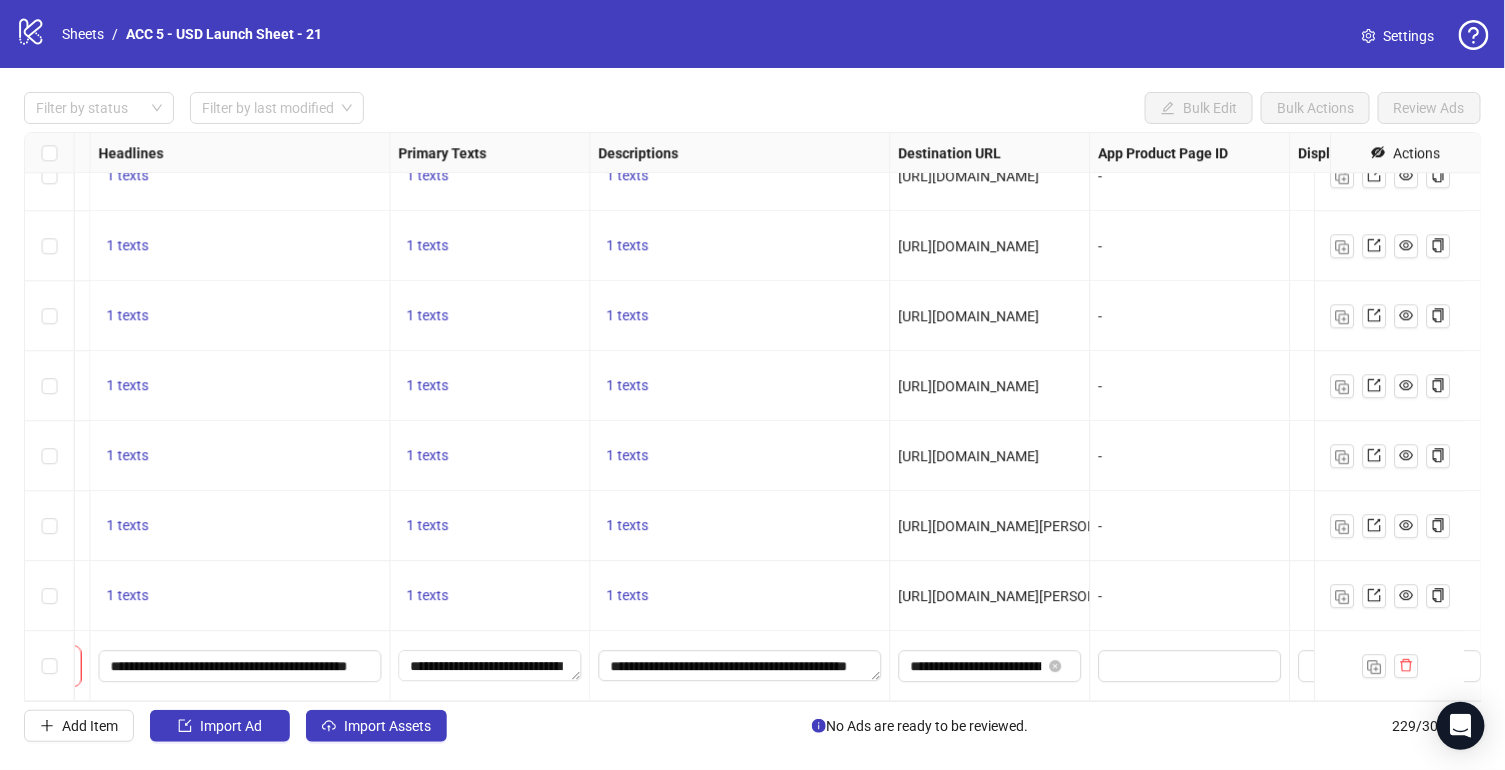 click on "Ad Format Ad Name Campaign & Ad Set Assets Headlines Primary Texts Descriptions Destination URL App Product Page ID Display URL Leadgen Form Product Set ID Call to Action Actions Batch #1449 - Video - Operation Midnight Hammer - Yuanda - Taha - July 2 [Y] - Fair Testing - ABO
To pick up a draggable item, press the space bar.
While dragging, use the arrow keys to move the item.
Press space again to drop the item in its new position, or press escape to cancel.
1 texts 1 texts 1 texts https://www.unitedpatriotco.com/products/operation-midnight-hammer-us-flag-t-shirt - - Batch #1450 - Video - Patriotic D.O.G.E Democrats Officially Getting Exposed T Shirt - Yuanda - Taha - July 2 [Y] - Fair Testing - ABO
To pick up a draggable item, press the space bar.
While dragging, use the arrow keys to move the item.
Press space again to drop the item in its new position, or press escape to cancel.
1 texts 1 texts 1 texts - - [Y] - Fair Testing - ABO 1 texts 1 texts 1 texts - - 1 texts 1 texts" at bounding box center (753, 417) 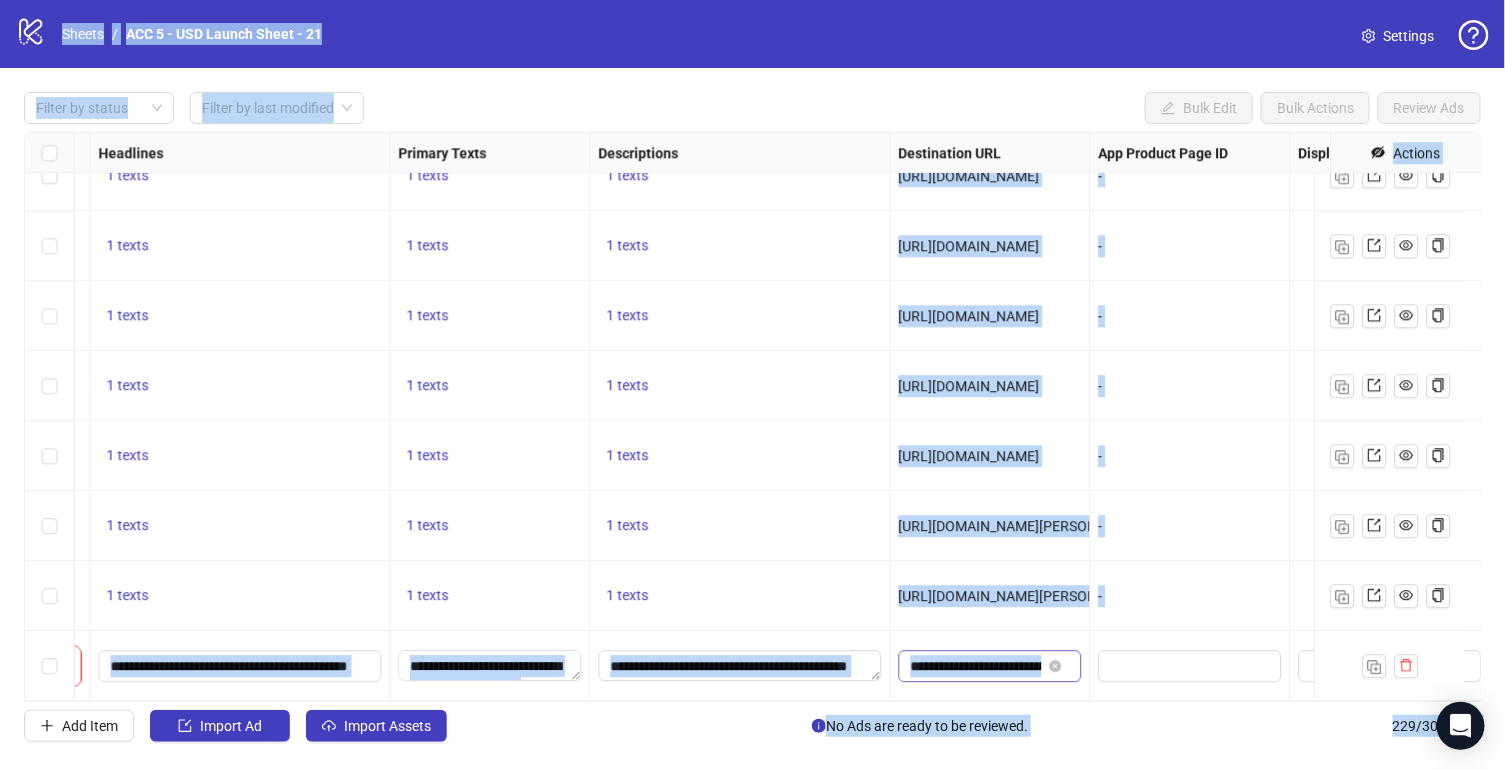 scroll, scrollTop: 15517, scrollLeft: 1364, axis: both 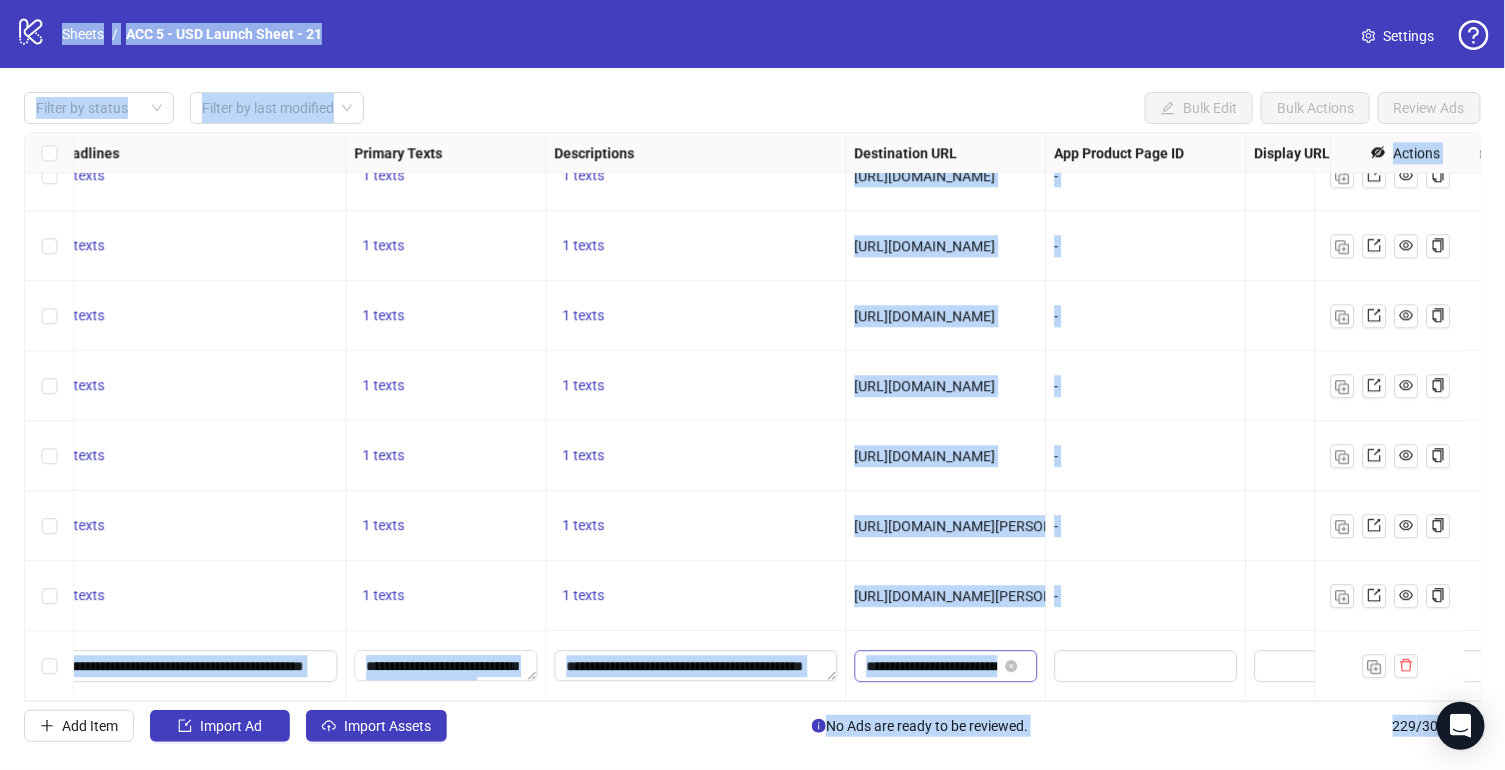 click on "Ad Format Ad Name Campaign & Ad Set Assets Headlines Primary Texts Descriptions Destination URL App Product Page ID Display URL Leadgen Form Product Set ID Call to Action Actions Batch #1449 - Video - Operation Midnight Hammer - Yuanda - Taha - July 2 [Y] - Fair Testing - ABO
To pick up a draggable item, press the space bar.
While dragging, use the arrow keys to move the item.
Press space again to drop the item in its new position, or press escape to cancel.
1 texts 1 texts 1 texts https://www.unitedpatriotco.com/products/operation-midnight-hammer-us-flag-t-shirt - - - Batch #1450 - Video - Patriotic D.O.G.E Democrats Officially Getting Exposed T Shirt - Yuanda - Taha - July 2 [Y] - Fair Testing - ABO
To pick up a draggable item, press the space bar.
While dragging, use the arrow keys to move the item.
Press space again to drop the item in its new position, or press escape to cancel.
1 texts 1 texts 1 texts - - - [Y] - Fair Testing - ABO 1 texts 1 texts 1 texts - - - 1 texts -" at bounding box center [753, 417] 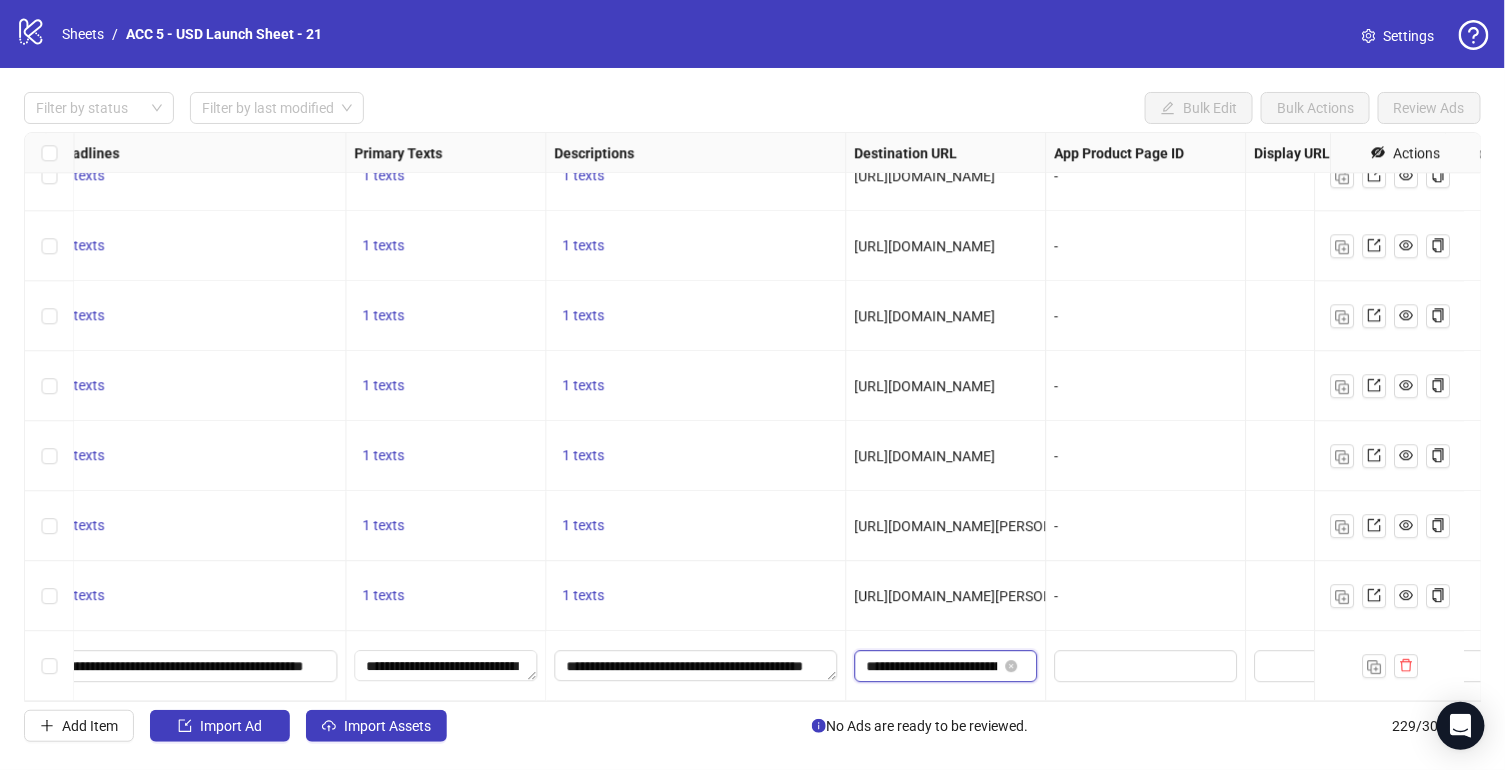 scroll, scrollTop: 0, scrollLeft: 358, axis: horizontal 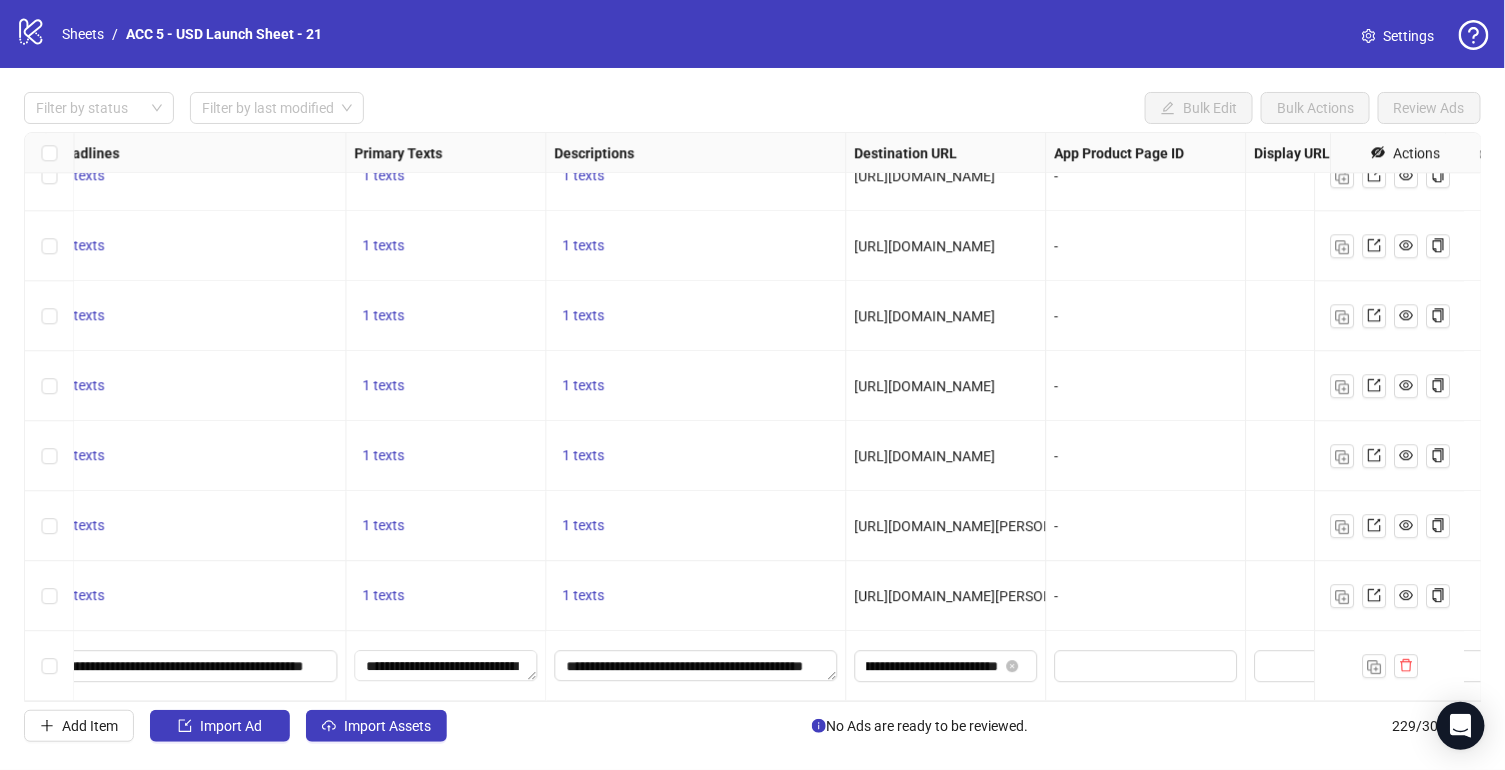 click on "-" at bounding box center [1146, 596] 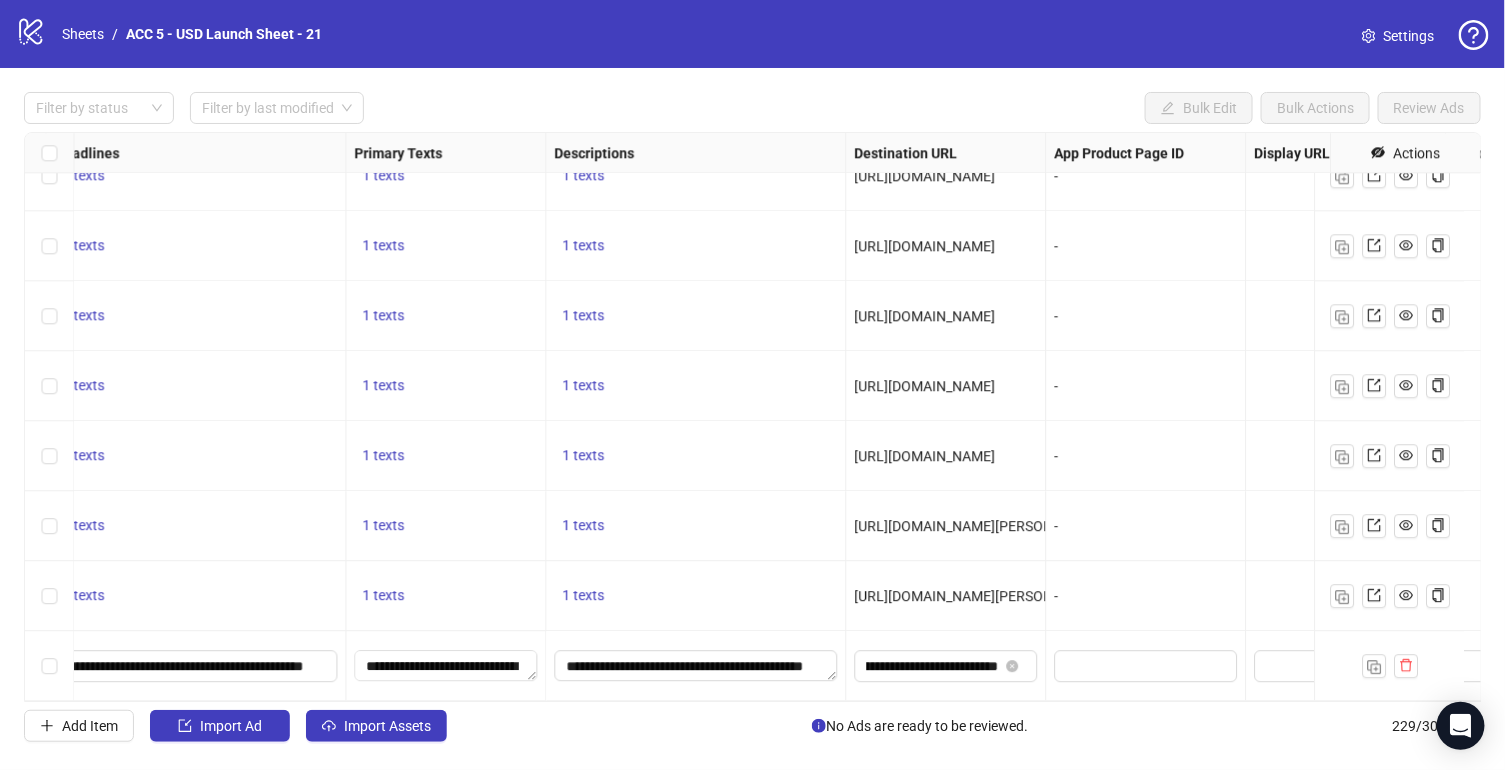 scroll, scrollTop: 0, scrollLeft: 0, axis: both 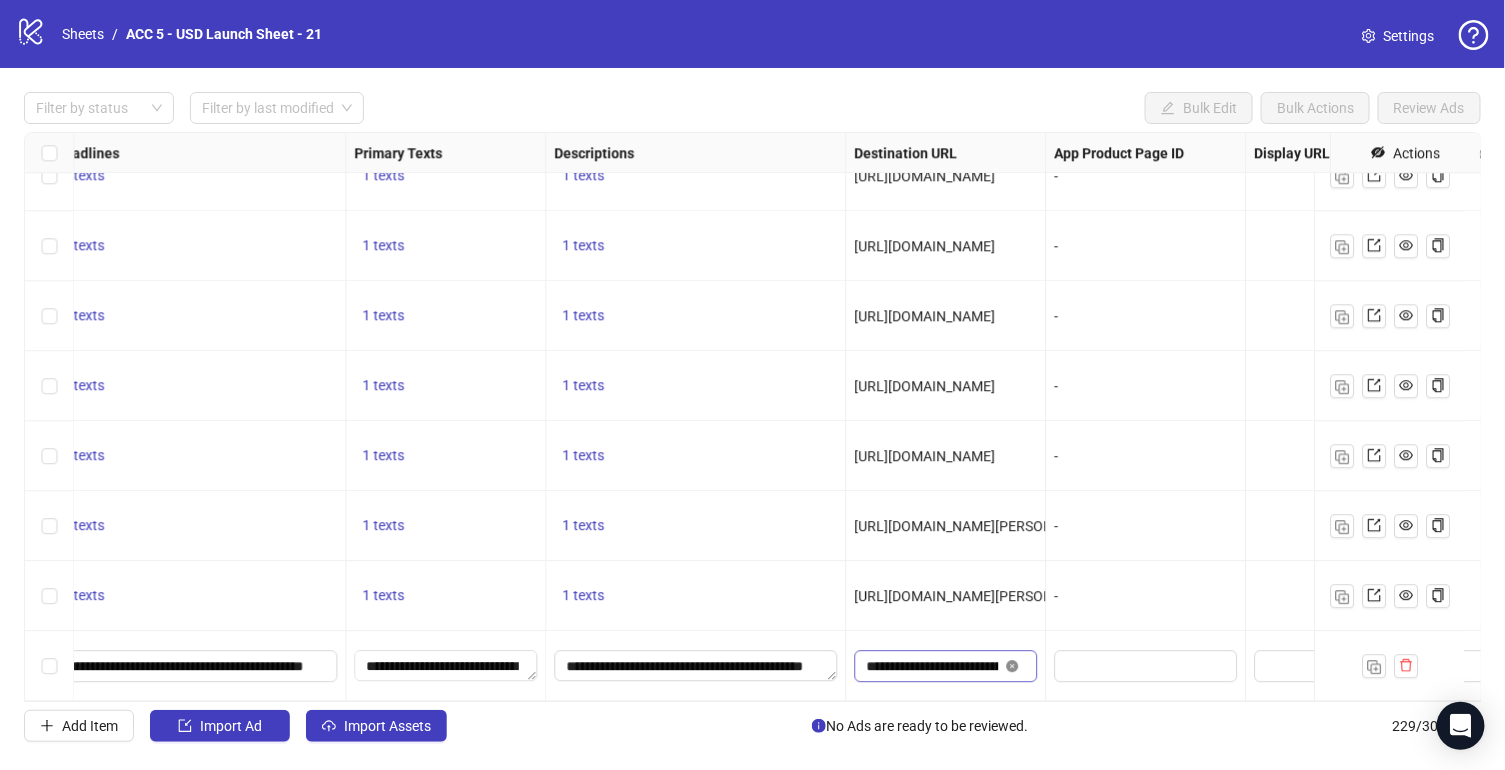 click 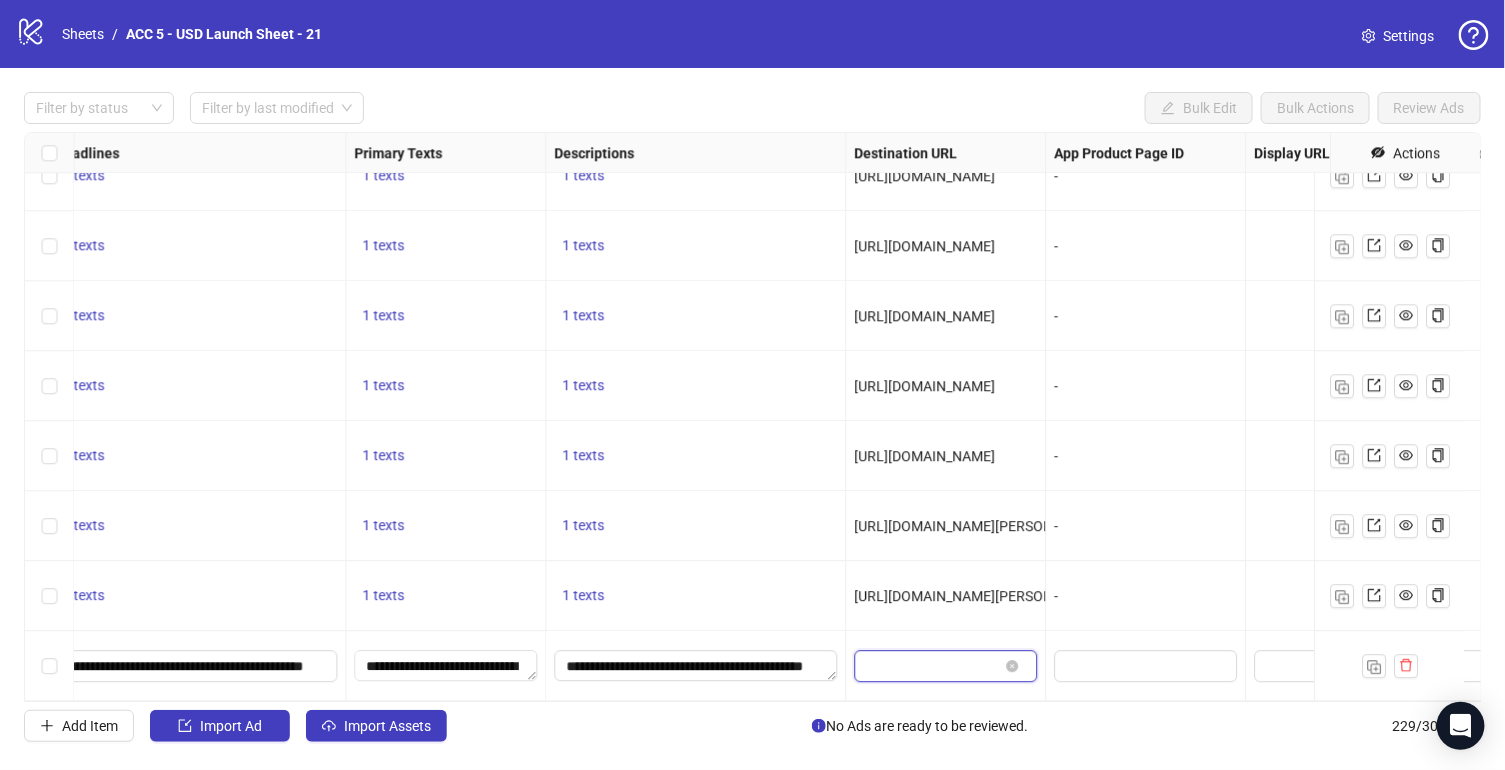 scroll, scrollTop: 0, scrollLeft: 0, axis: both 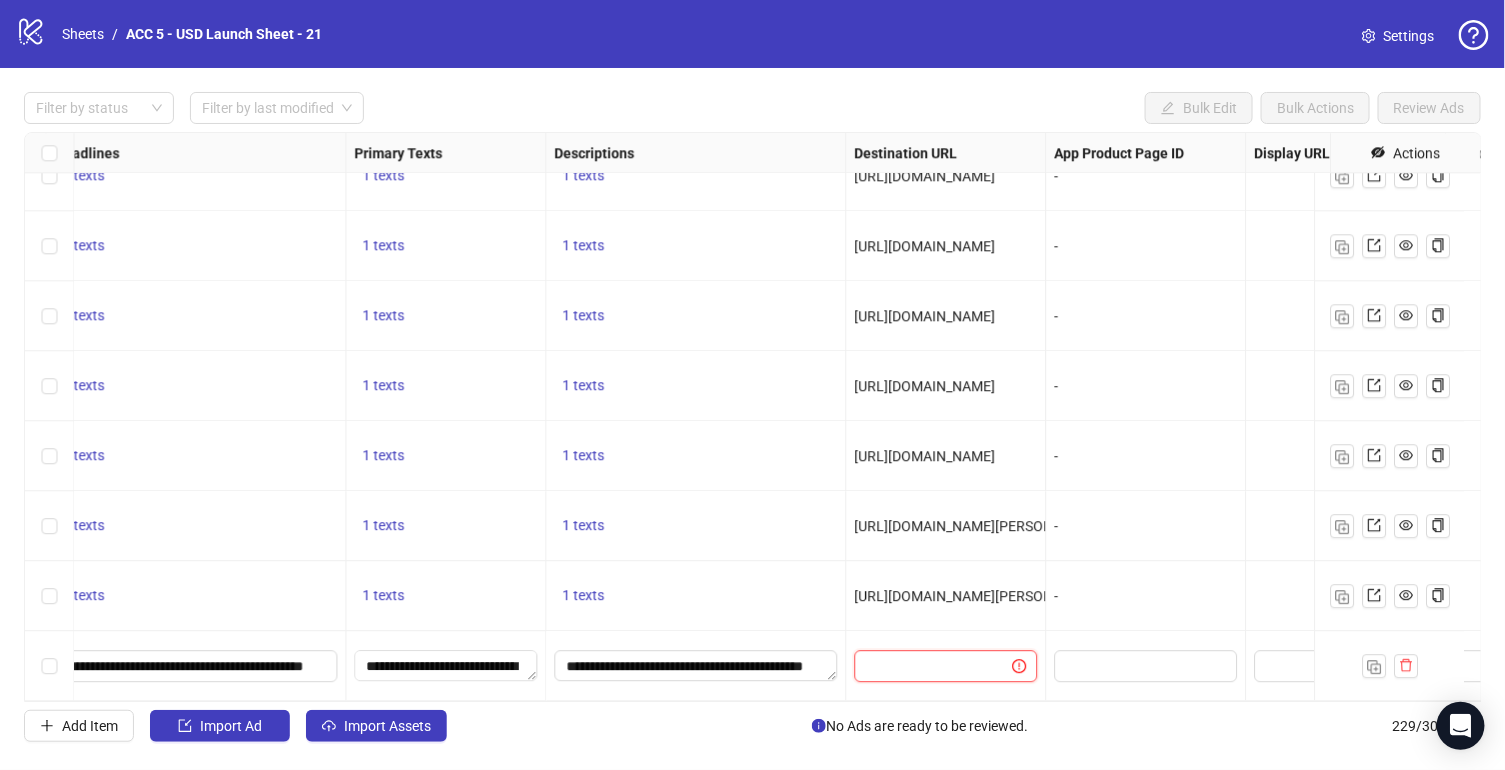 click at bounding box center (926, 666) 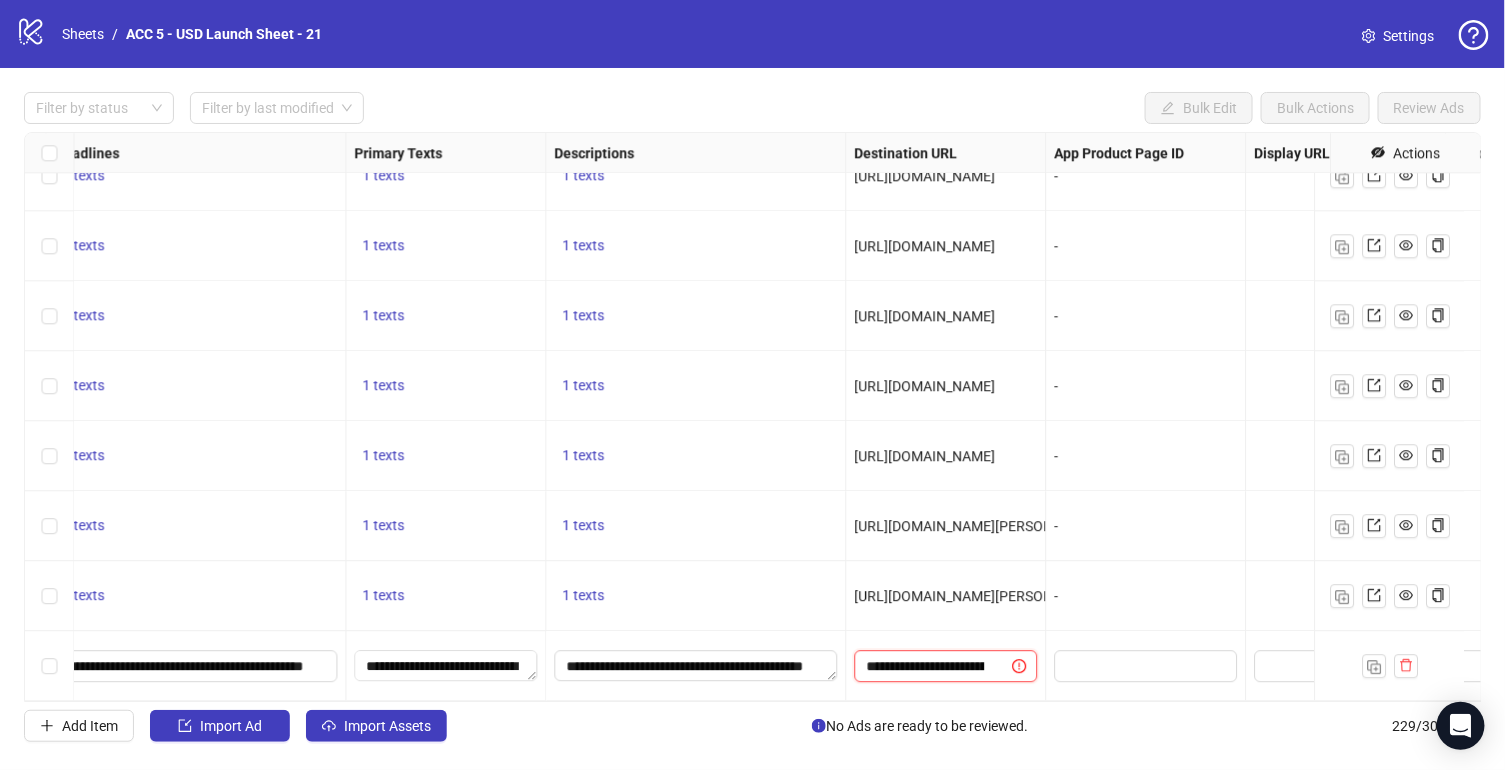 scroll, scrollTop: 0, scrollLeft: 472, axis: horizontal 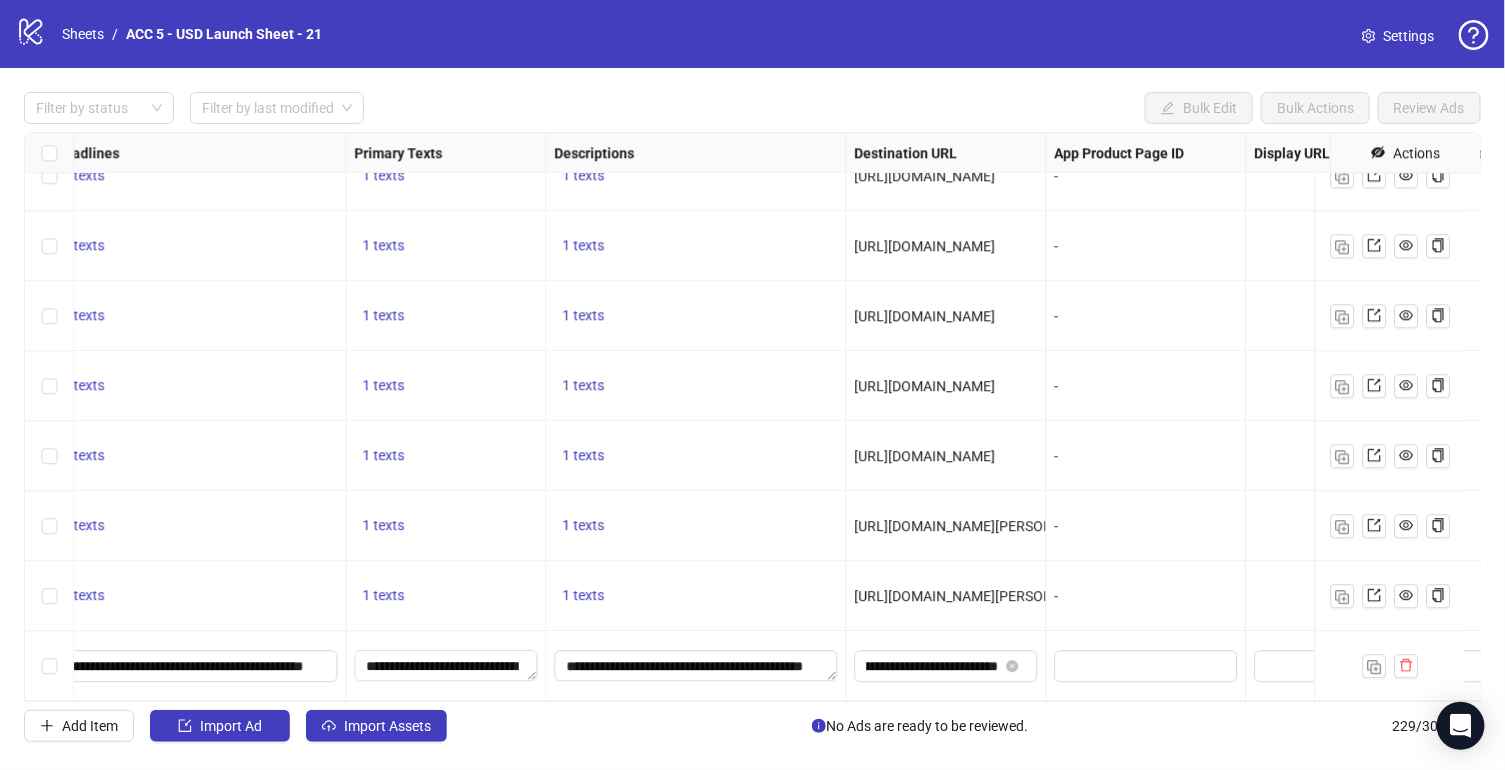 click on "-" at bounding box center (1146, 596) 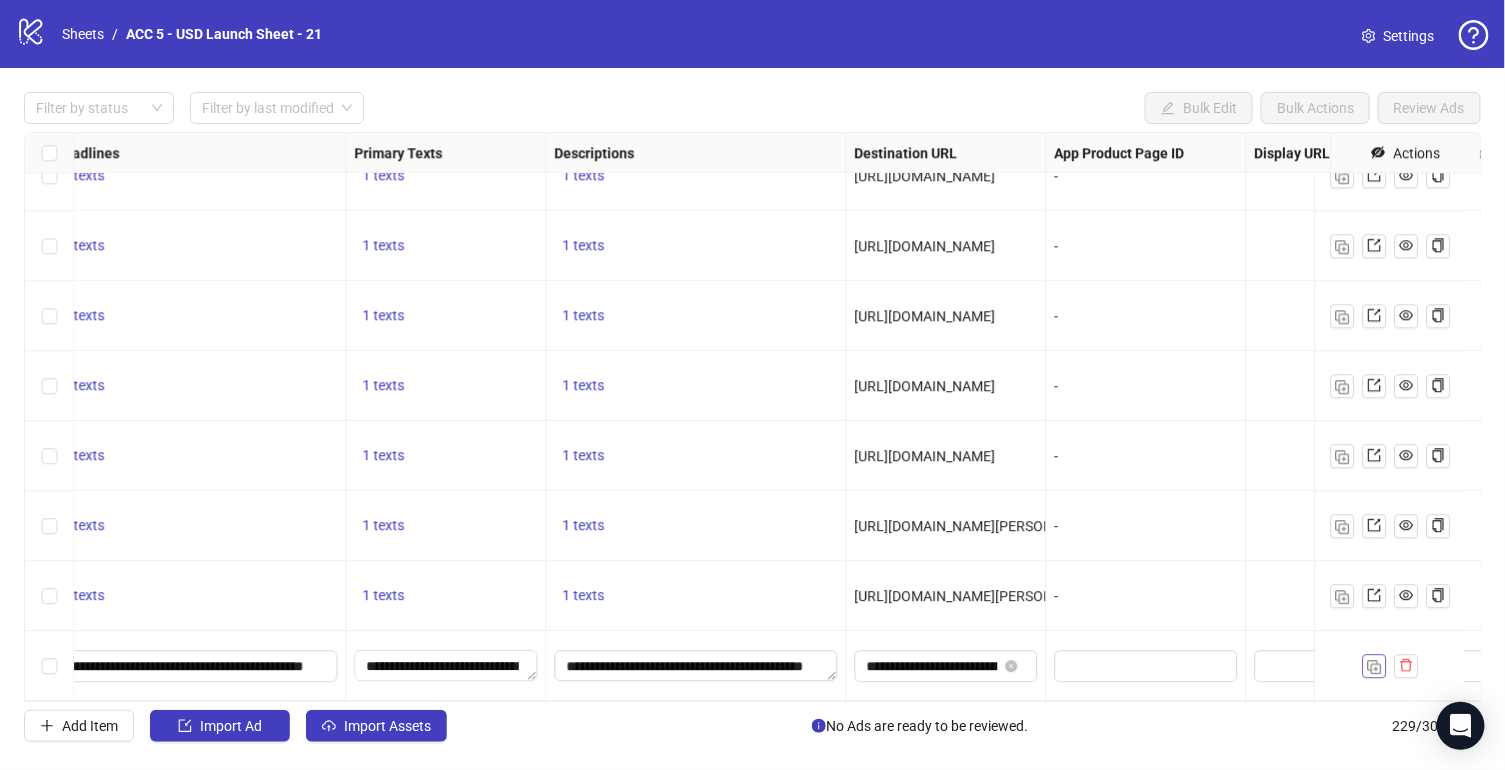 click at bounding box center (1375, 667) 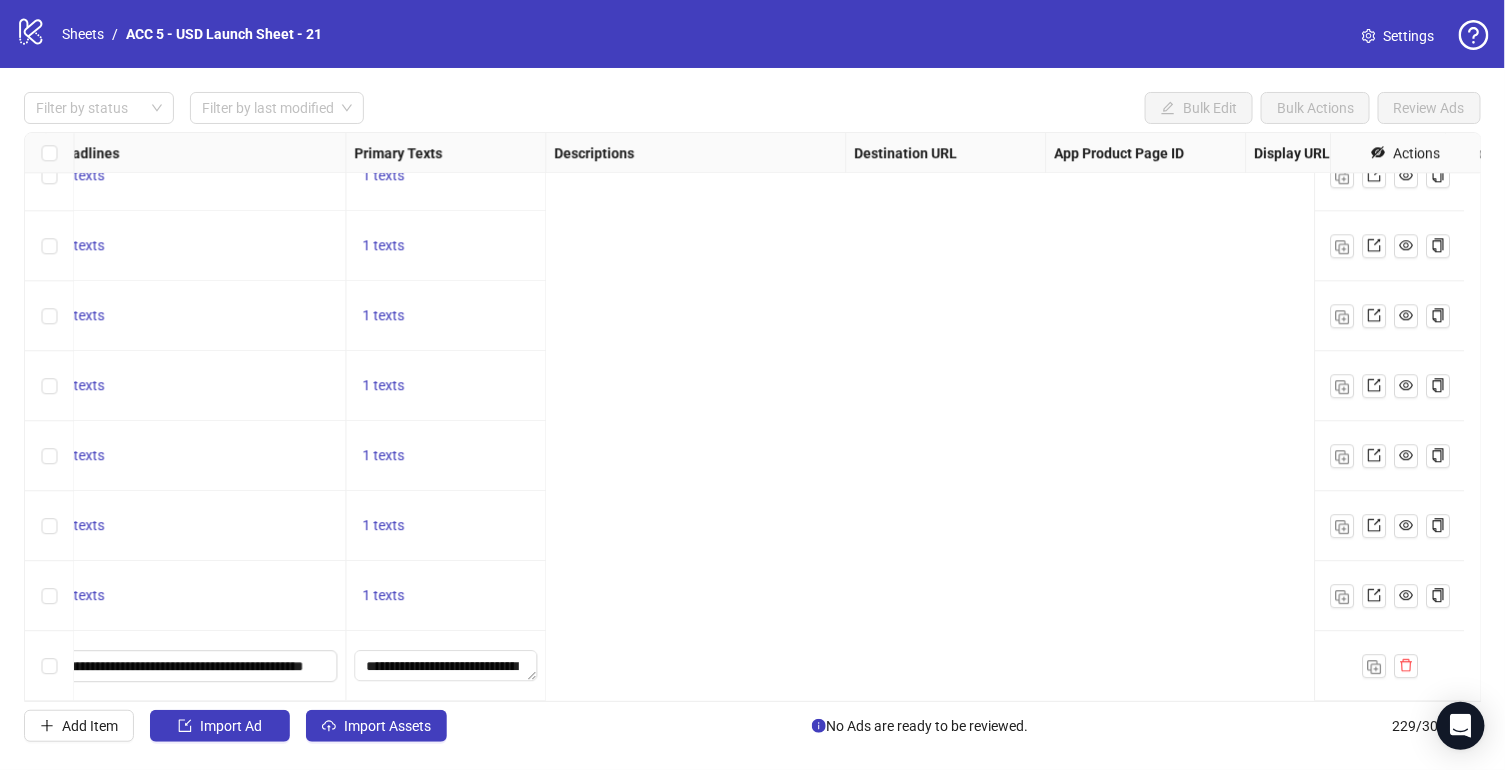 scroll, scrollTop: 15517, scrollLeft: 0, axis: vertical 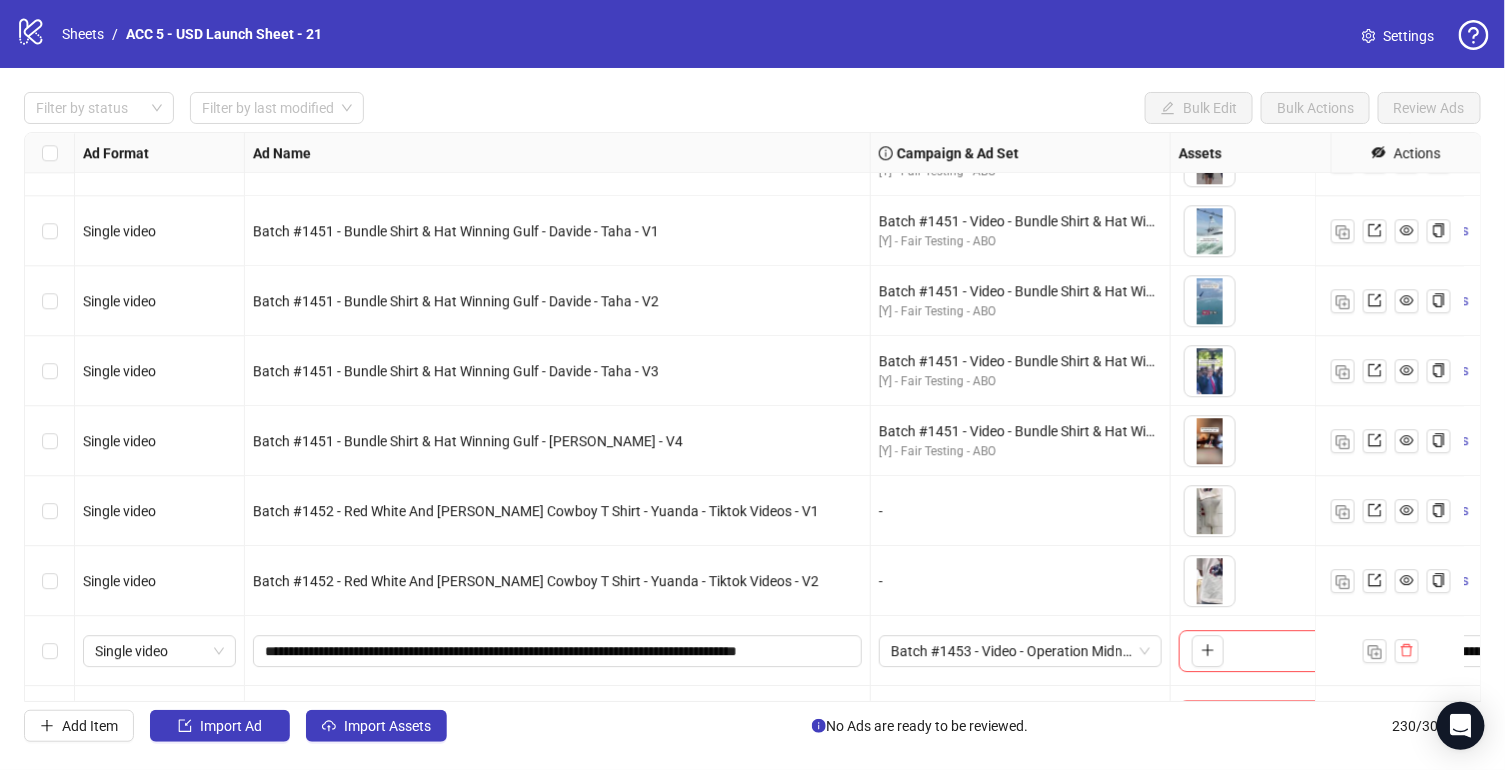click on "Ad Format Ad Name Campaign & Ad Set Assets Headlines Primary Texts Descriptions Destination URL App Product Page ID Display URL Leadgen Form Product Set ID Call to Action Actions Single video Batch #1449 - Operation Midnight Hammer US Flag T Shirt - Yuanda - Taha - V4 Batch #1449 - Video - Operation Midnight Hammer - Yuanda - Taha - July 2 [Y] - Fair Testing - ABO
To pick up a draggable item, press the space bar.
While dragging, use the arrow keys to move the item.
Press space again to drop the item in its new position, or press escape to cancel.
1 texts 1 texts Single video Batch #1450 - Patriotic D.O.G.E Democrats Officially Getting Exposed T Shirt - Yuanda - Taha - V1 Batch #1450 - Video - Patriotic D.O.G.E Democrats Officially Getting Exposed T Shirt - Yuanda - Taha - July 2 [Y] - Fair Testing - ABO 1 texts 1 texts Single video Batch #1451 - Bundle Shirt & Hat Winning Gulf - Davide - Taha - V1 Batch #1451 - Video - Bundle Shirt & Hat Winning Gulf - Davide - Taha - July 3 1 texts 1 texts -" at bounding box center [753, 417] 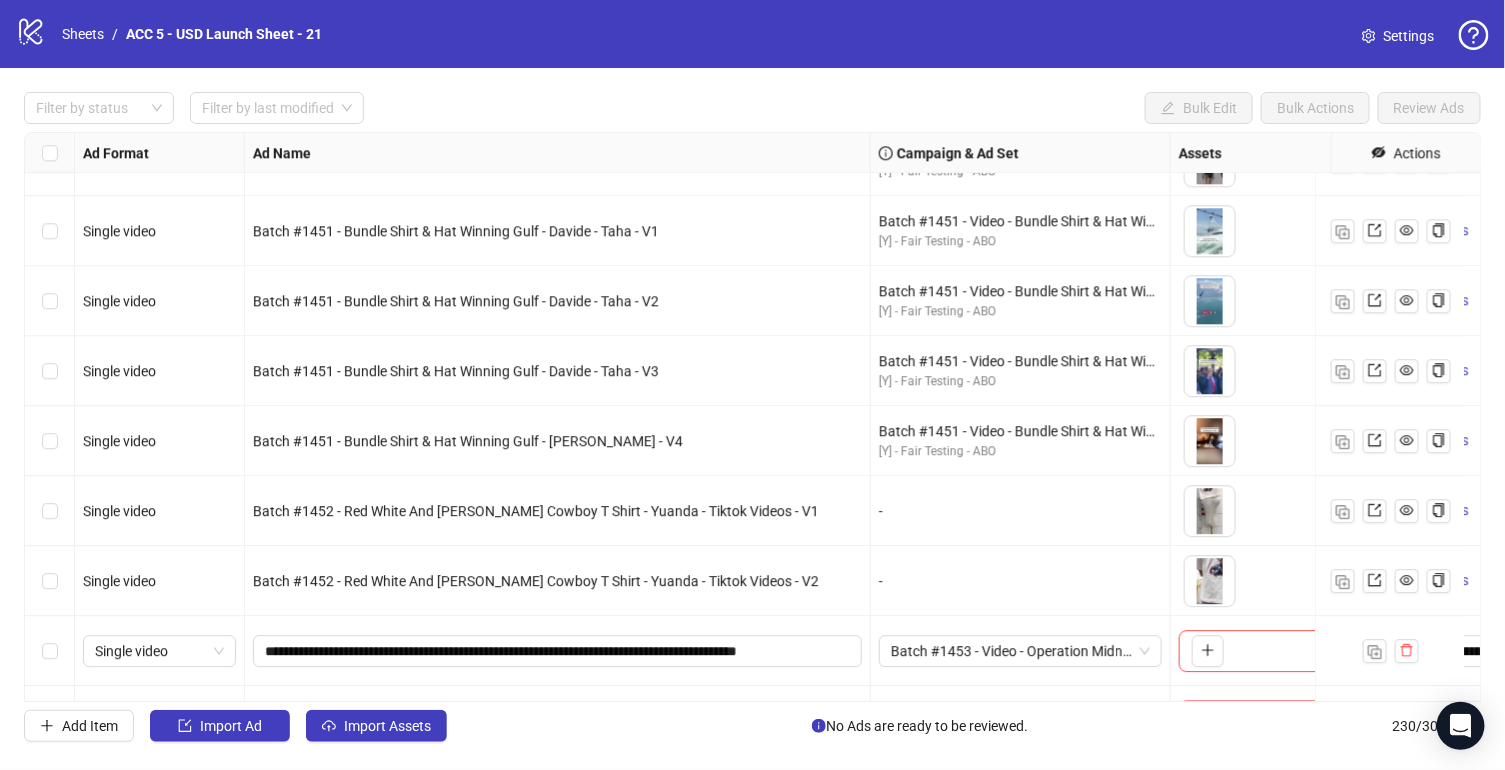 scroll, scrollTop: 15587, scrollLeft: 0, axis: vertical 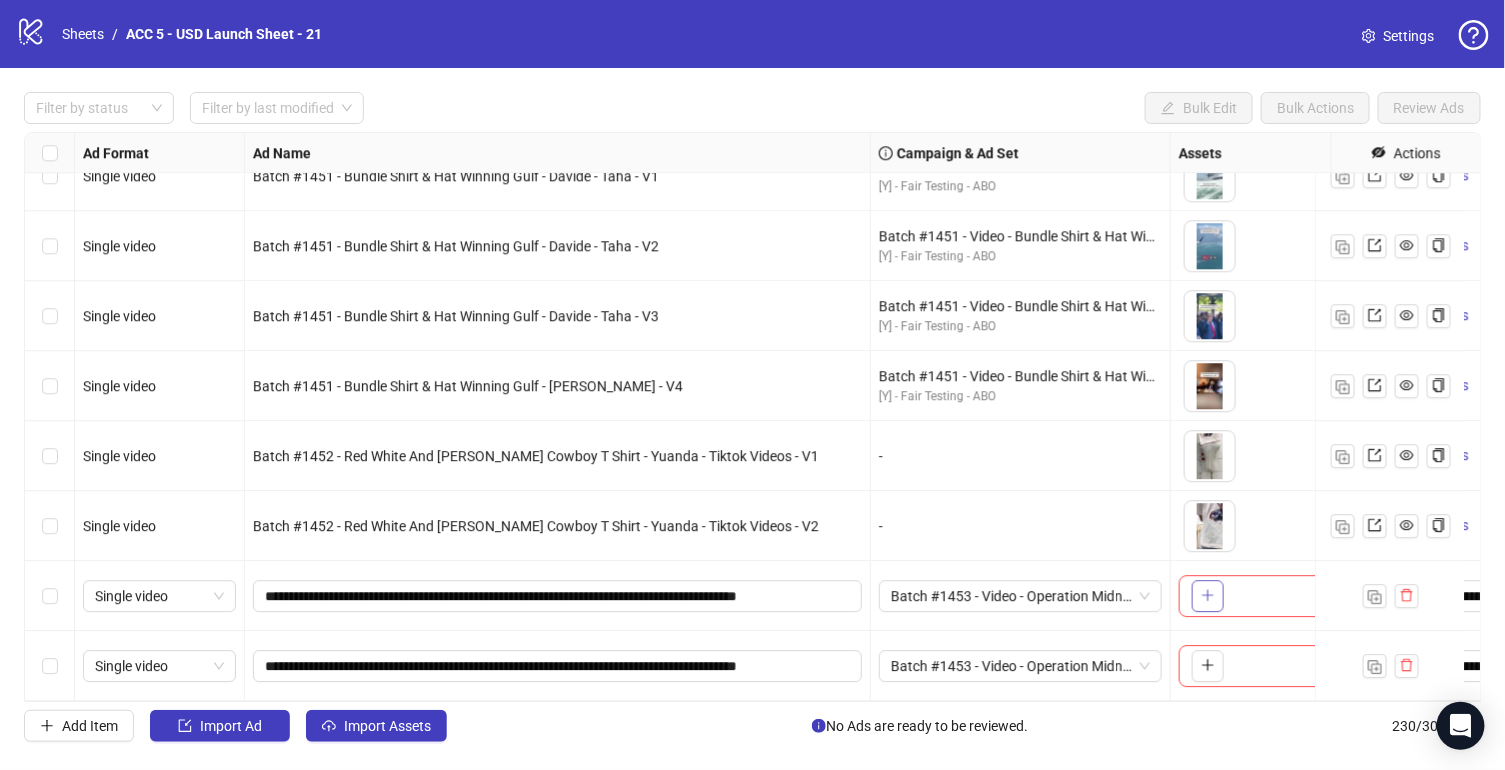 click 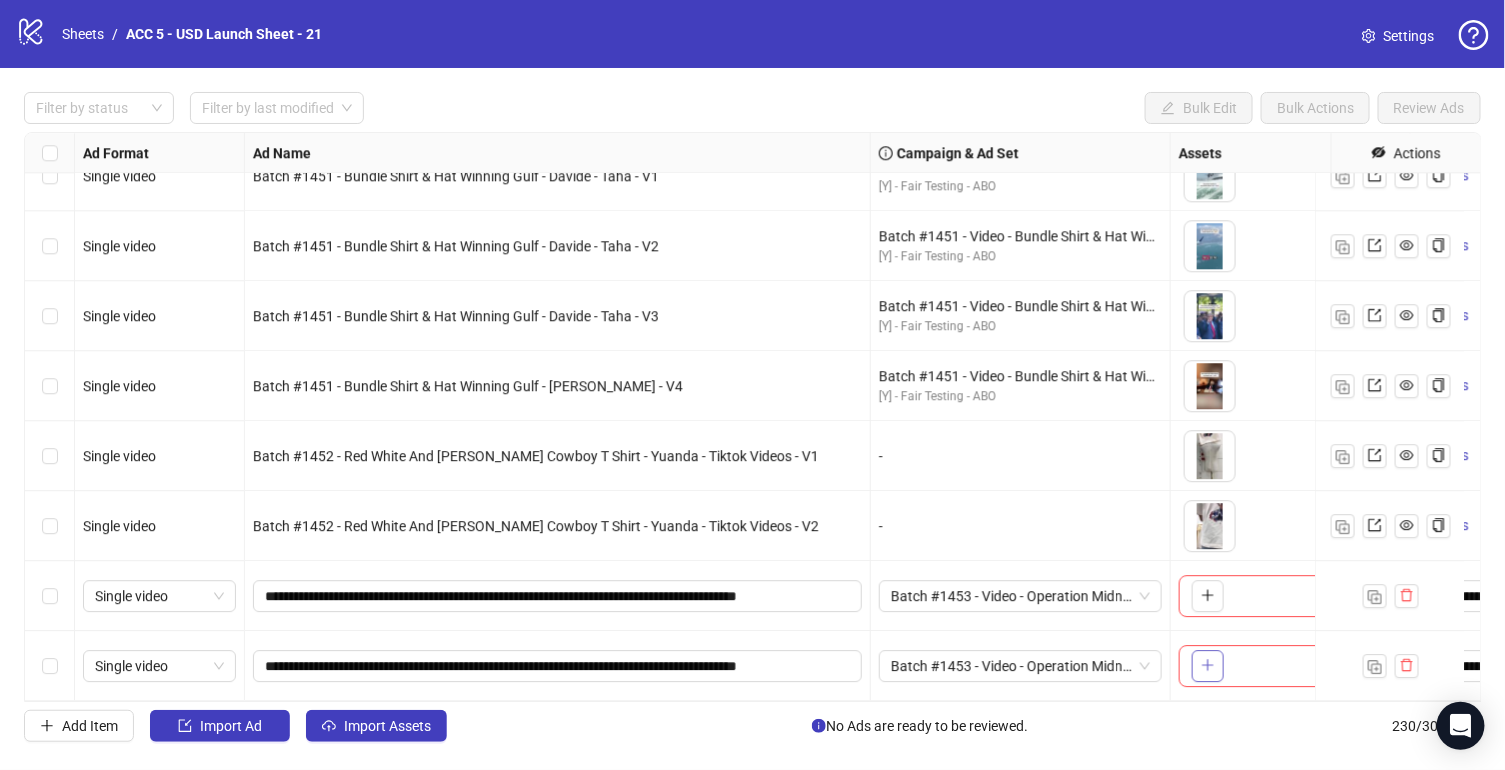 click at bounding box center (1208, 666) 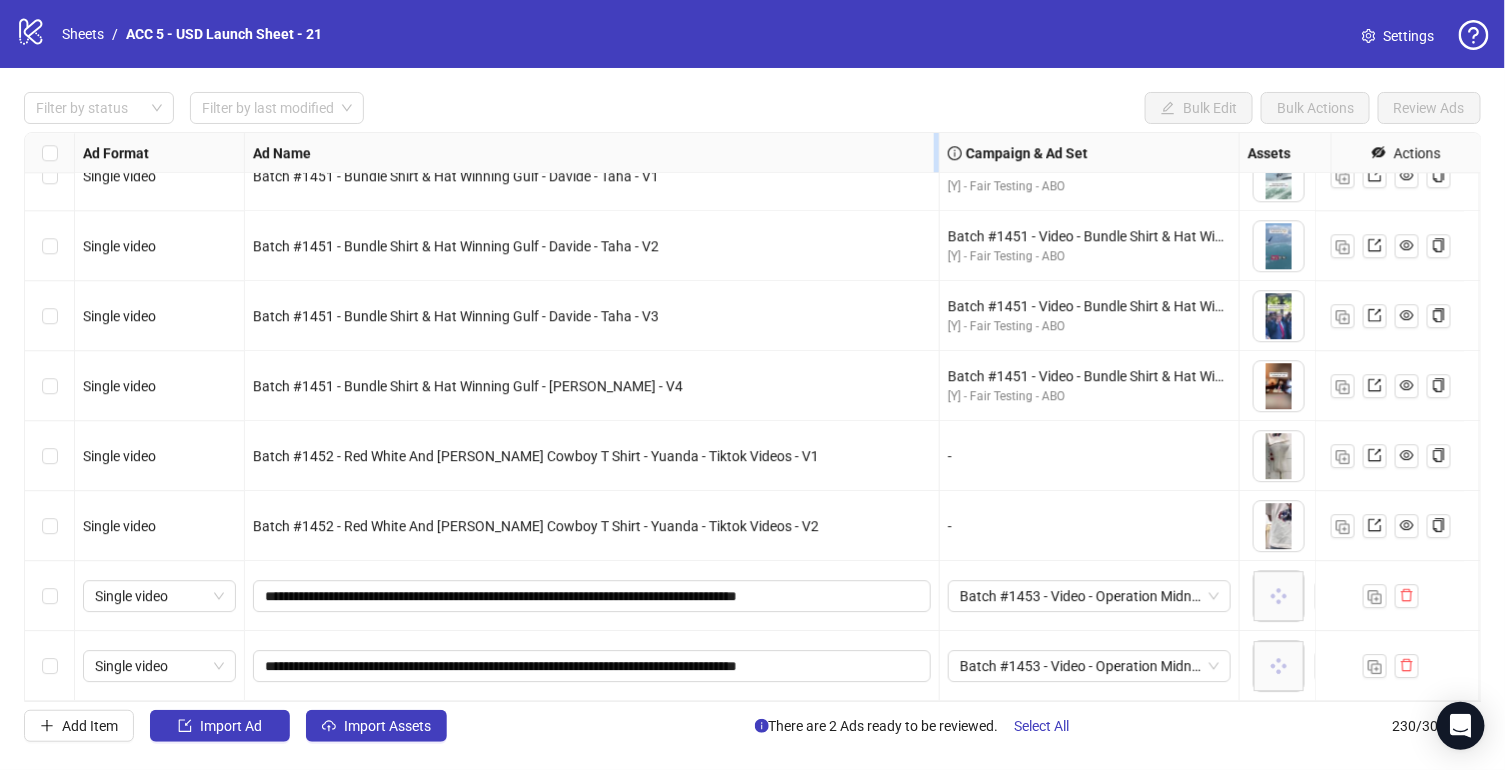 drag, startPoint x: 868, startPoint y: 160, endPoint x: 942, endPoint y: 167, distance: 74.330345 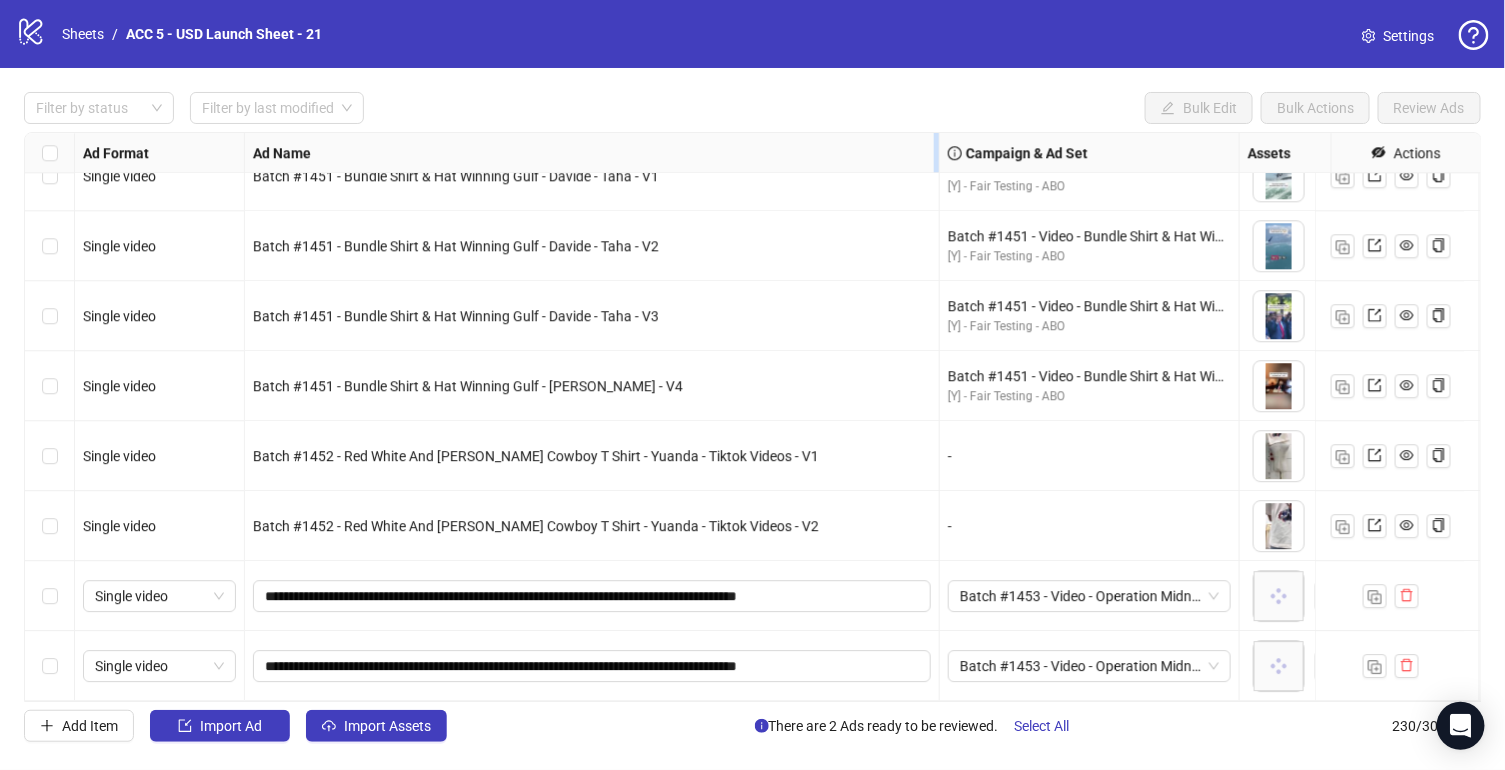 click at bounding box center (936, 152) 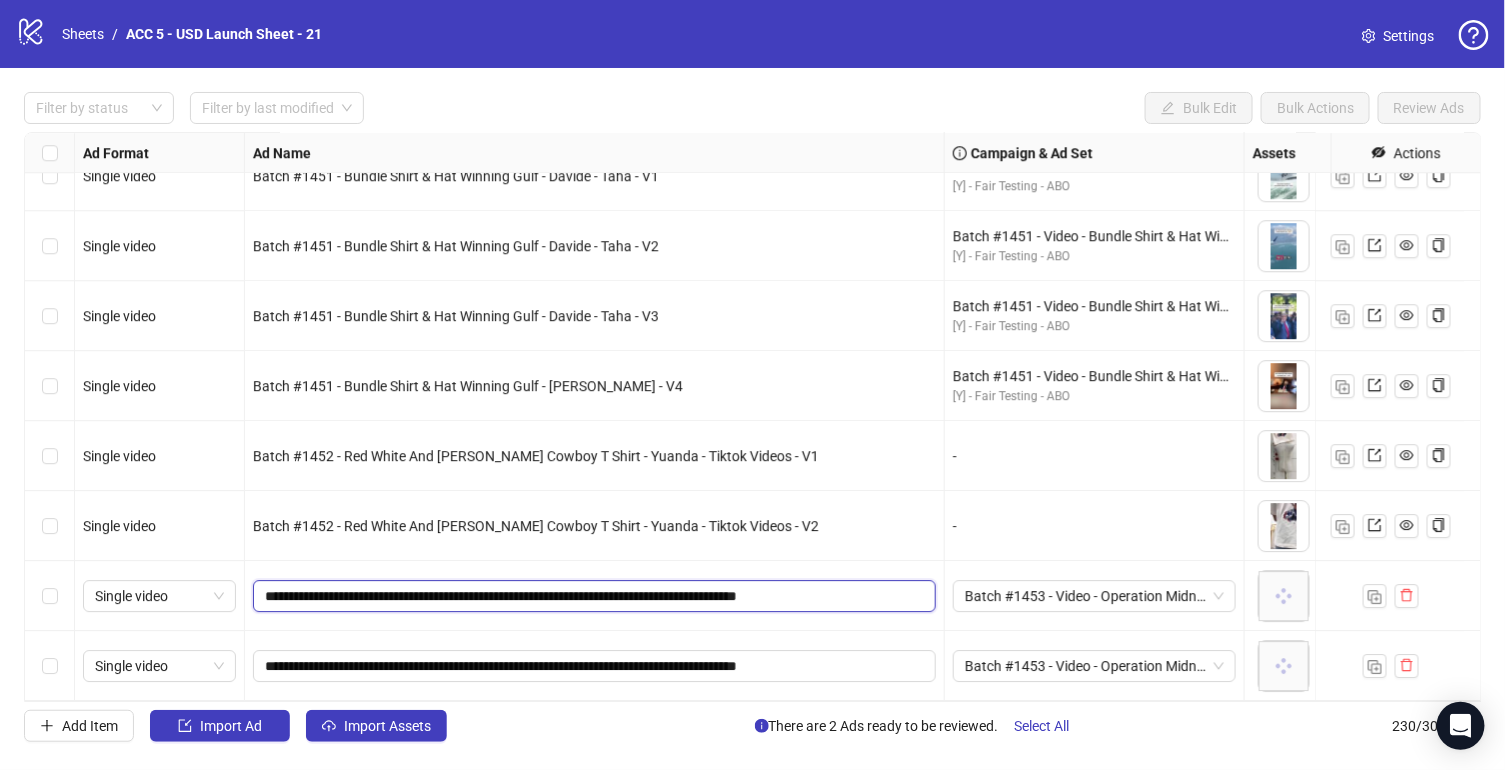 click on "**********" at bounding box center [592, 596] 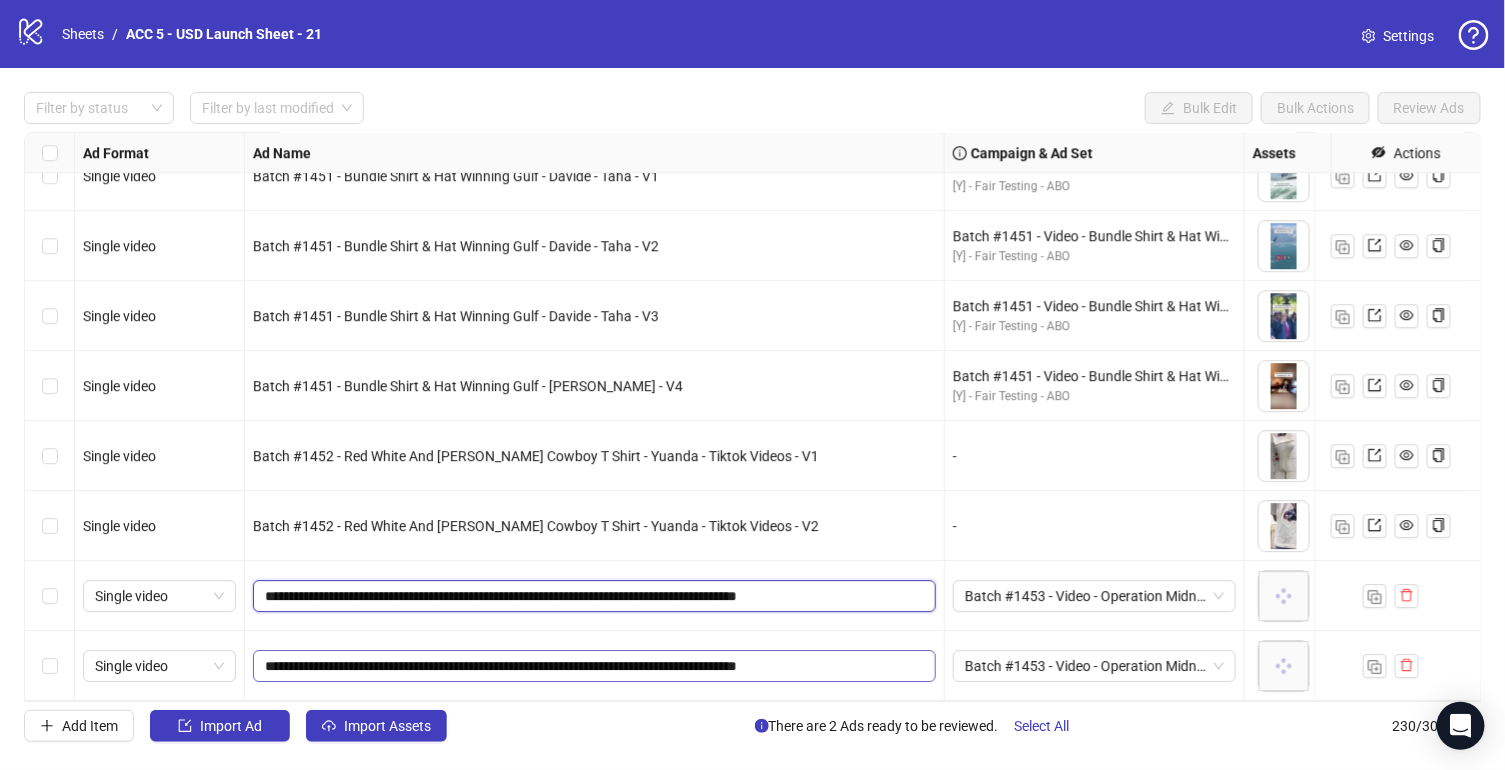 type on "**********" 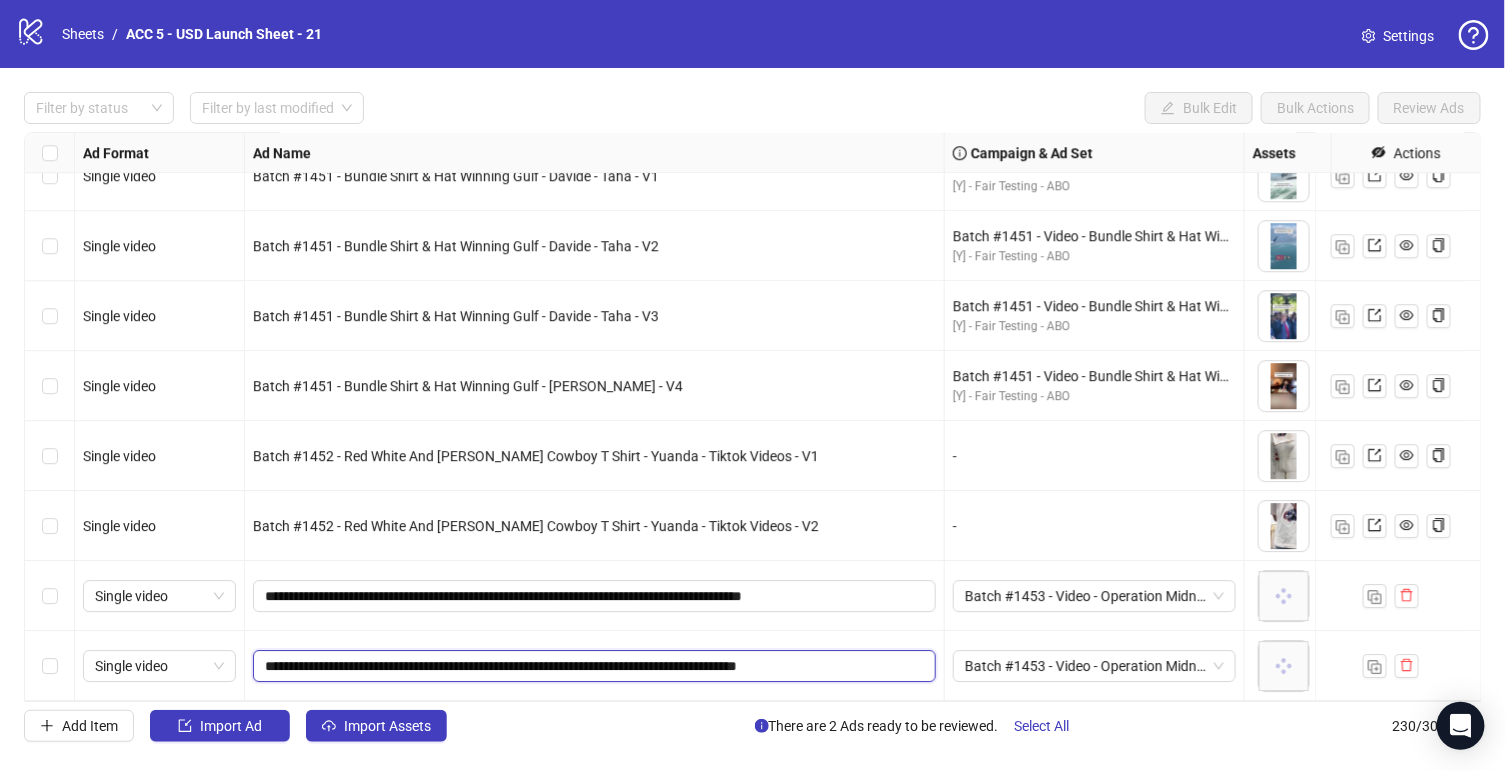 click on "**********" at bounding box center (592, 666) 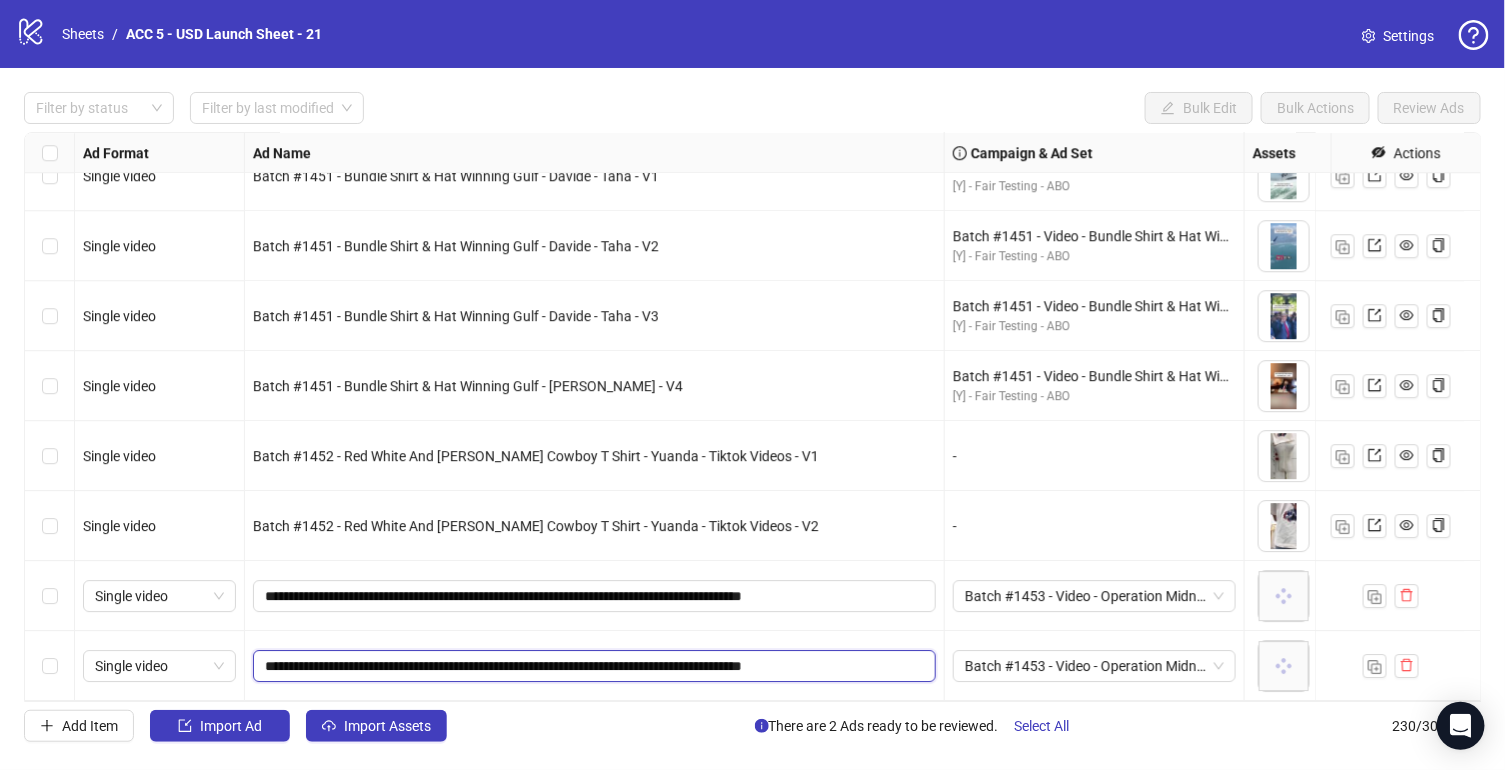 type on "**********" 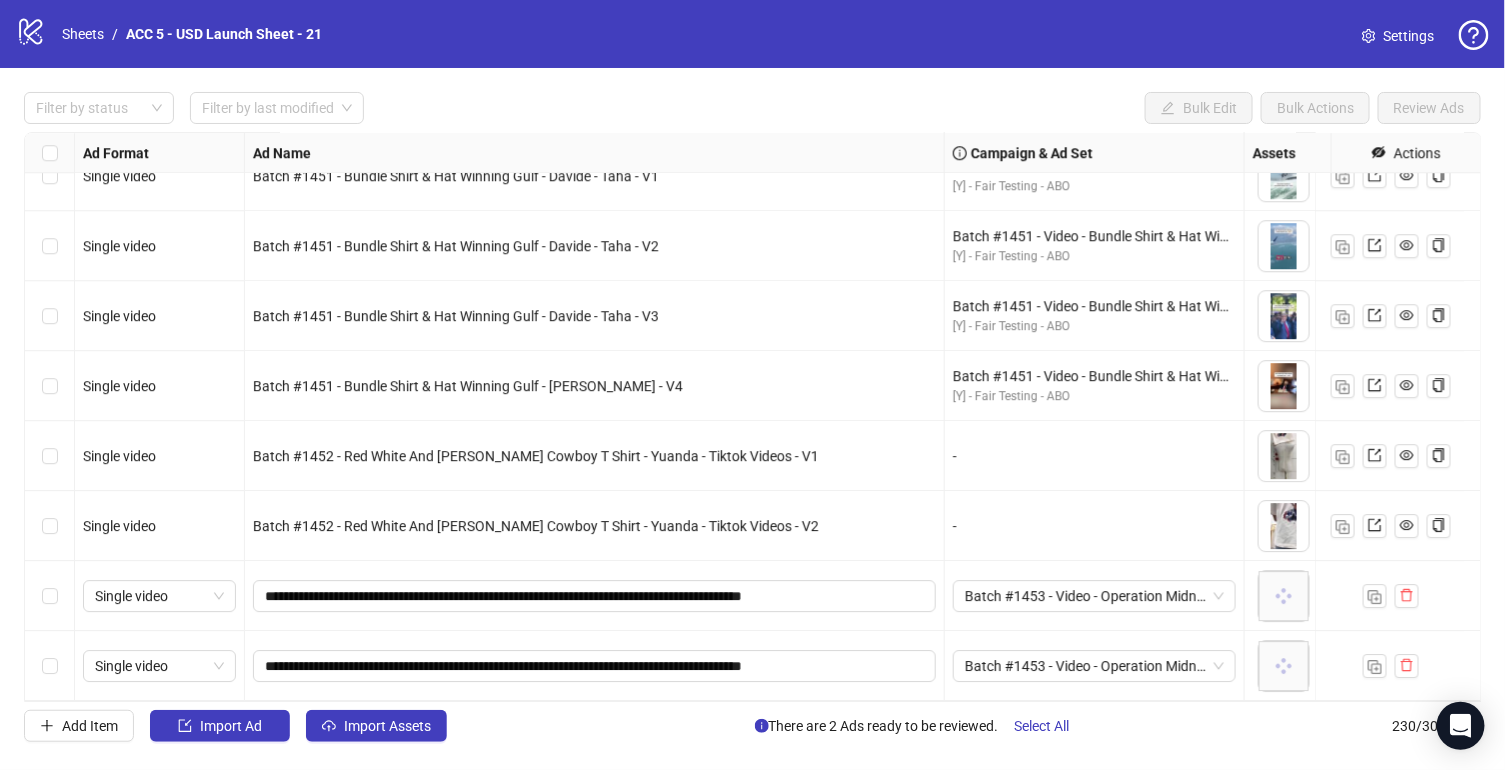 click on "**********" at bounding box center [595, 666] 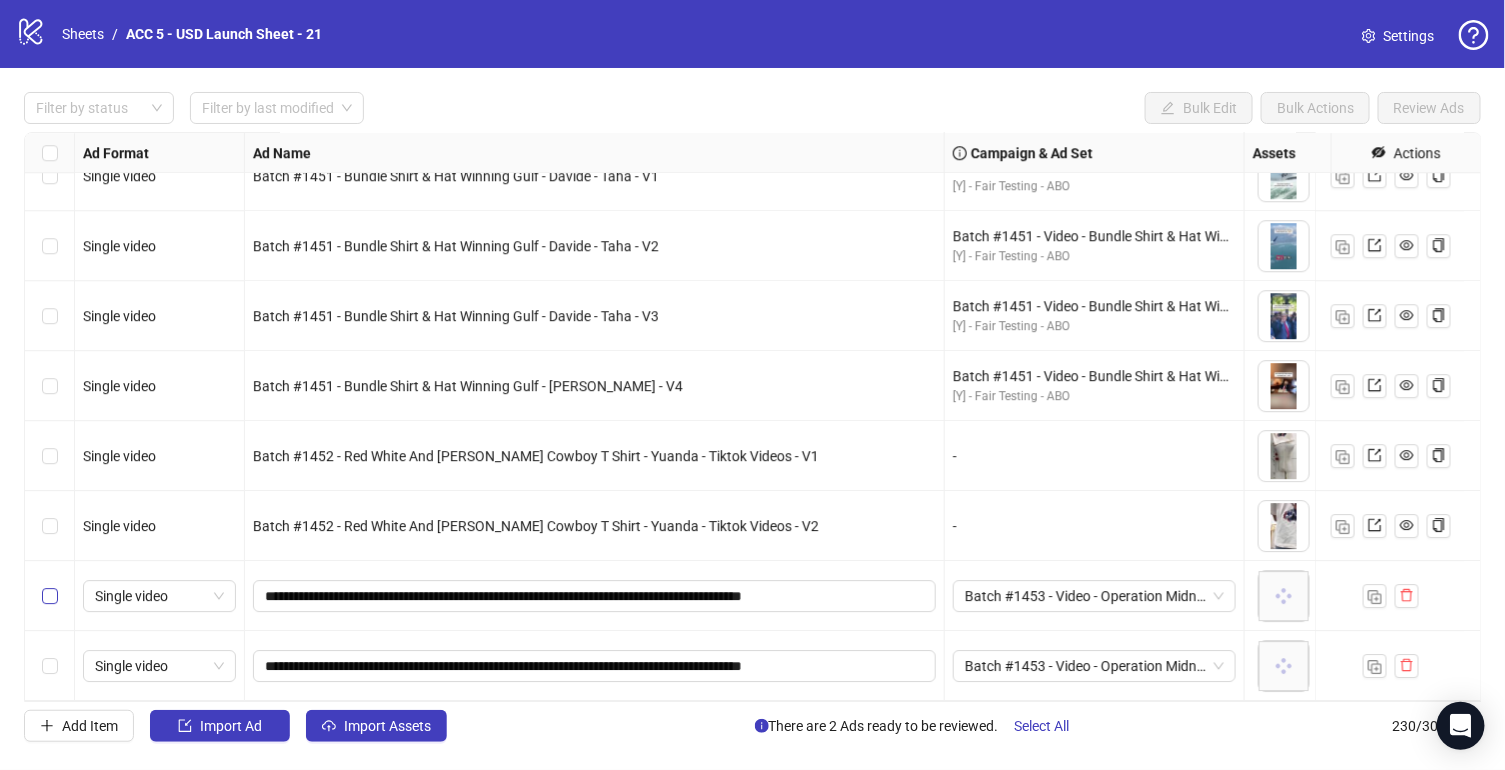 click at bounding box center (50, 666) 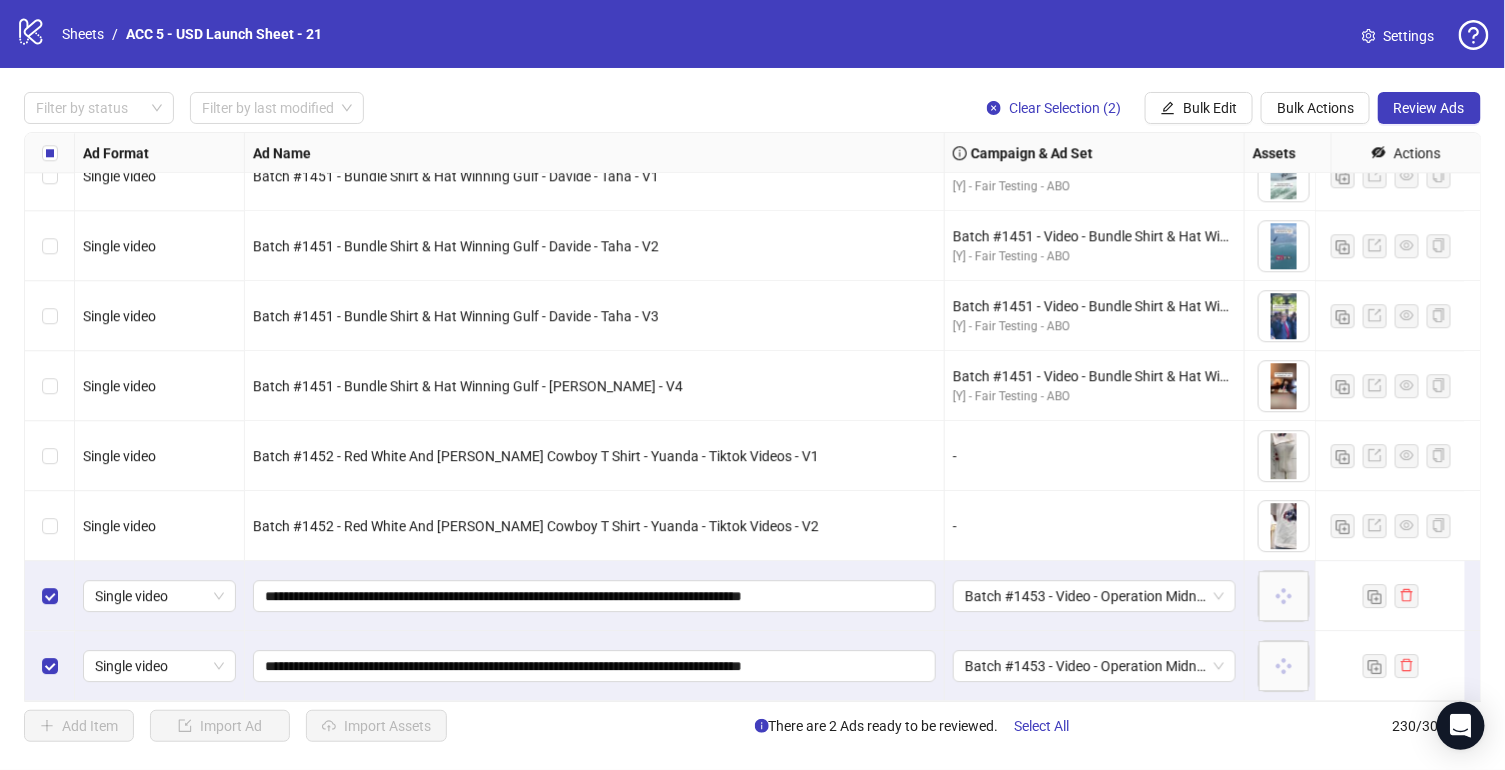 scroll, scrollTop: 15587, scrollLeft: 843, axis: both 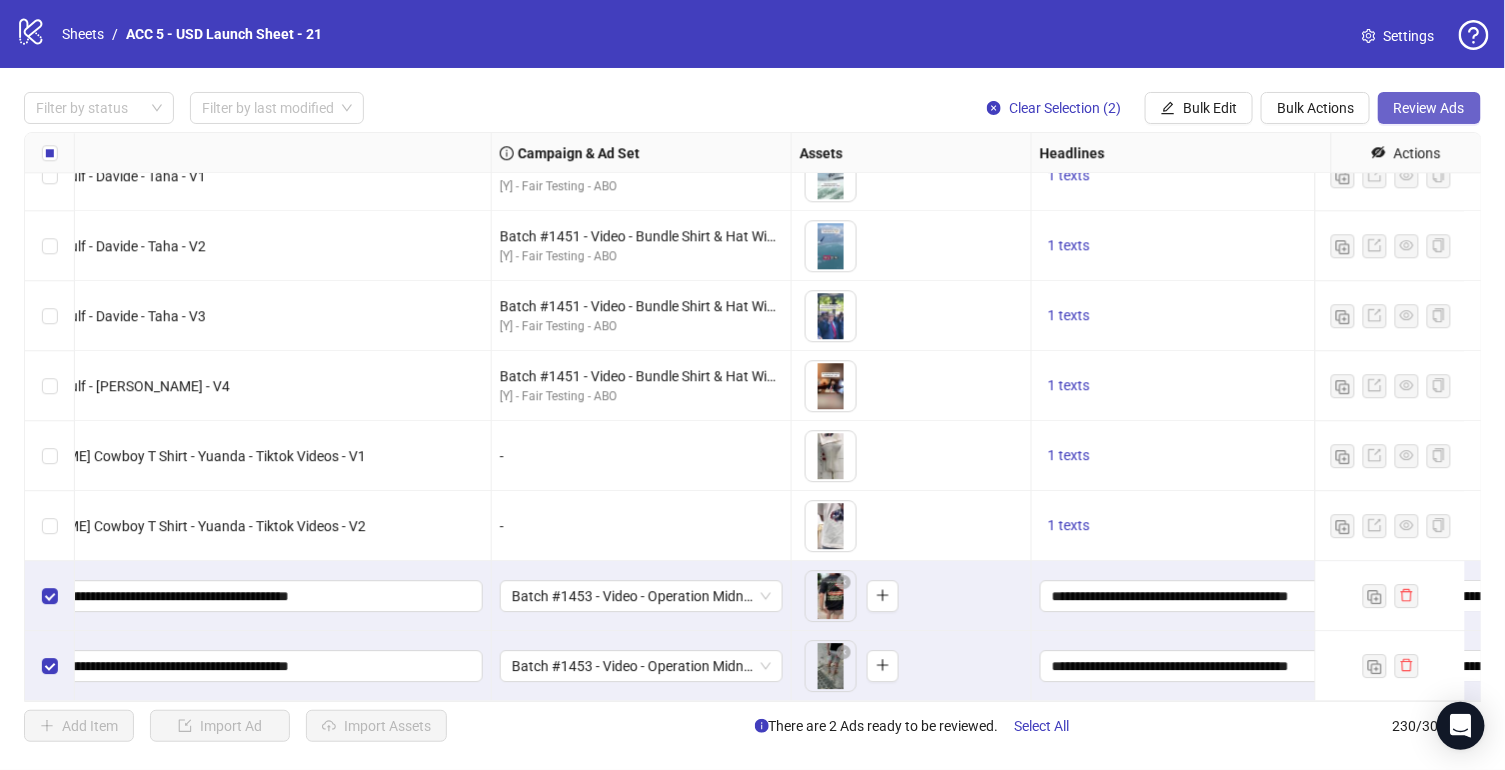 click on "Review Ads" at bounding box center [1429, 108] 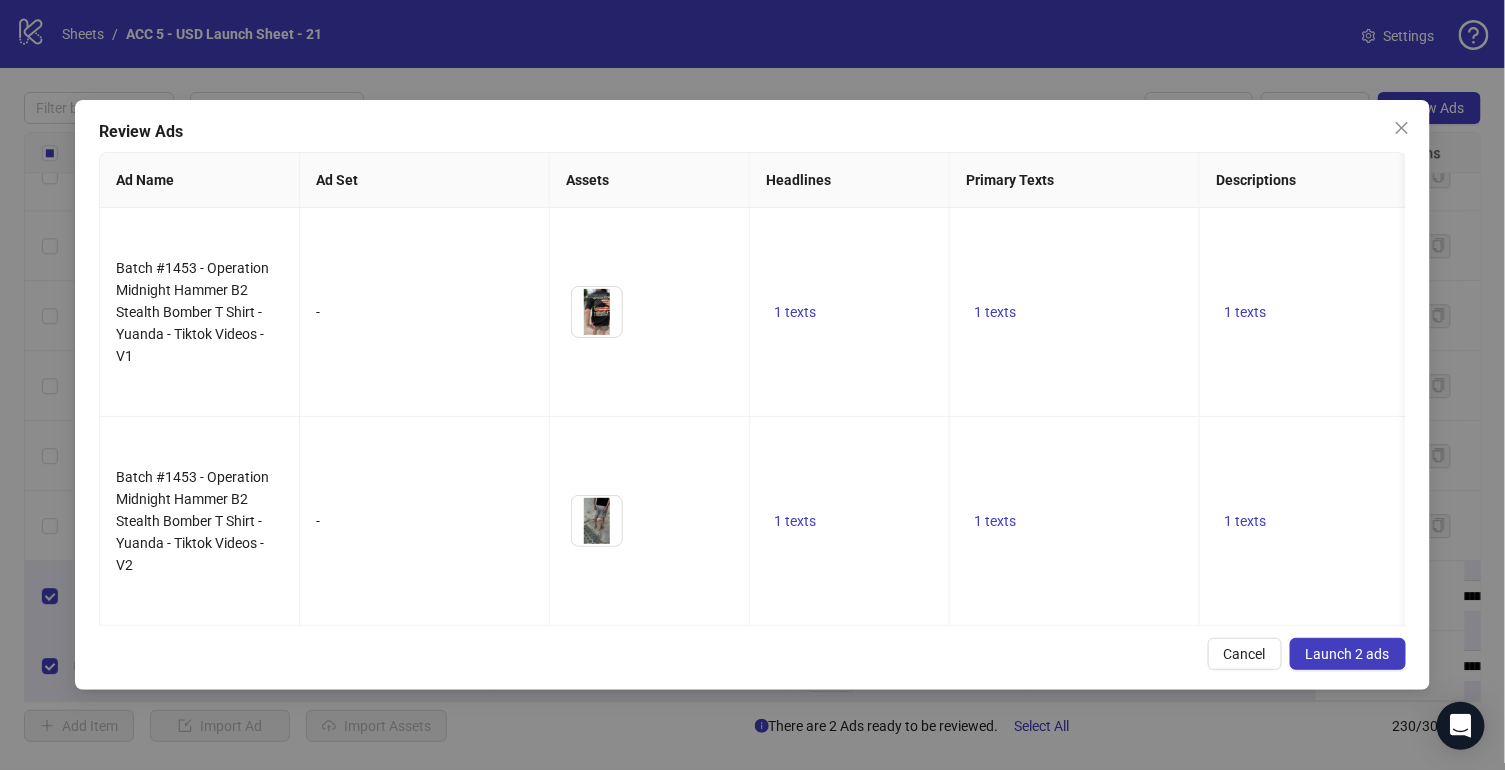 click on "Launch 2 ads" at bounding box center (1348, 654) 